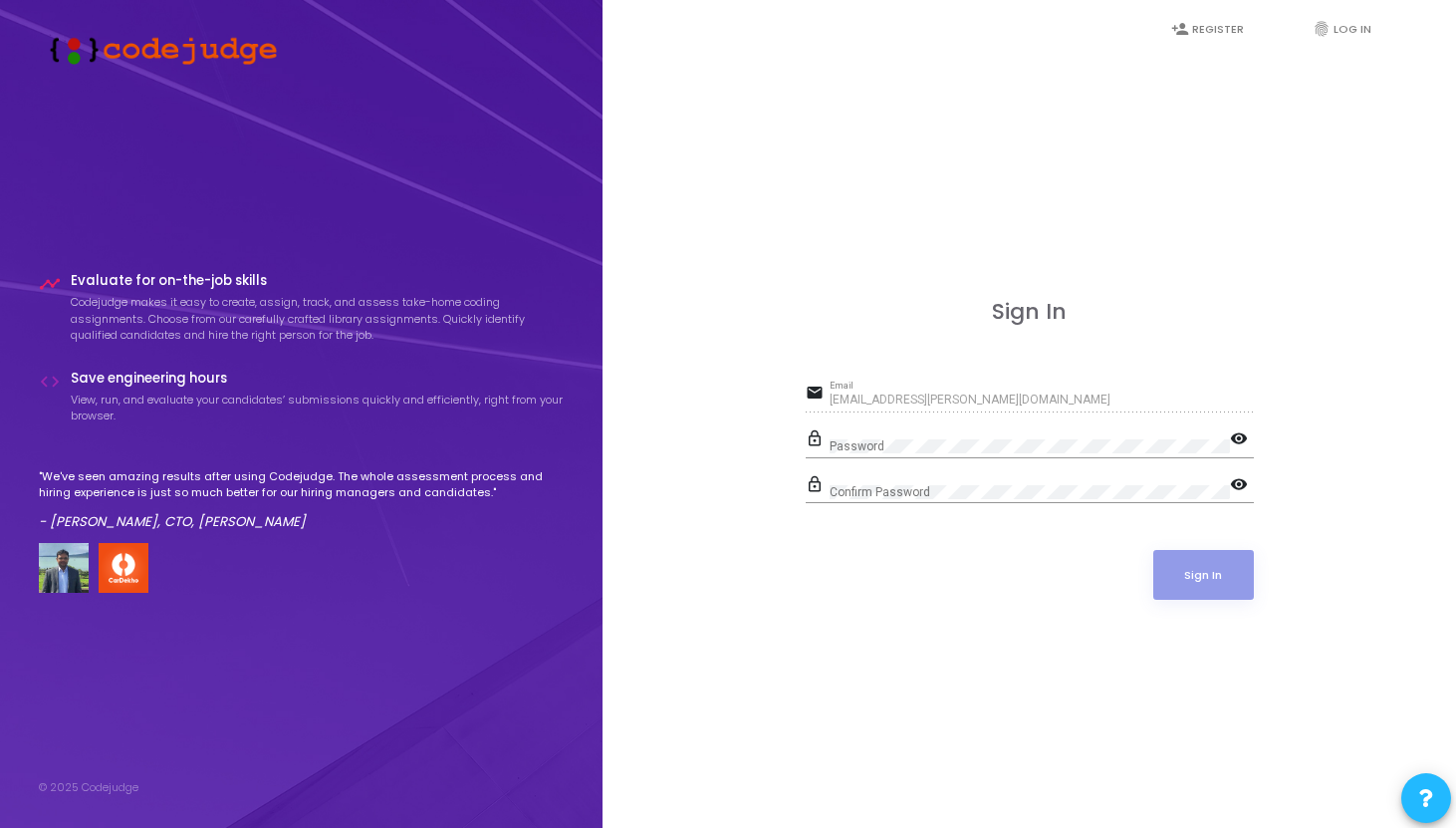 scroll, scrollTop: 0, scrollLeft: 0, axis: both 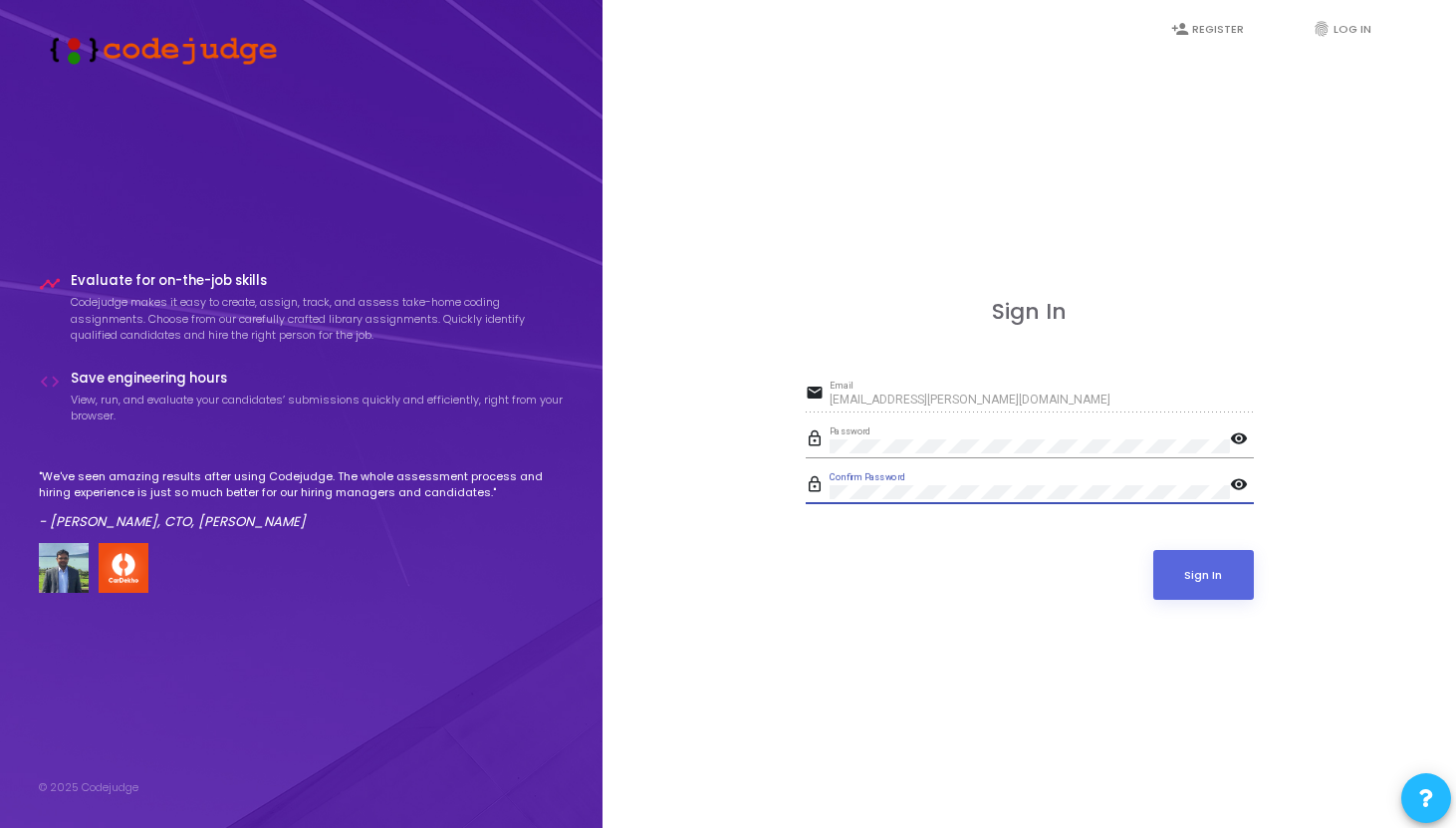 click on "Sign In" at bounding box center (1203, 575) 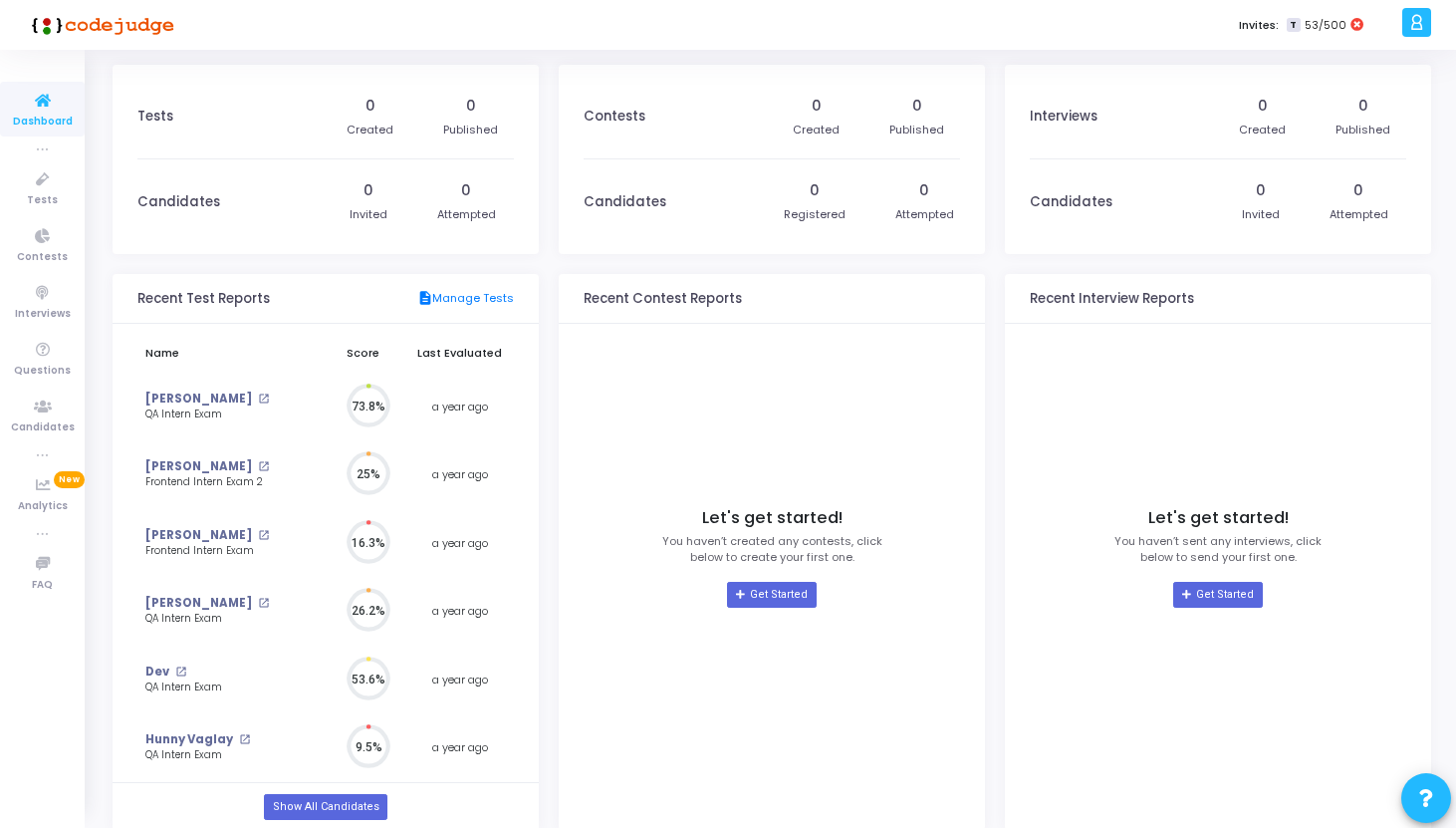 scroll, scrollTop: 9, scrollLeft: 9, axis: both 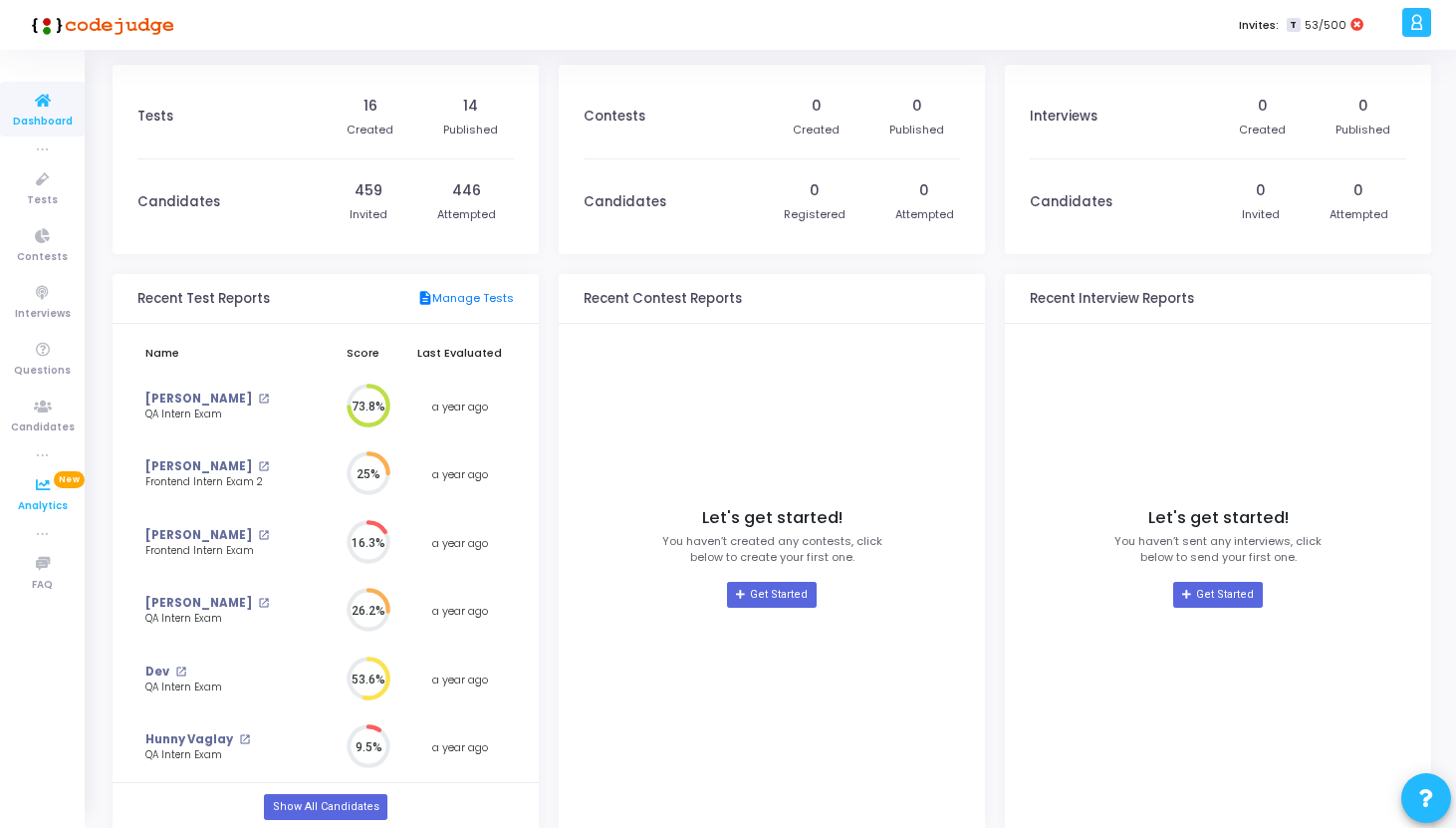 click on "Analytics" at bounding box center [43, 506] 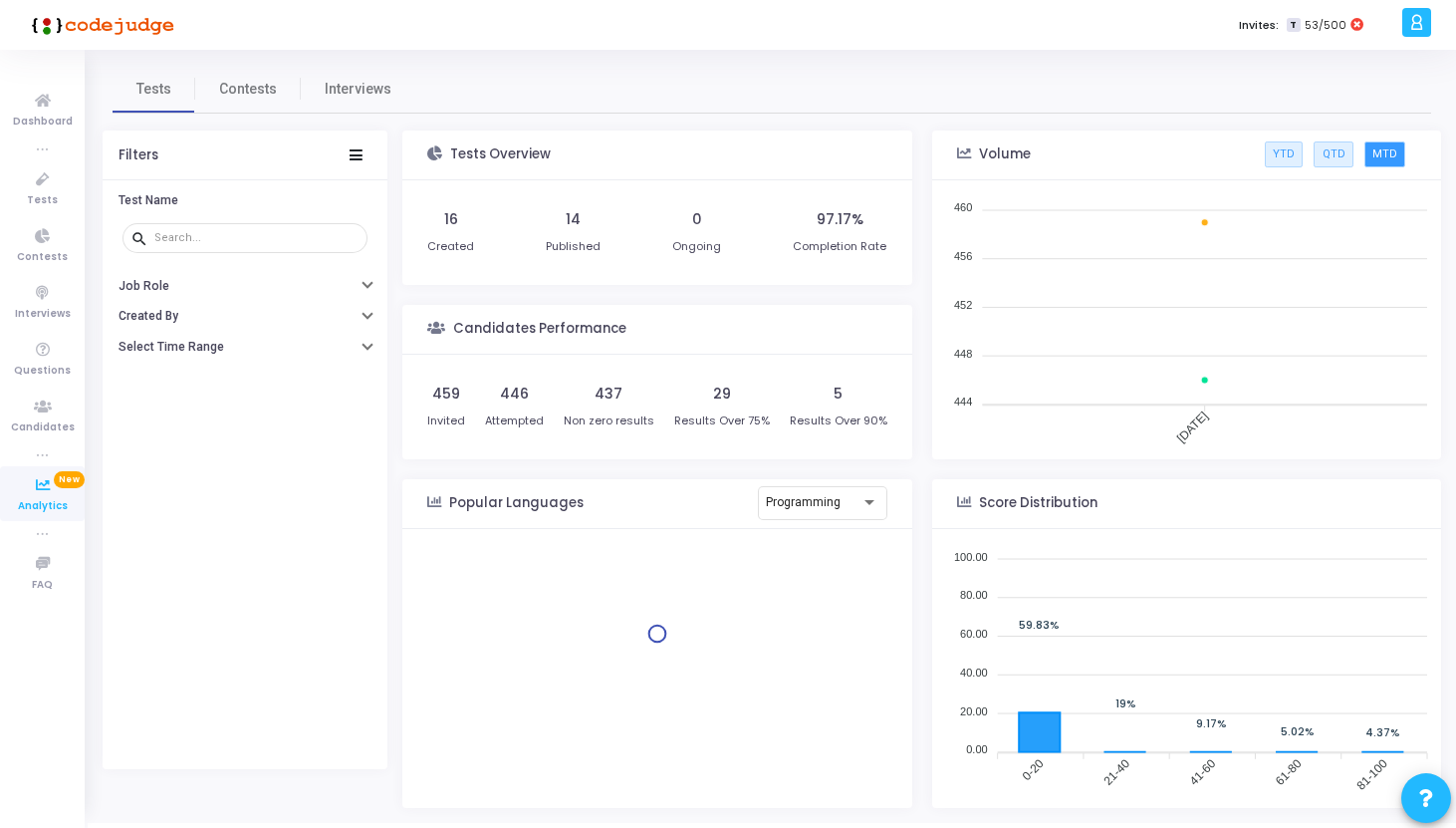 scroll, scrollTop: 9, scrollLeft: 9, axis: both 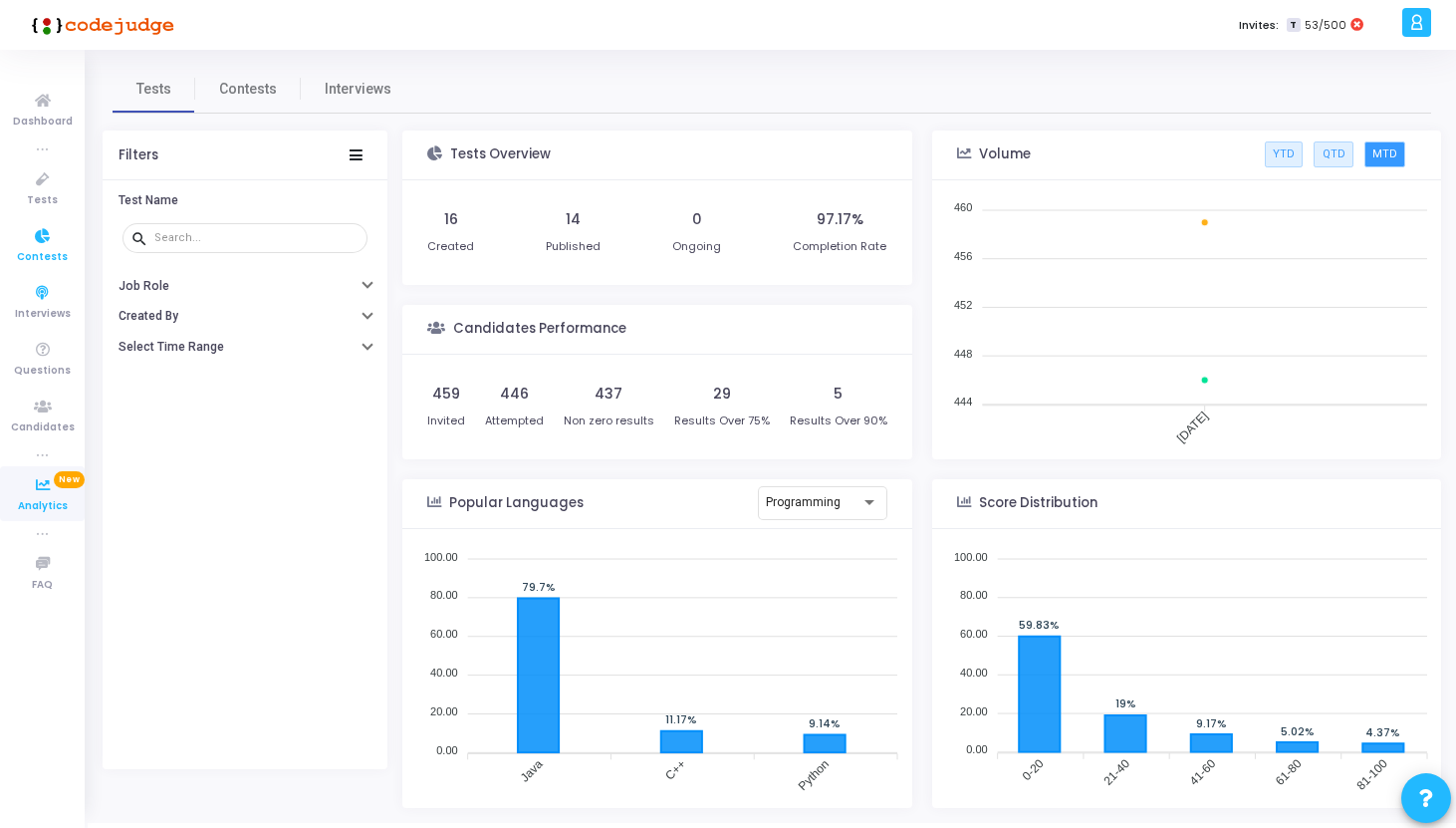 click on "Contests" at bounding box center (42, 257) 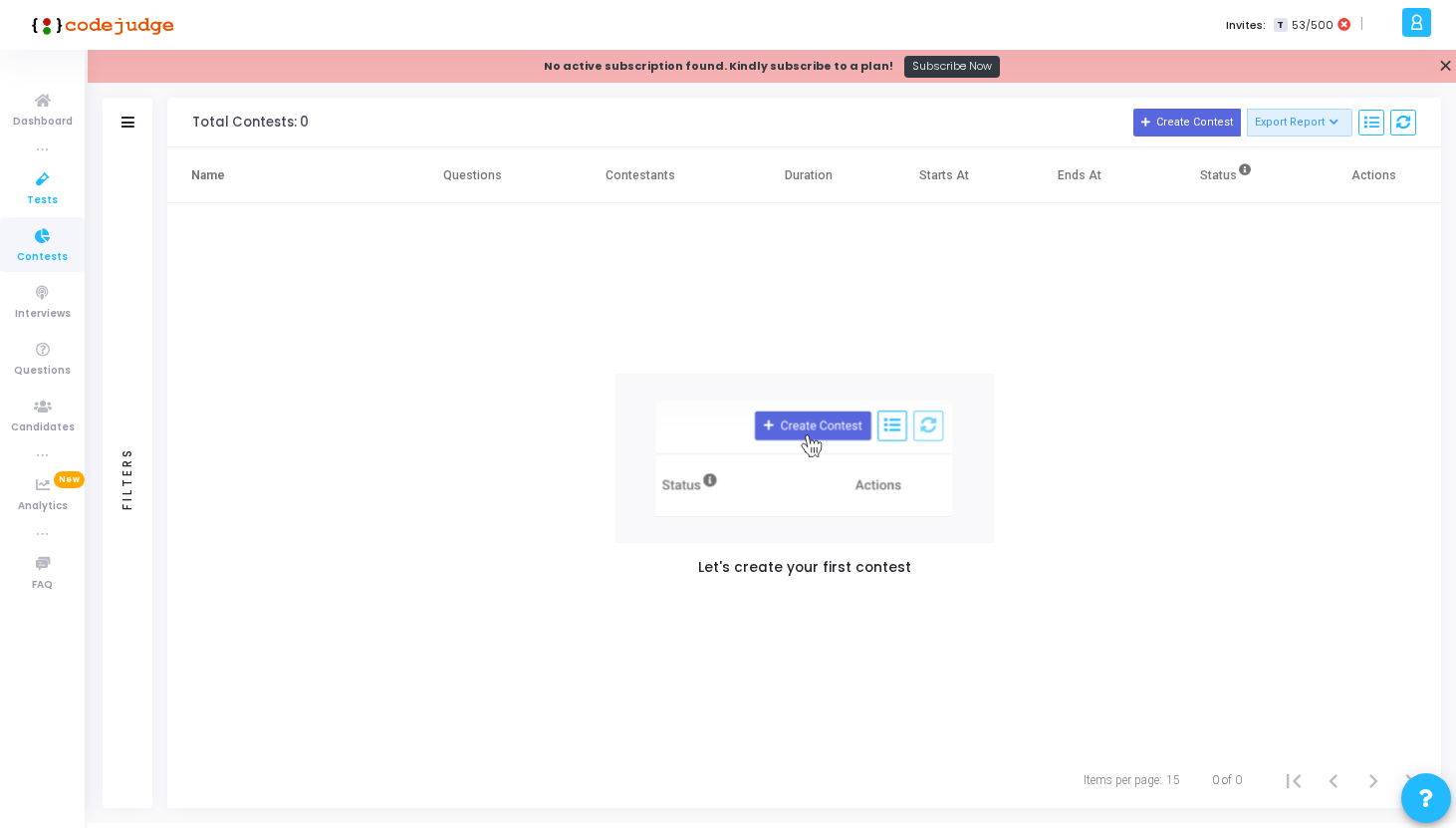 click at bounding box center [43, 179] 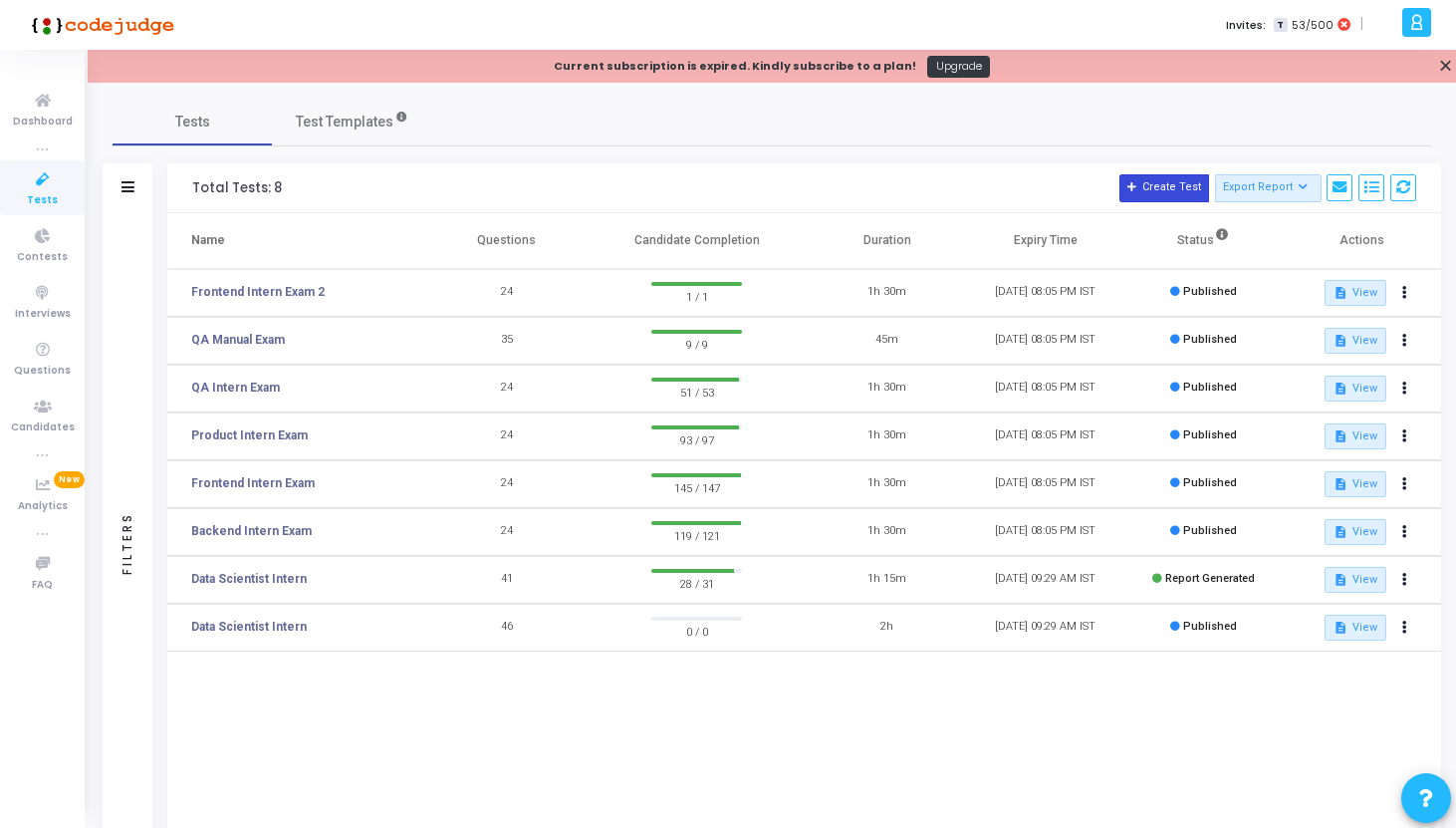 click at bounding box center (1132, 187) 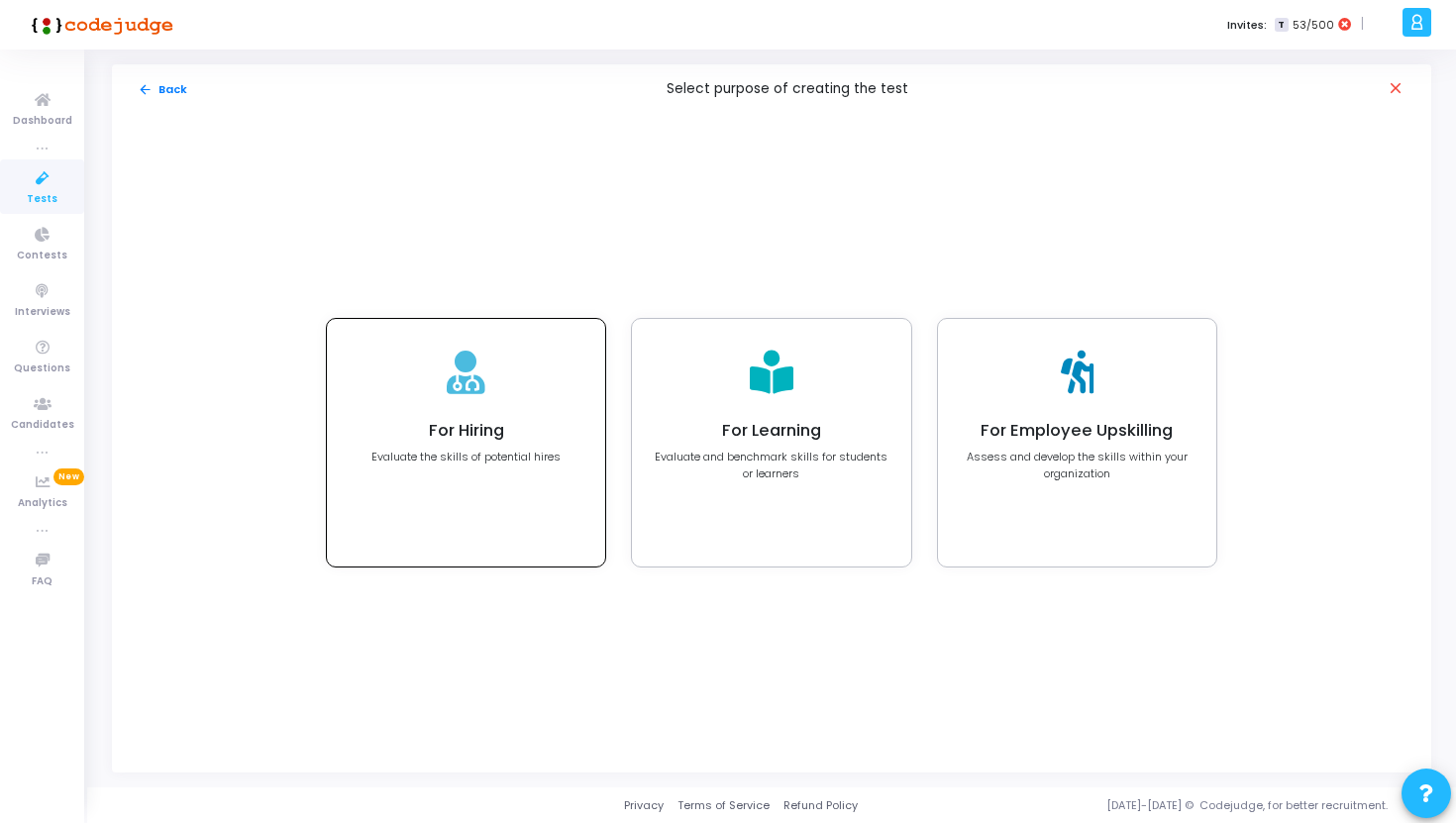 click on "For Hiring" 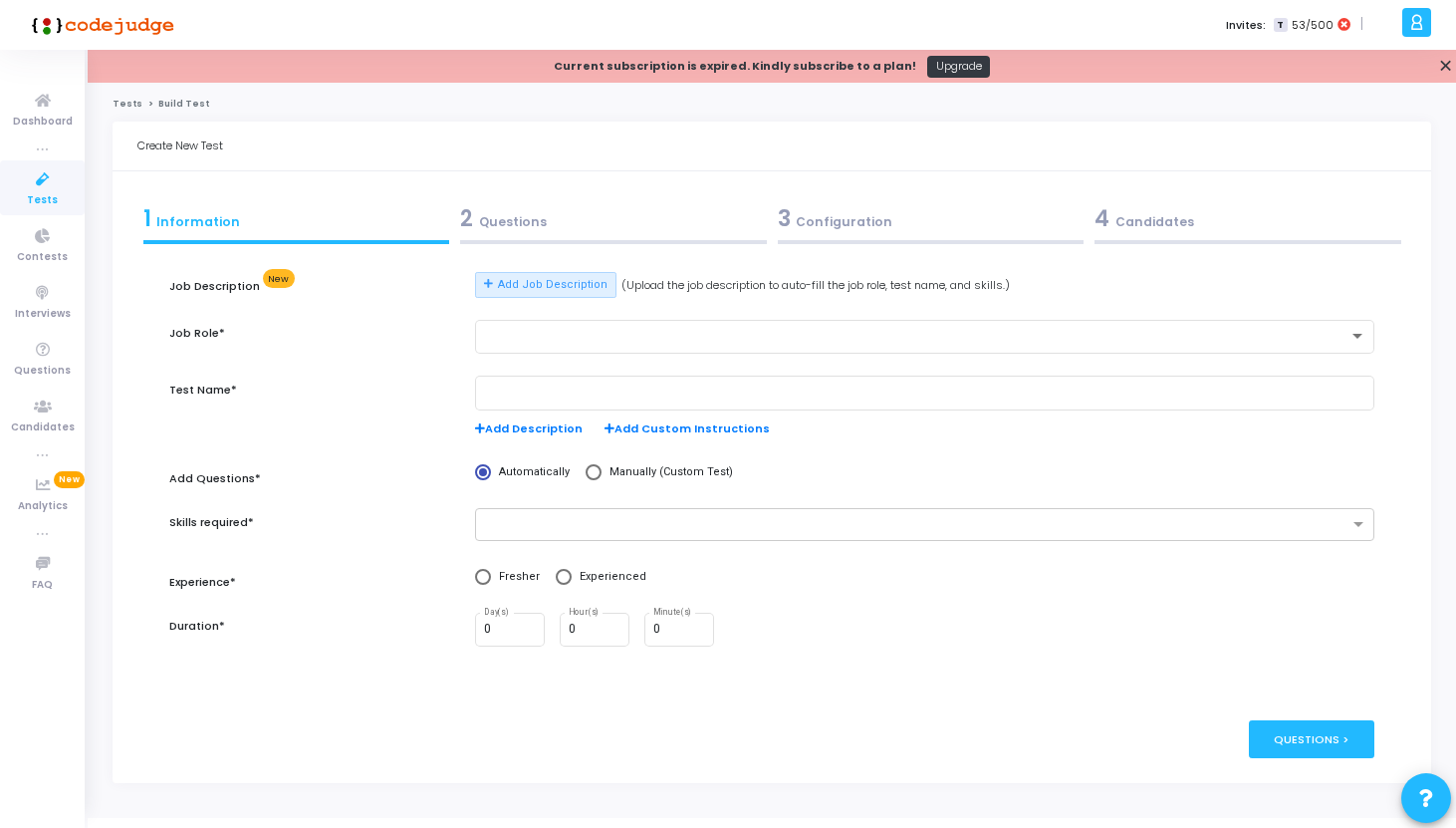 click on "2  Questions" at bounding box center [613, 218] 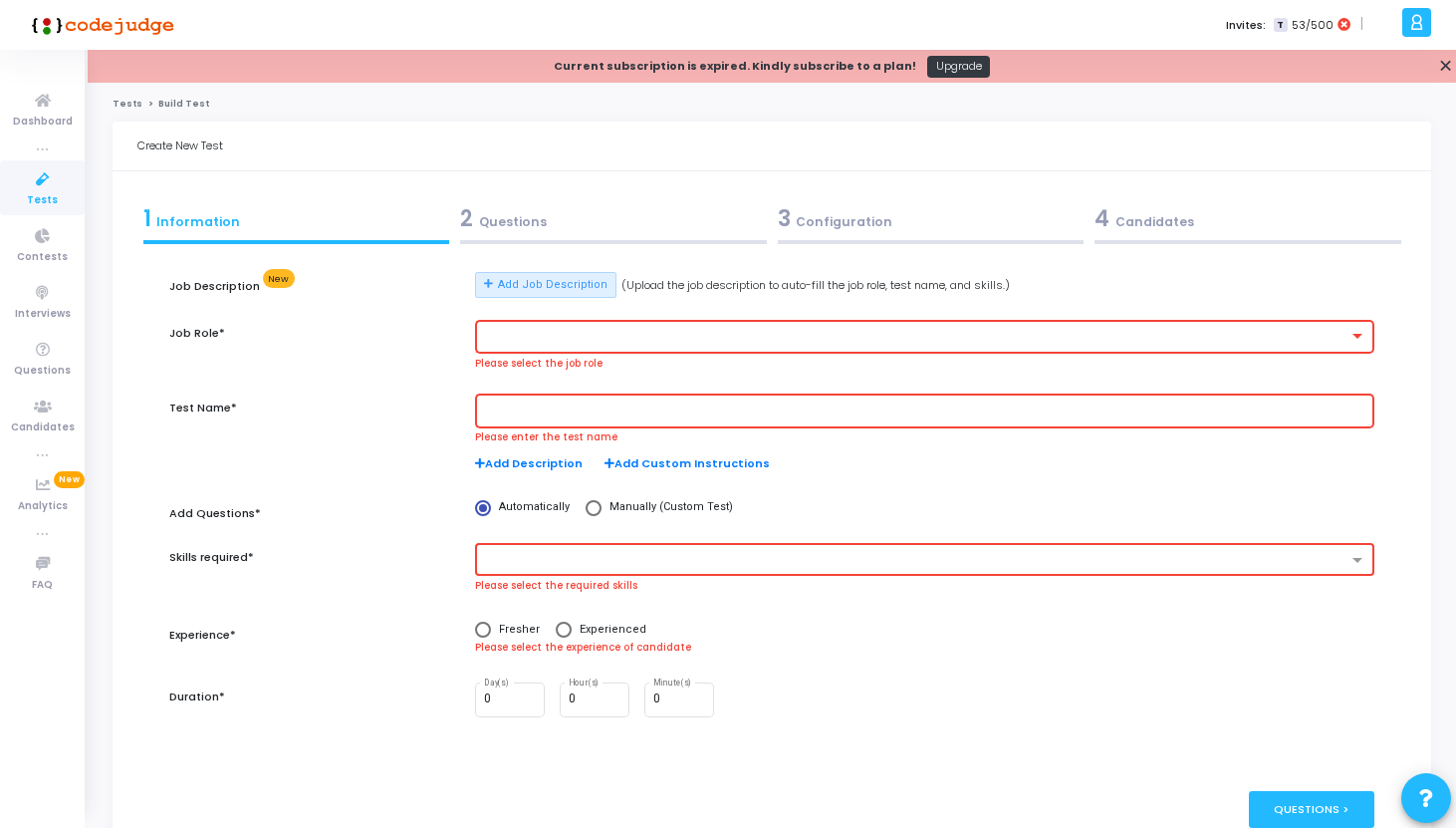 click on "1  Information" at bounding box center (297, 218) 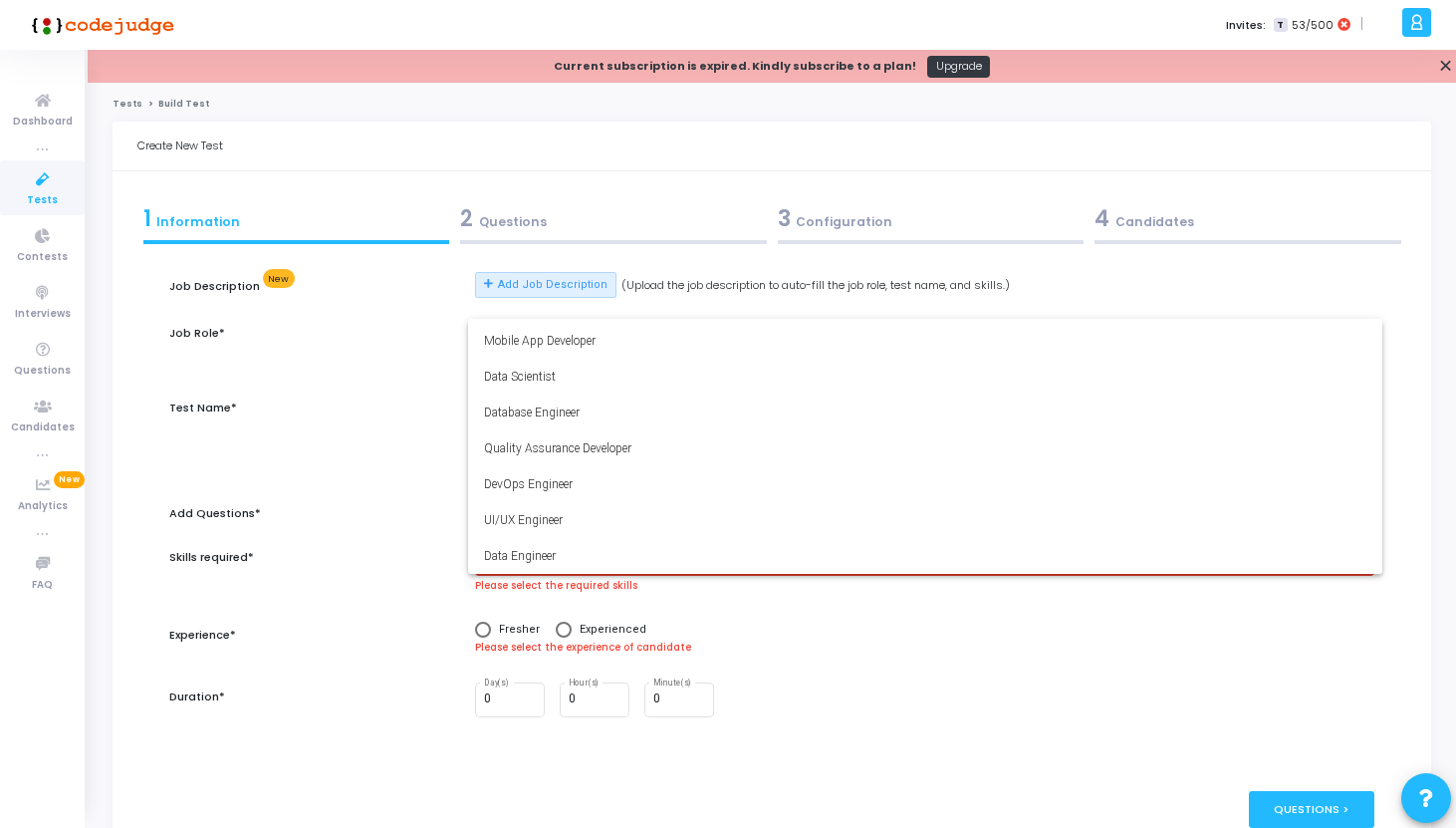 scroll, scrollTop: 139, scrollLeft: 0, axis: vertical 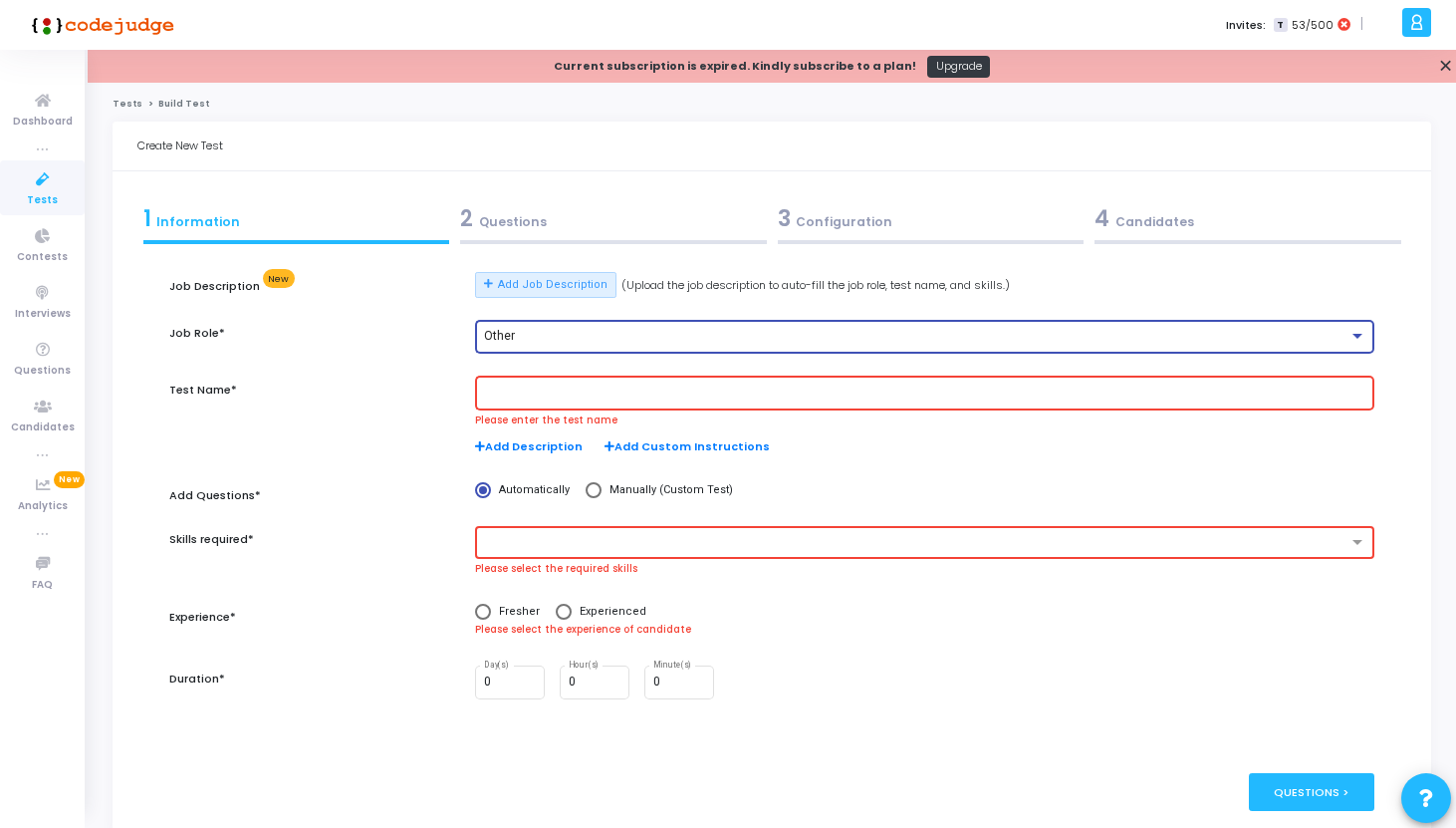 click at bounding box center [925, 392] 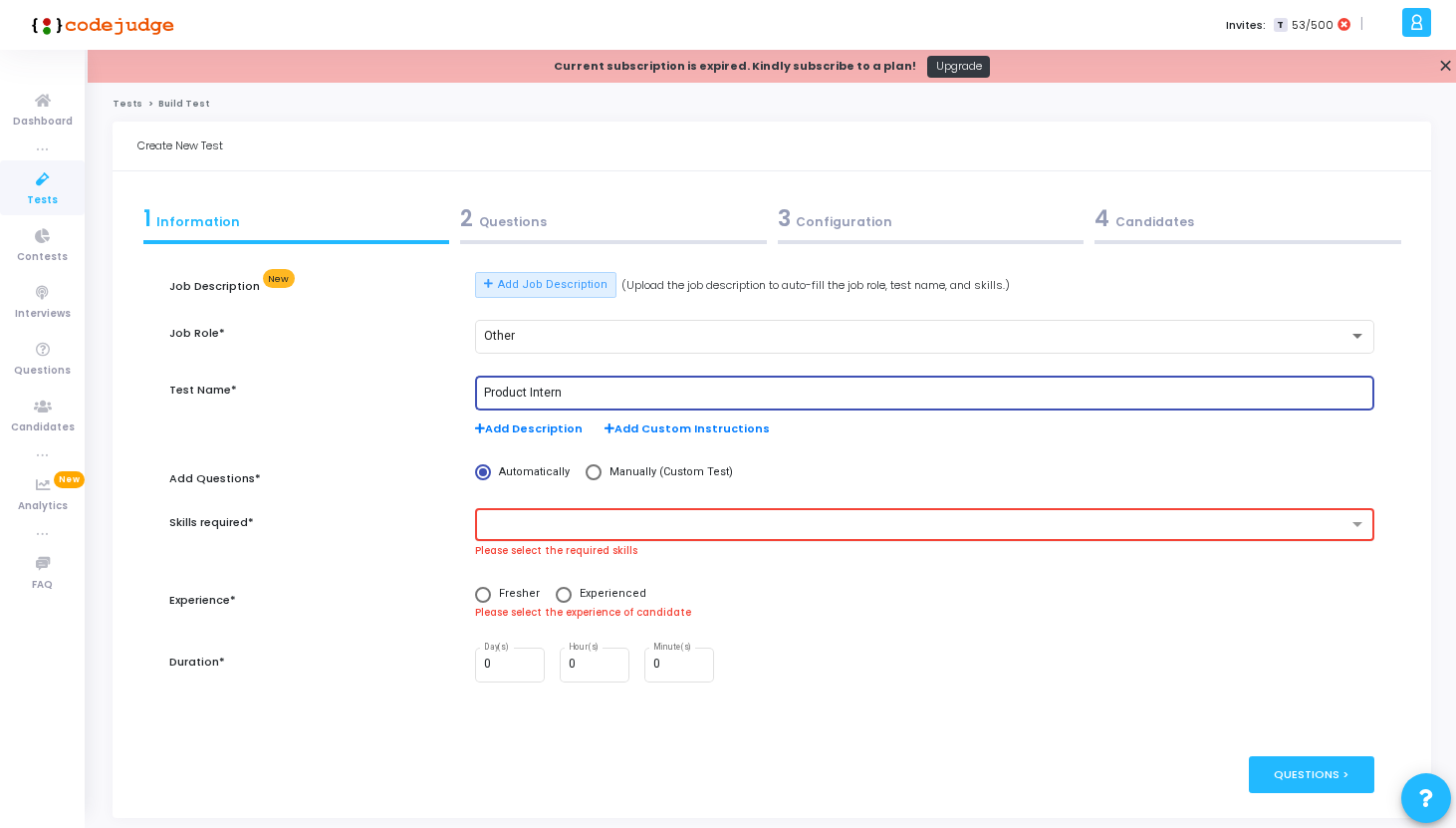 type on "Product Intern" 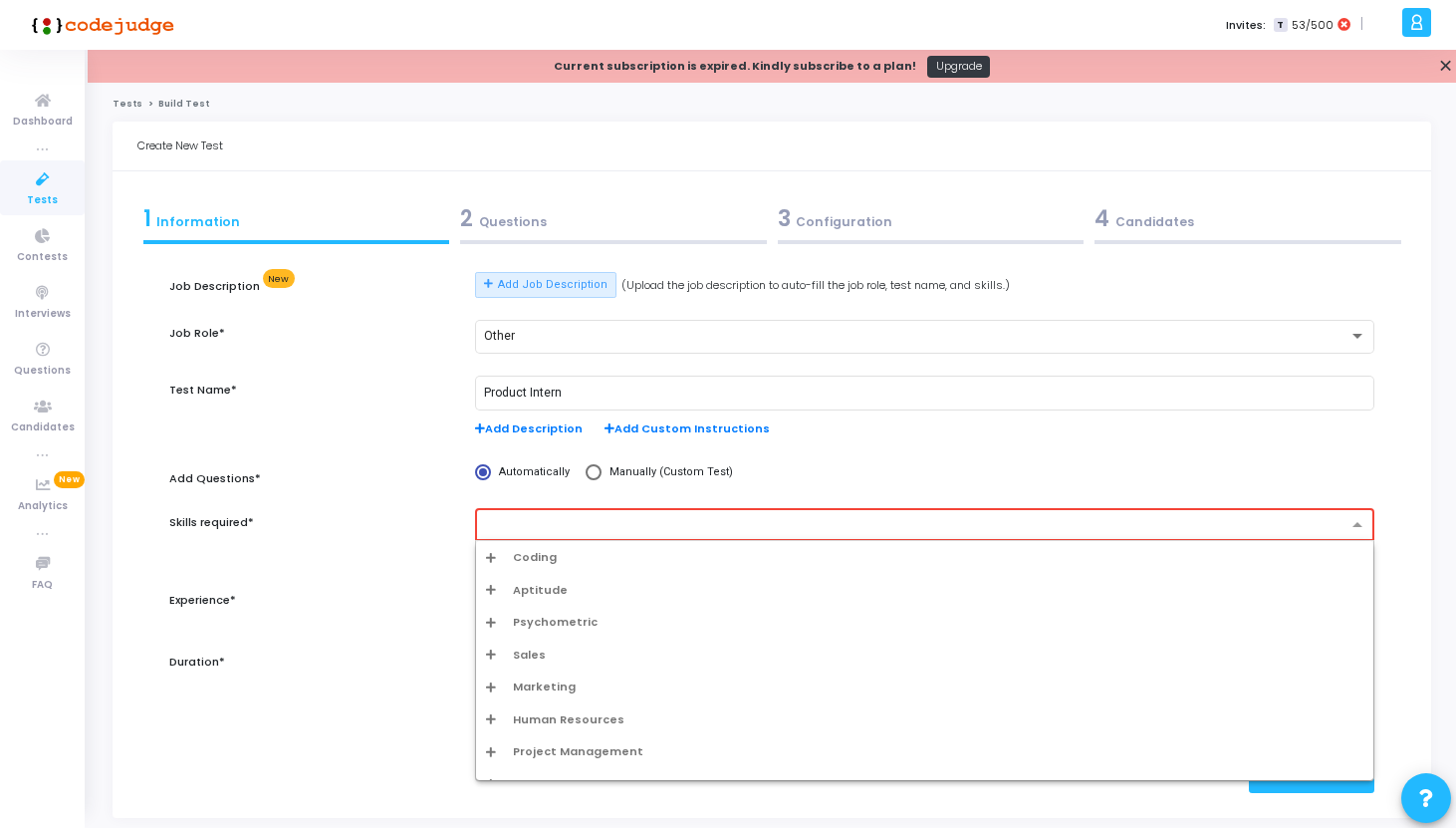 click on "Psychometric" at bounding box center (555, 622) 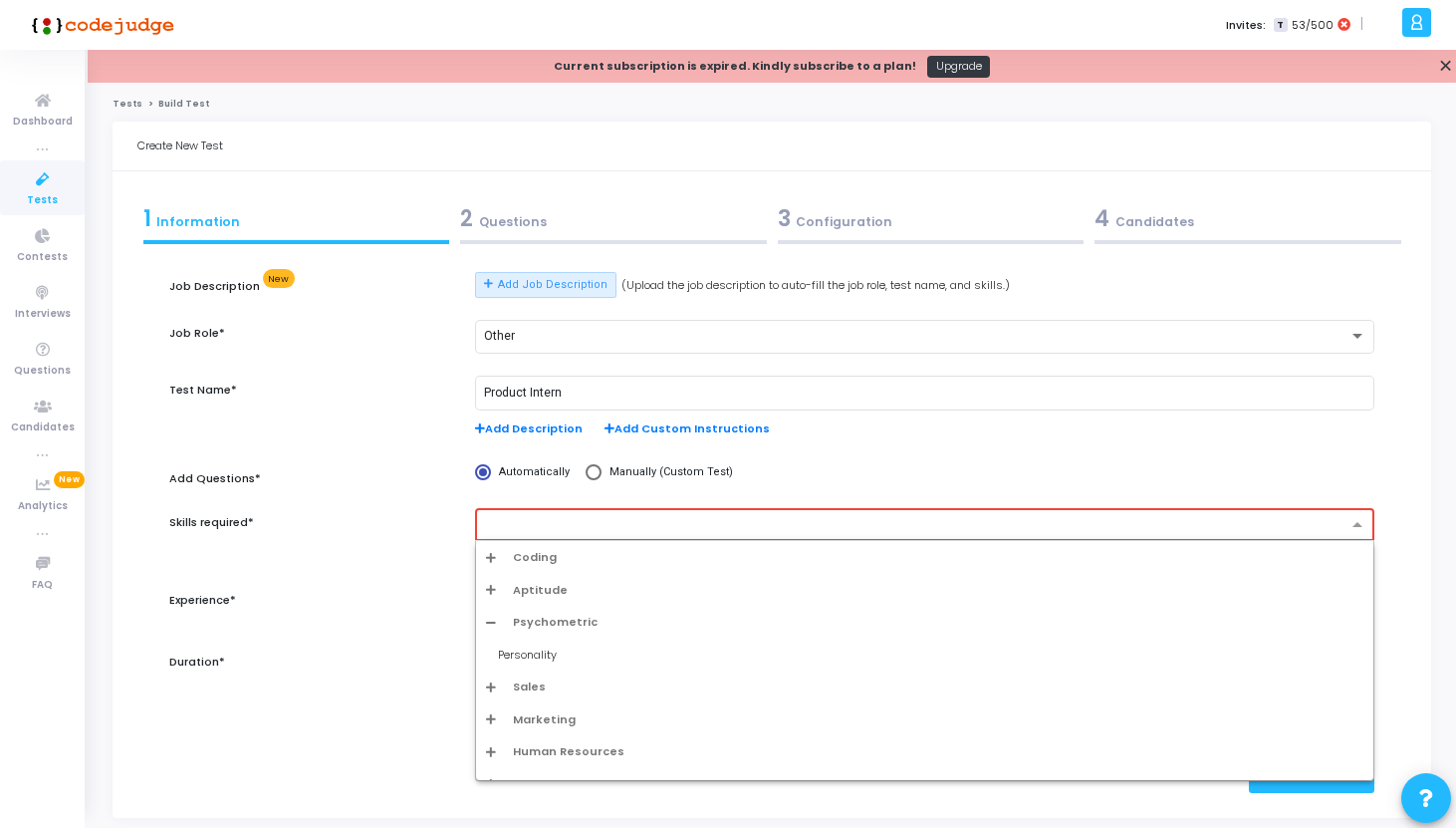 scroll, scrollTop: 52, scrollLeft: 0, axis: vertical 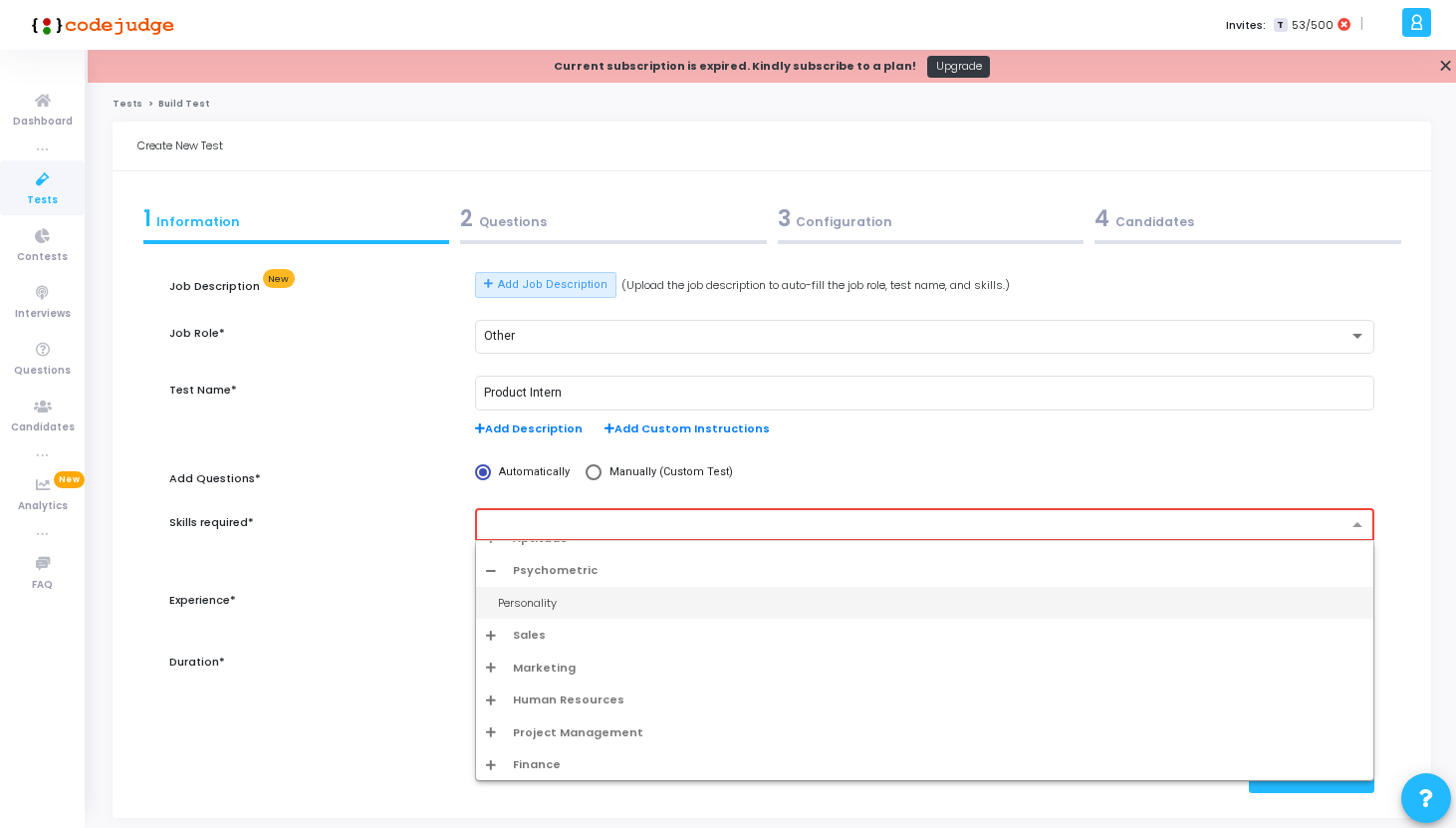click on "Personality" at bounding box center (930, 603) 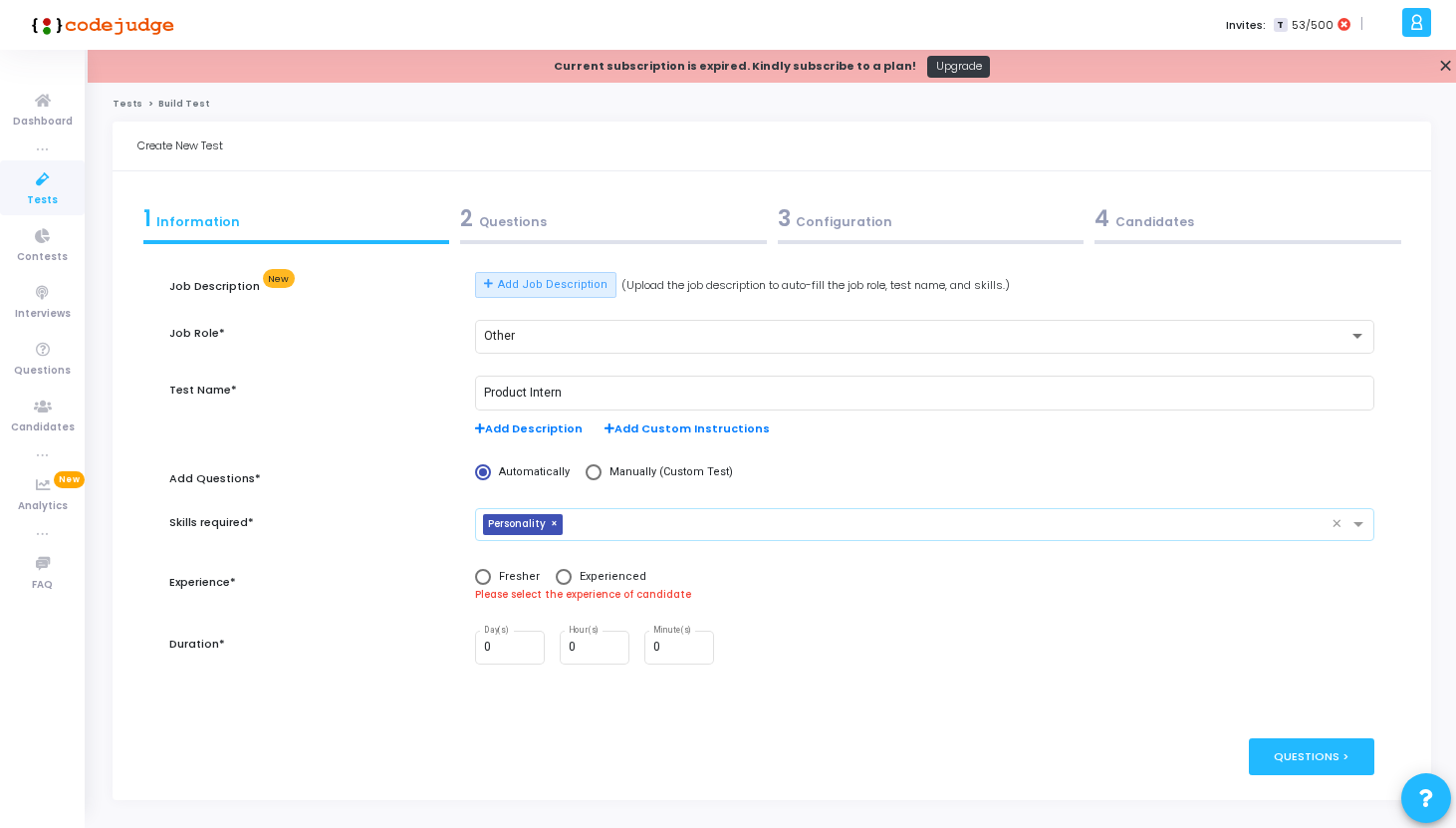 click at bounding box center (951, 525) 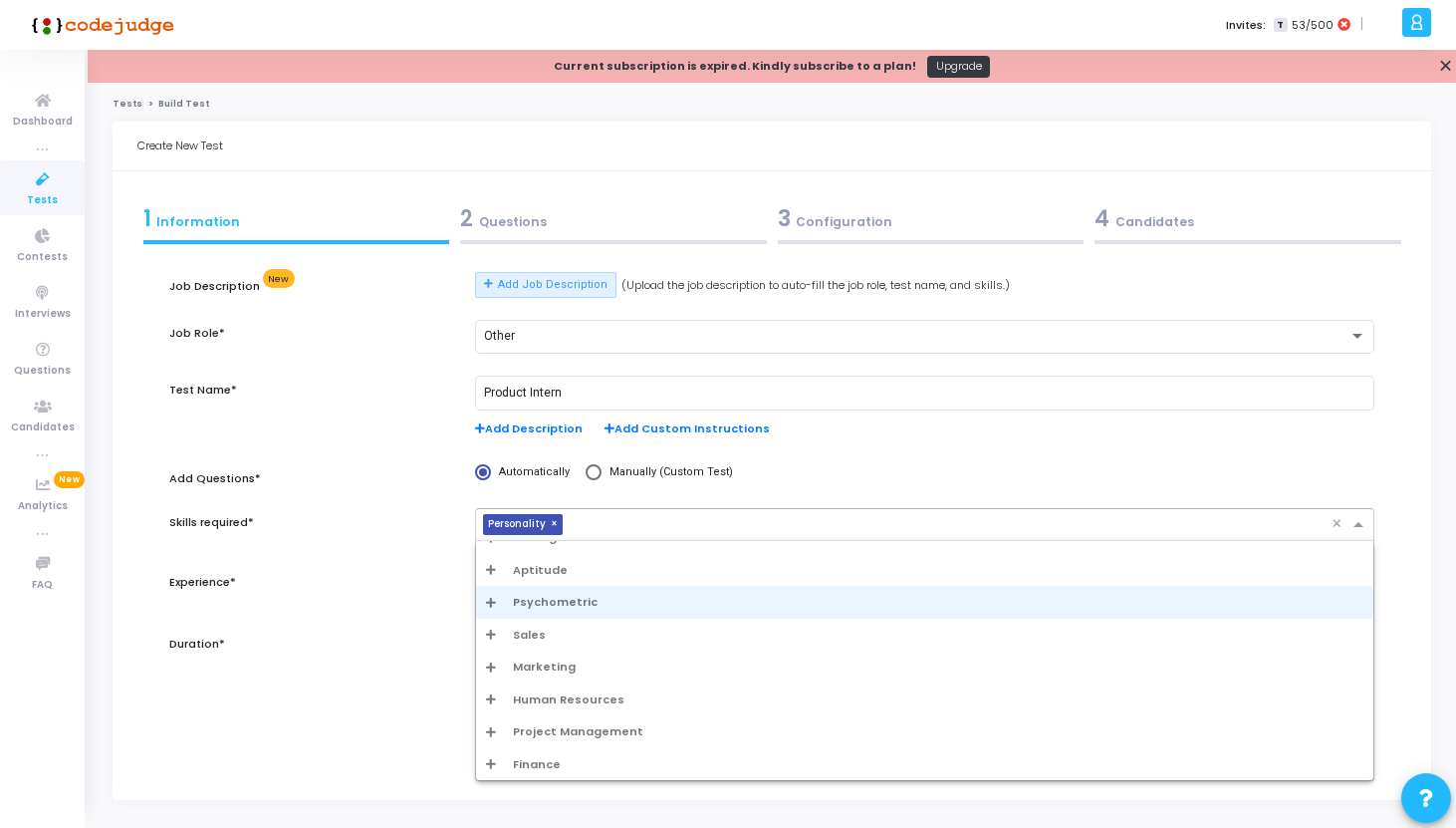 scroll, scrollTop: 0, scrollLeft: 0, axis: both 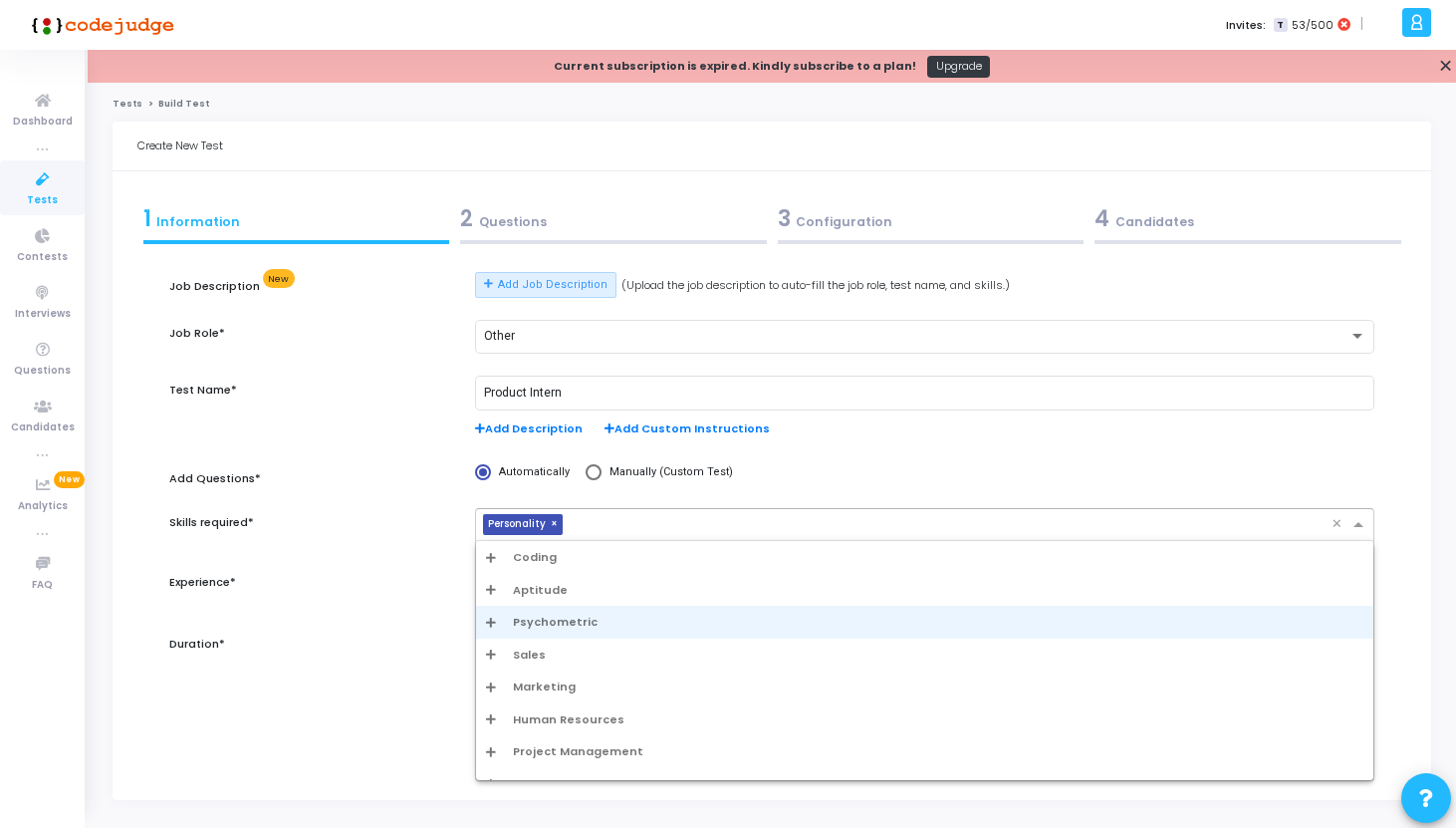 click on "Aptitude" at bounding box center (924, 590) 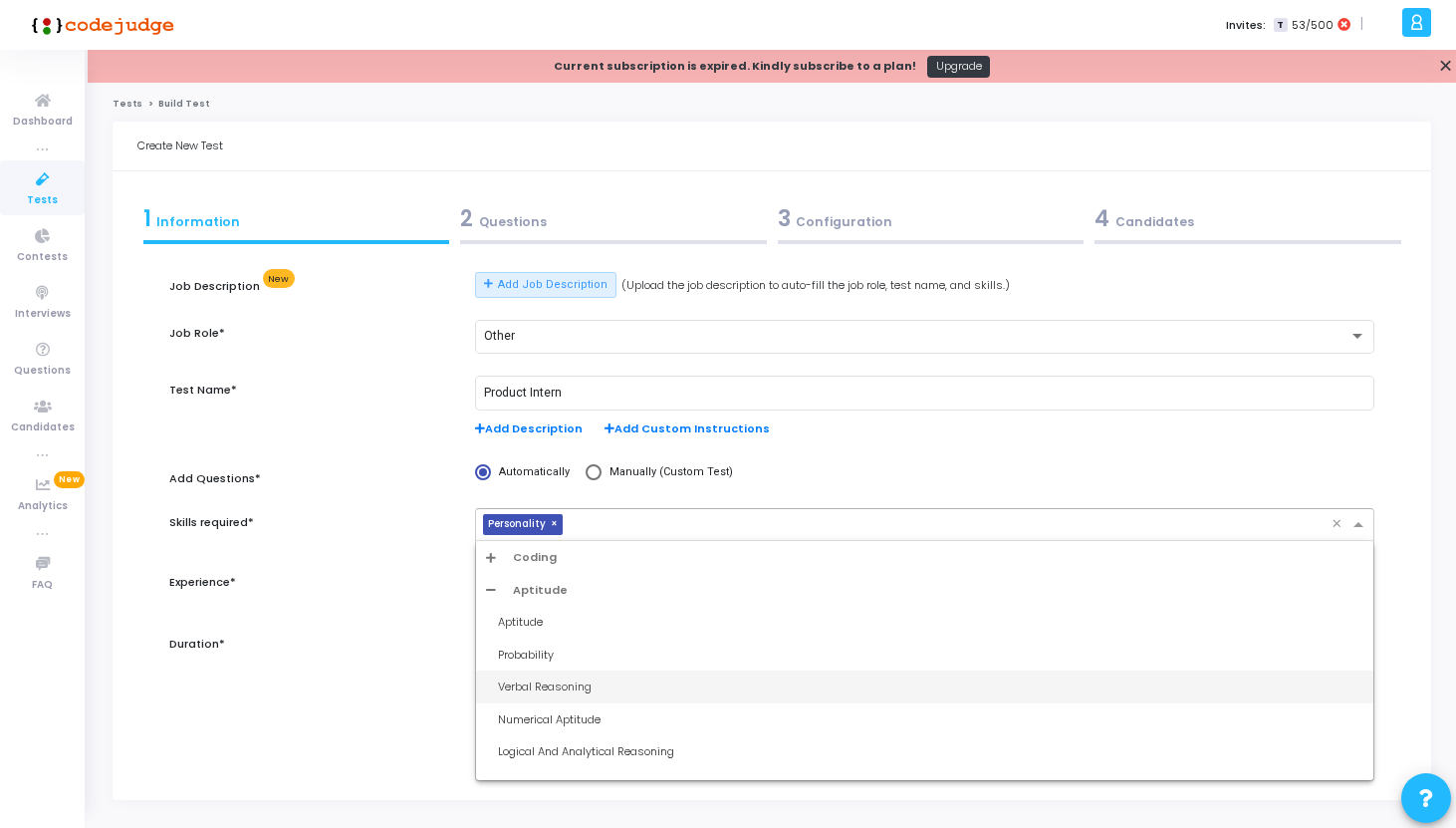 click on "Verbal Reasoning" at bounding box center (930, 687) 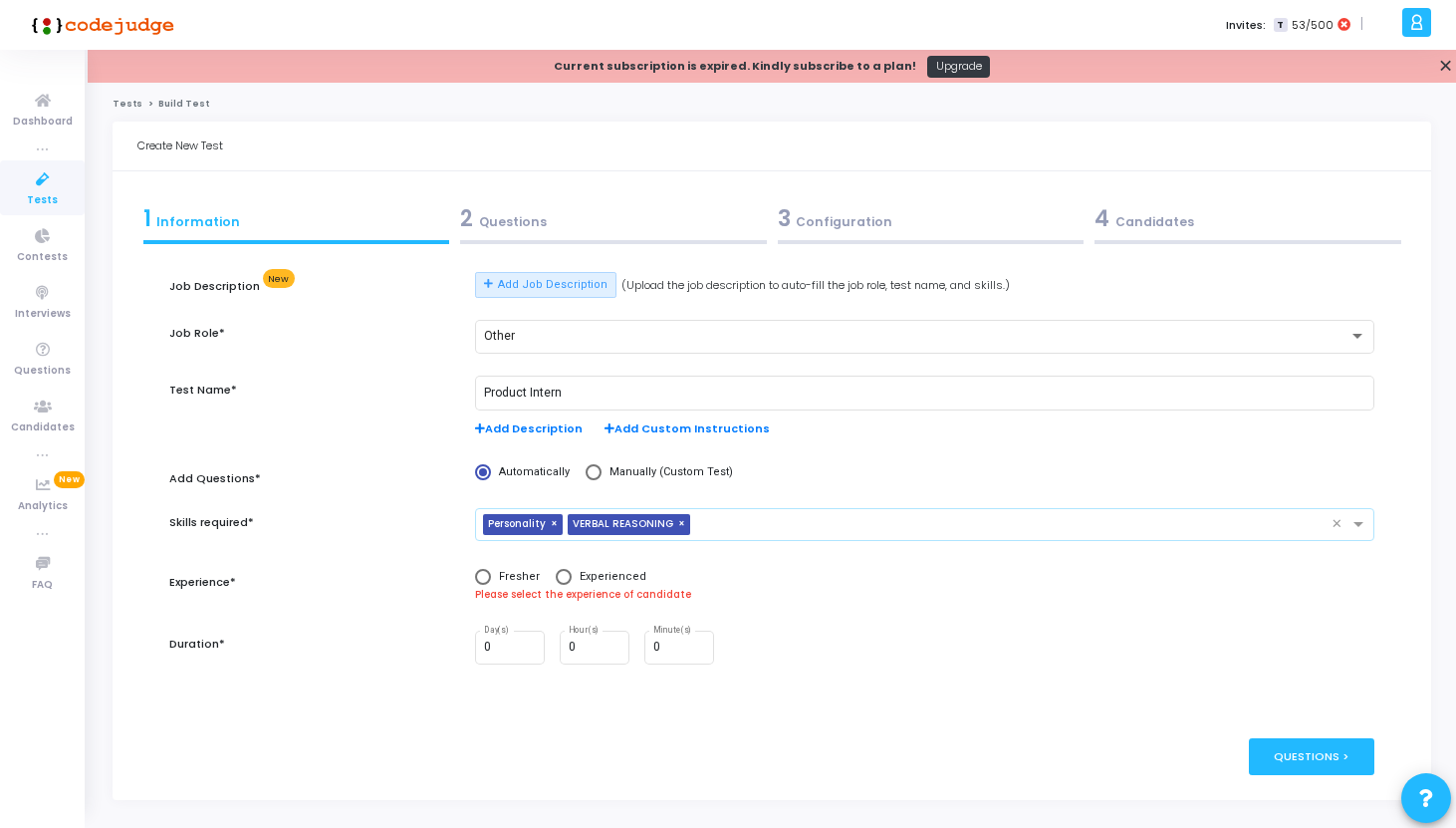 click at bounding box center [1015, 525] 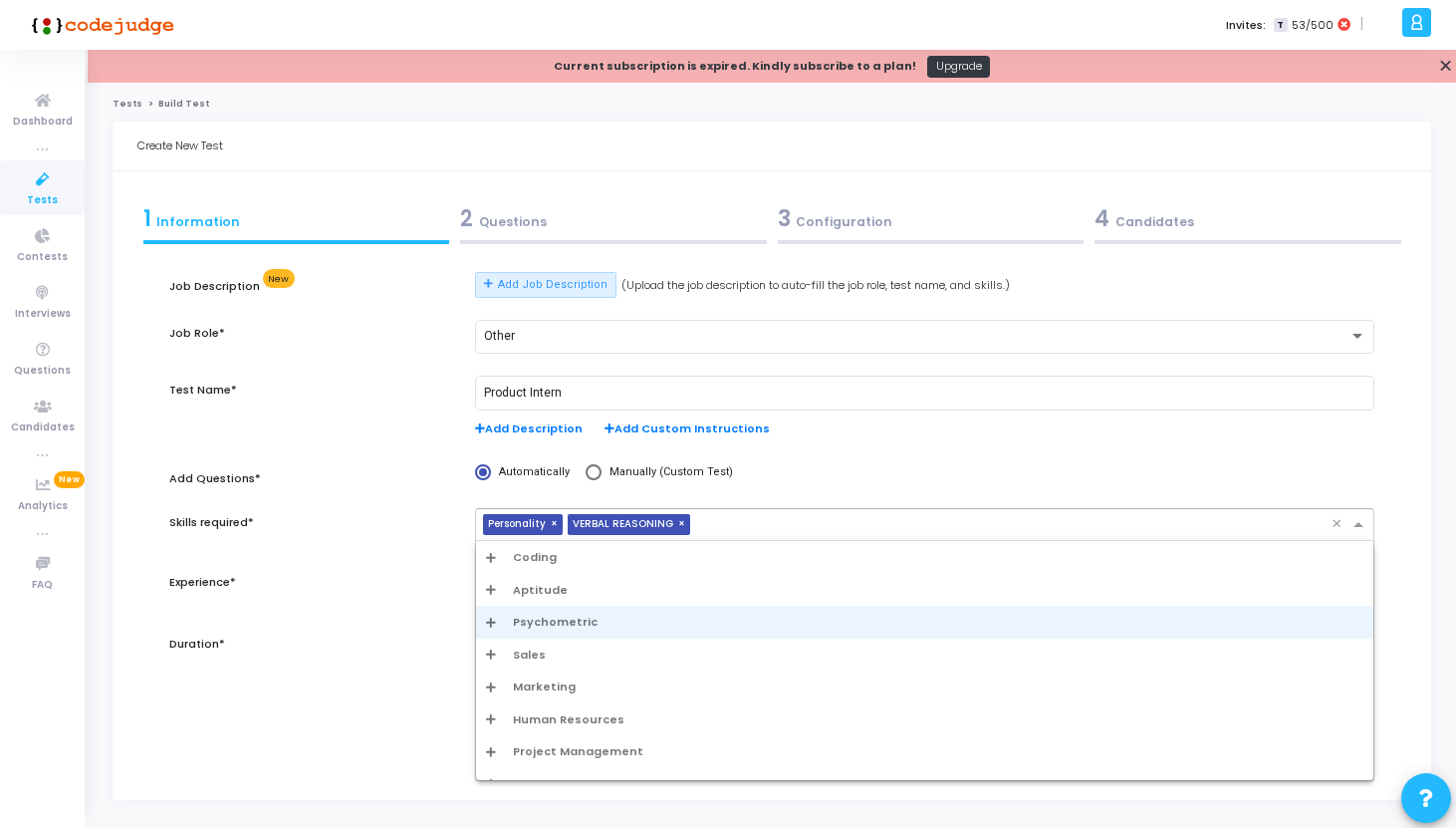 click at bounding box center (491, 622) 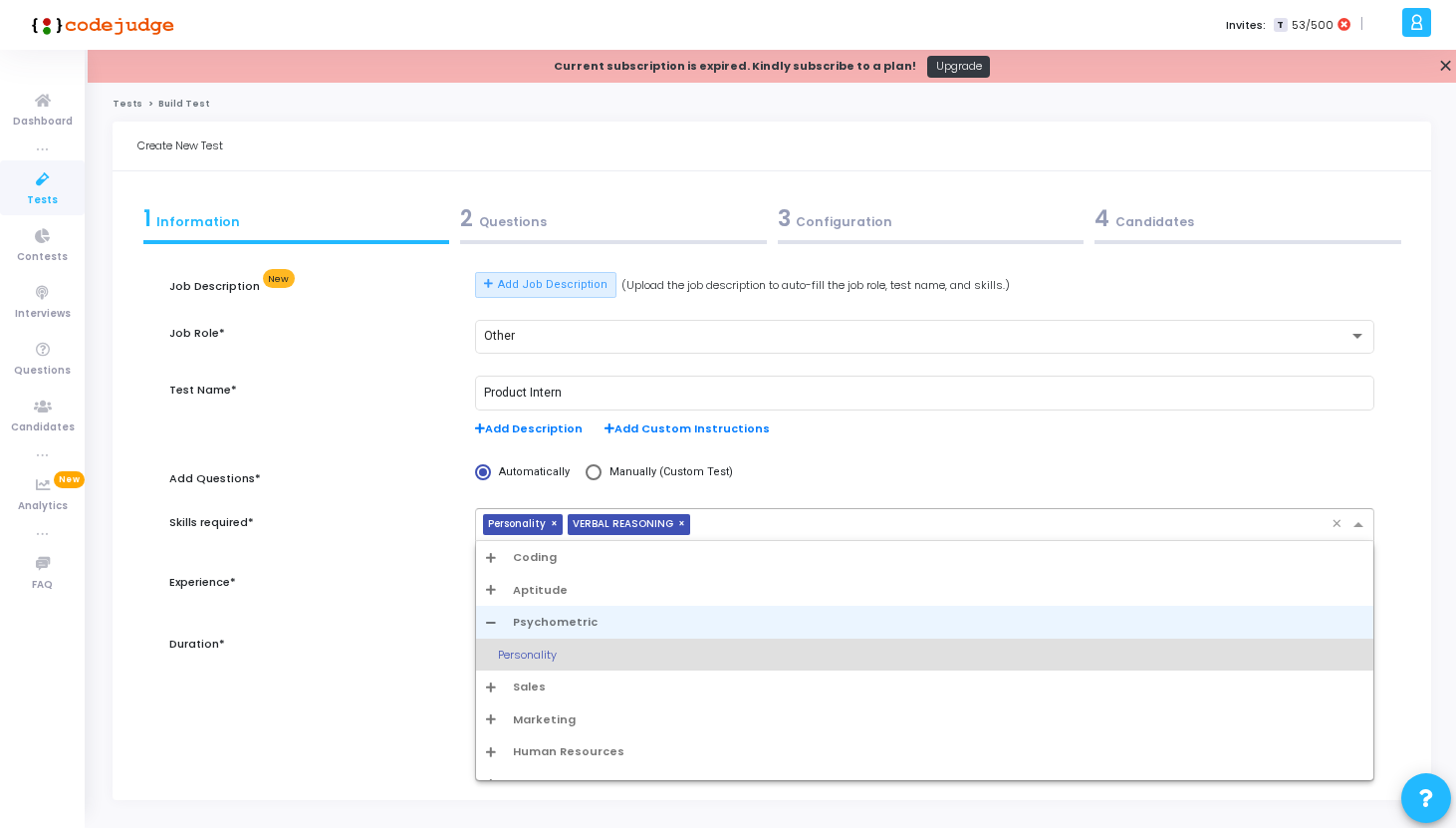 click at bounding box center (491, 622) 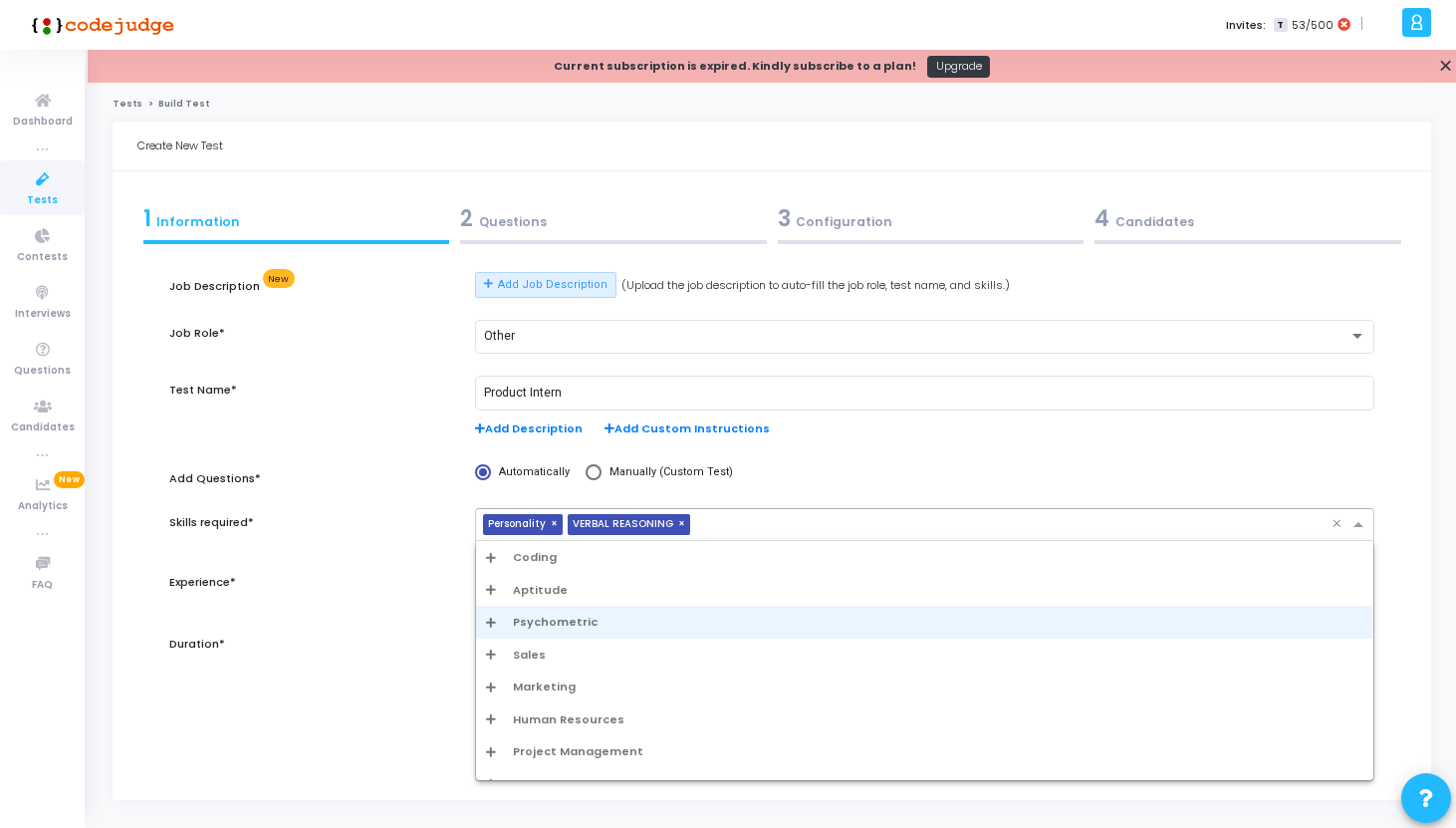 click at bounding box center [491, 589] 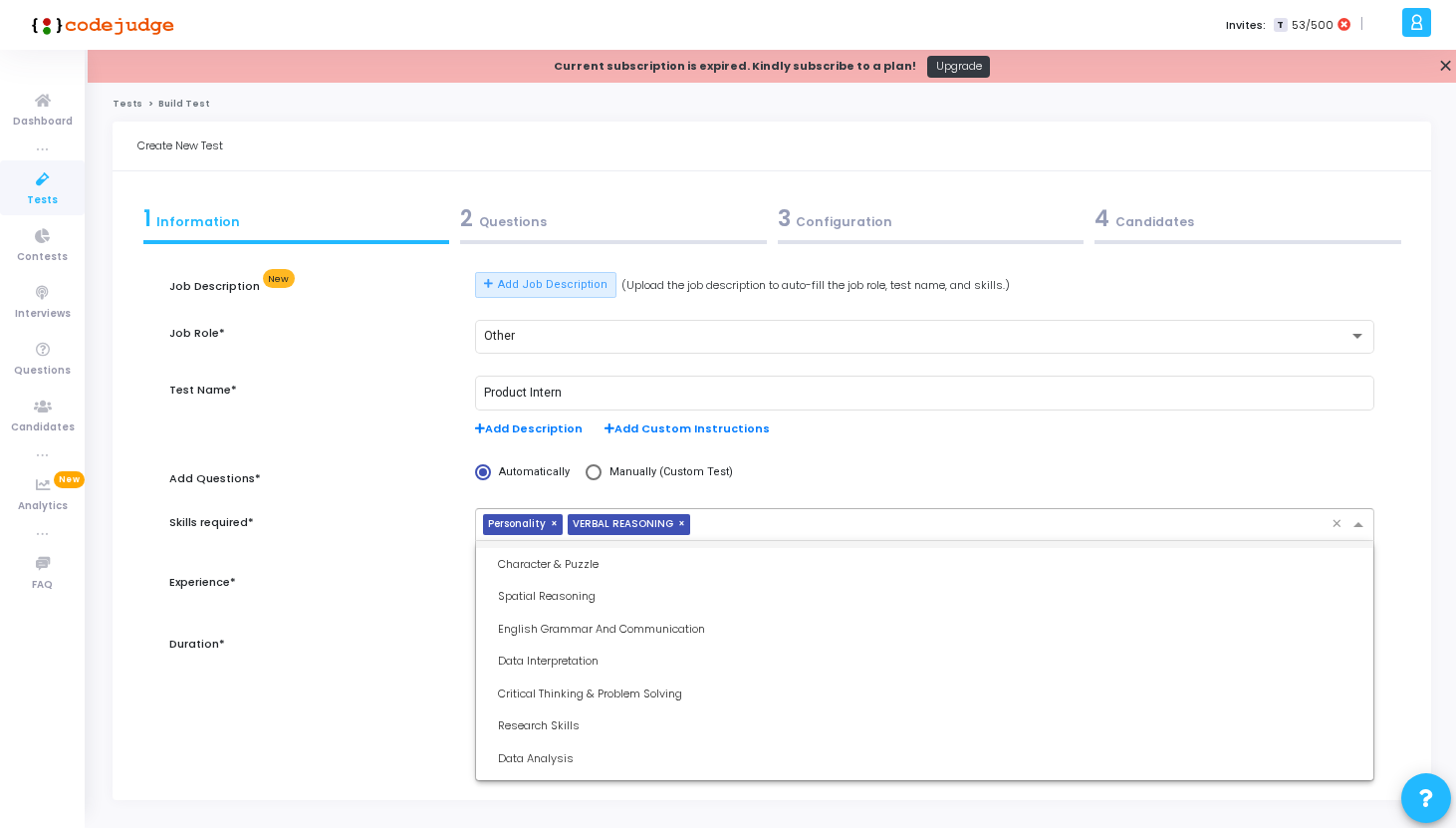 scroll, scrollTop: 226, scrollLeft: 0, axis: vertical 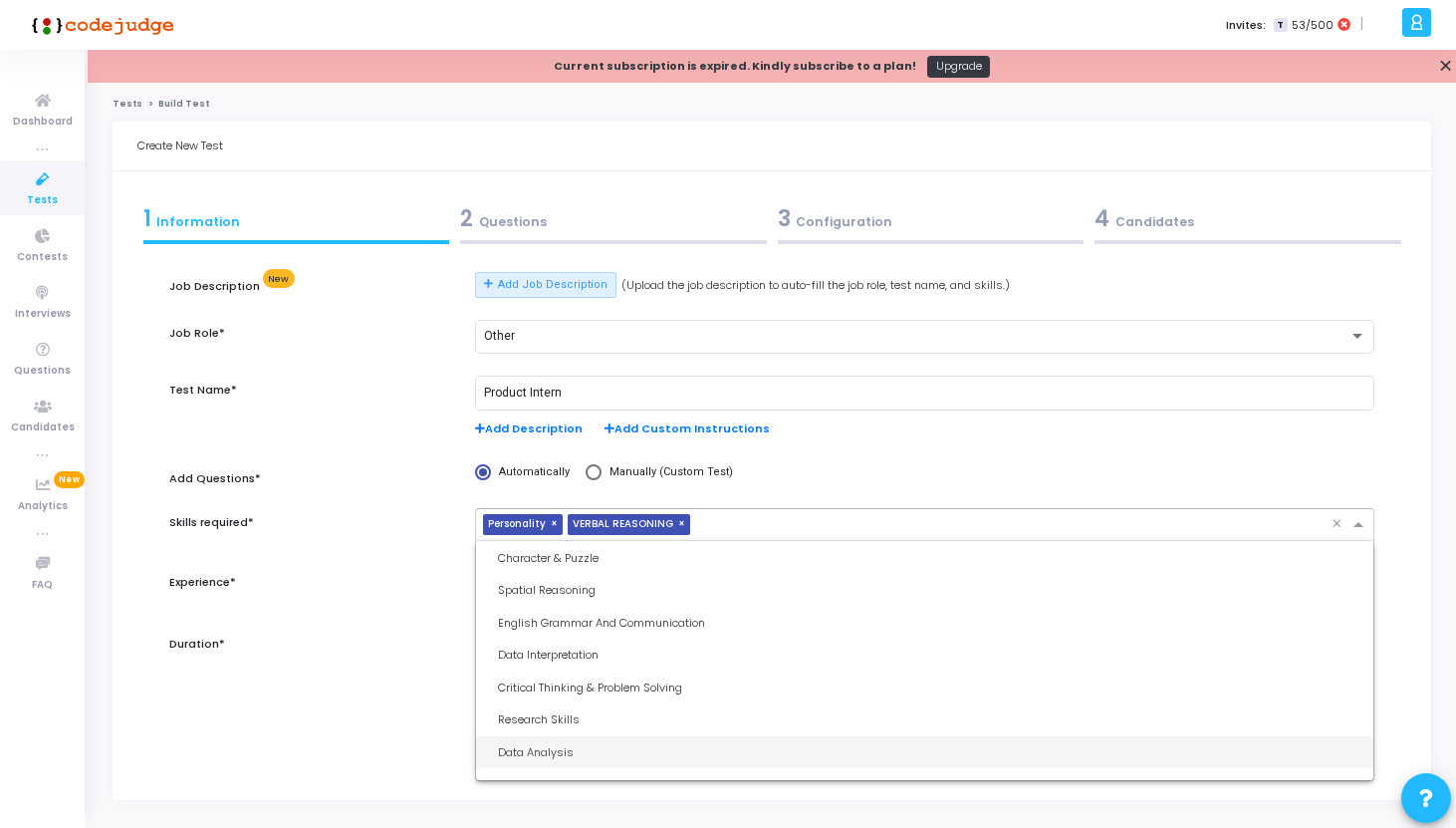 click on "Data Analysis" at bounding box center [930, 752] 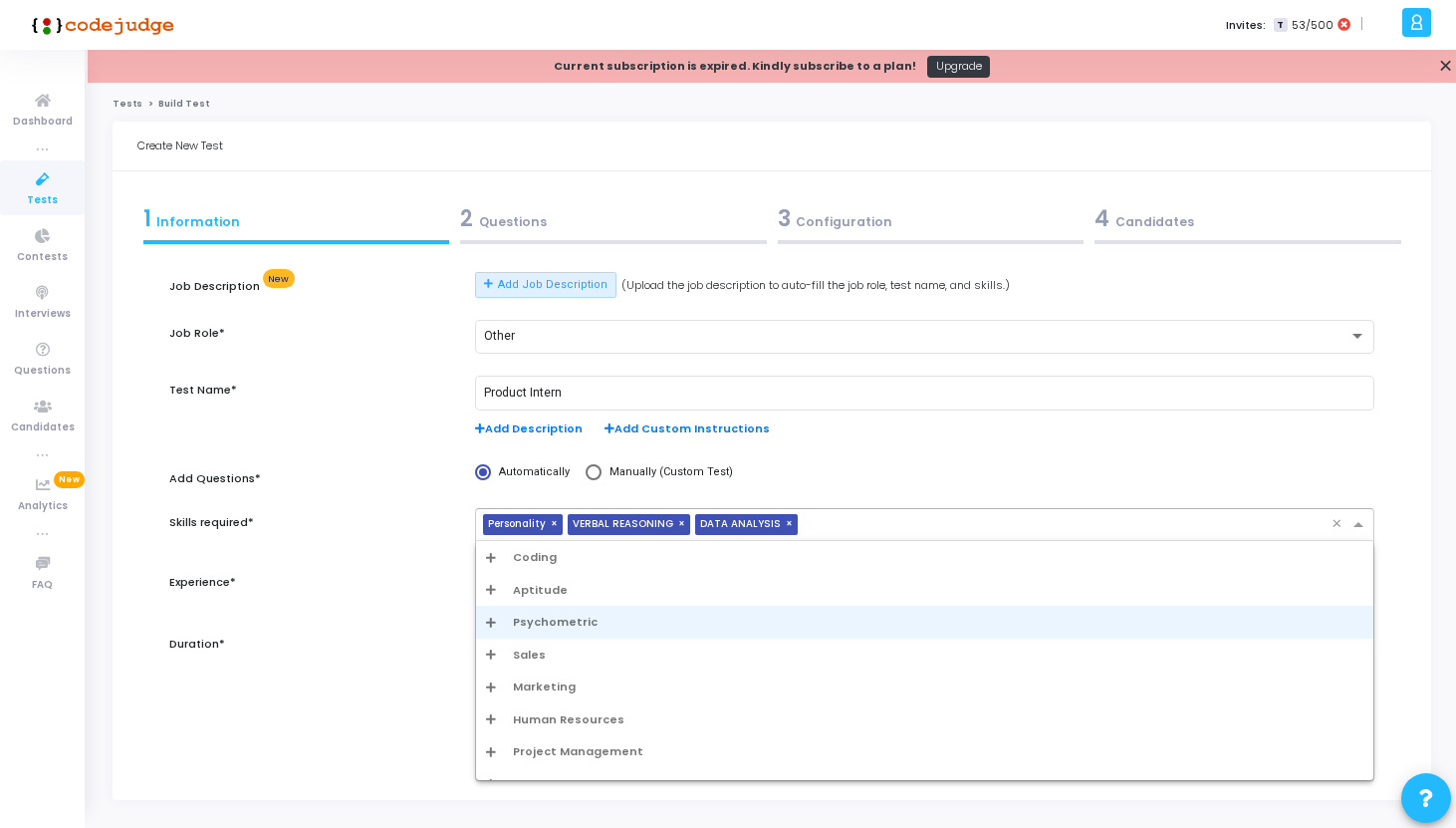 click at bounding box center [1069, 525] 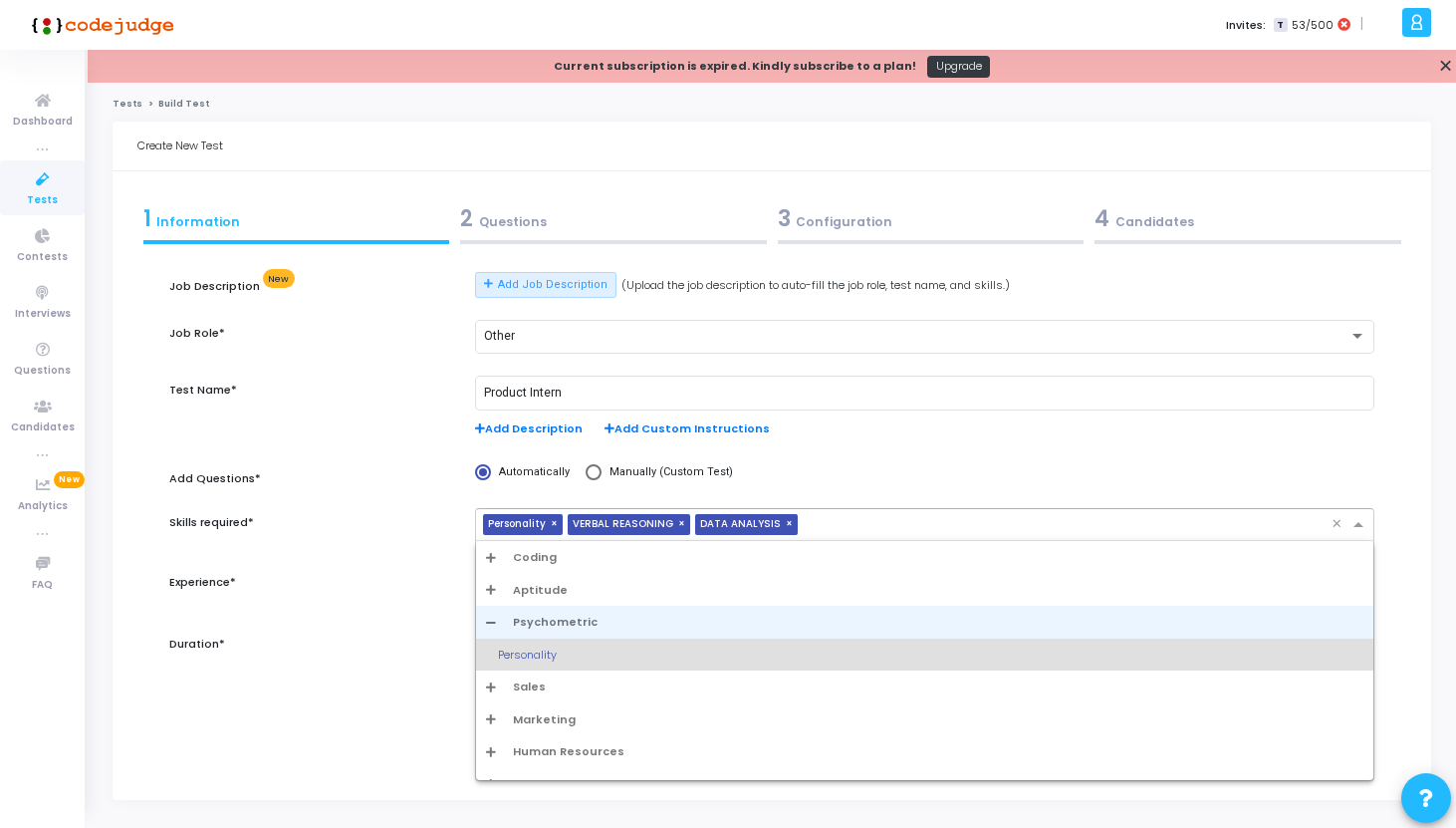 click at bounding box center [491, 589] 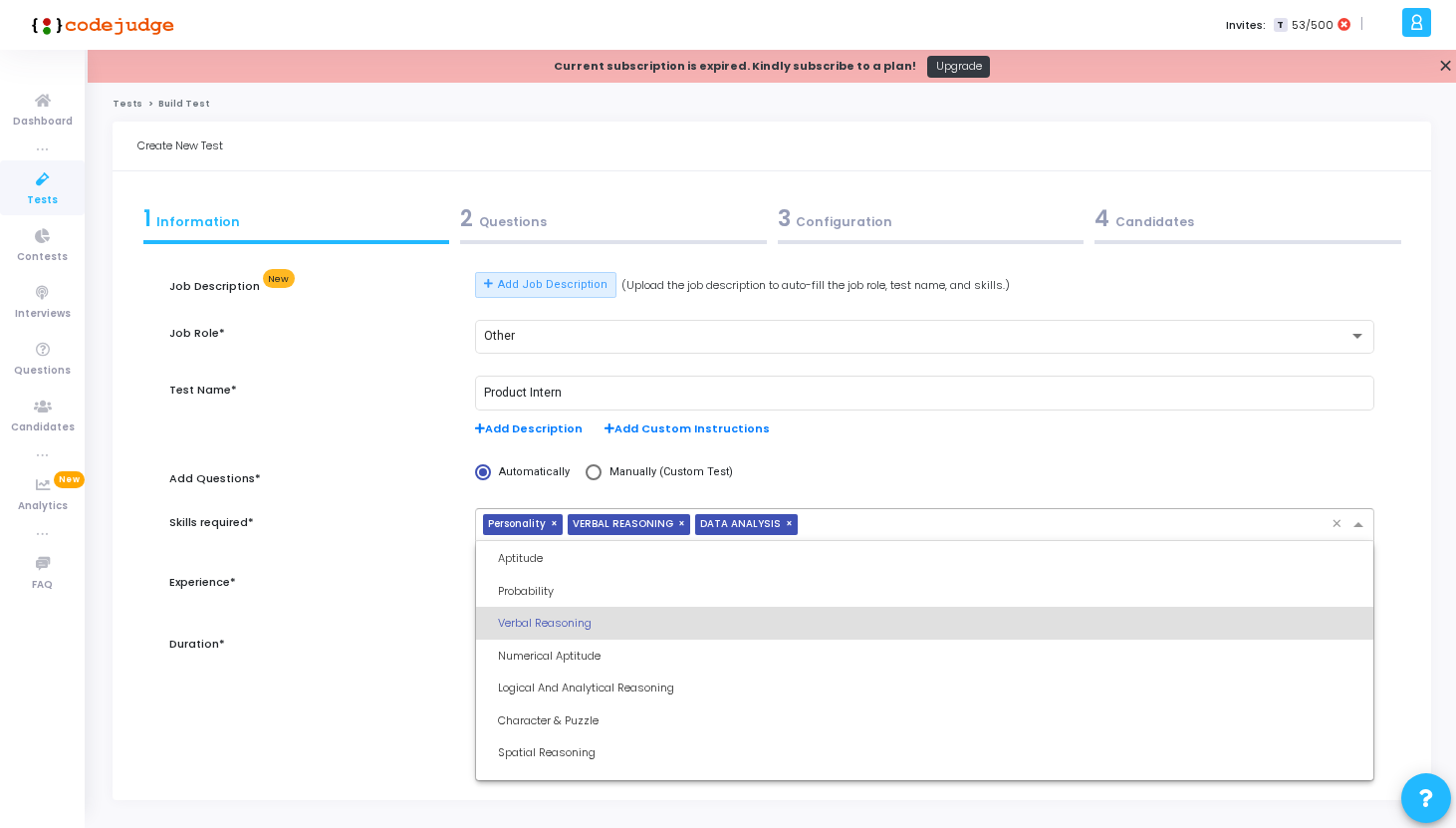 scroll, scrollTop: 68, scrollLeft: 0, axis: vertical 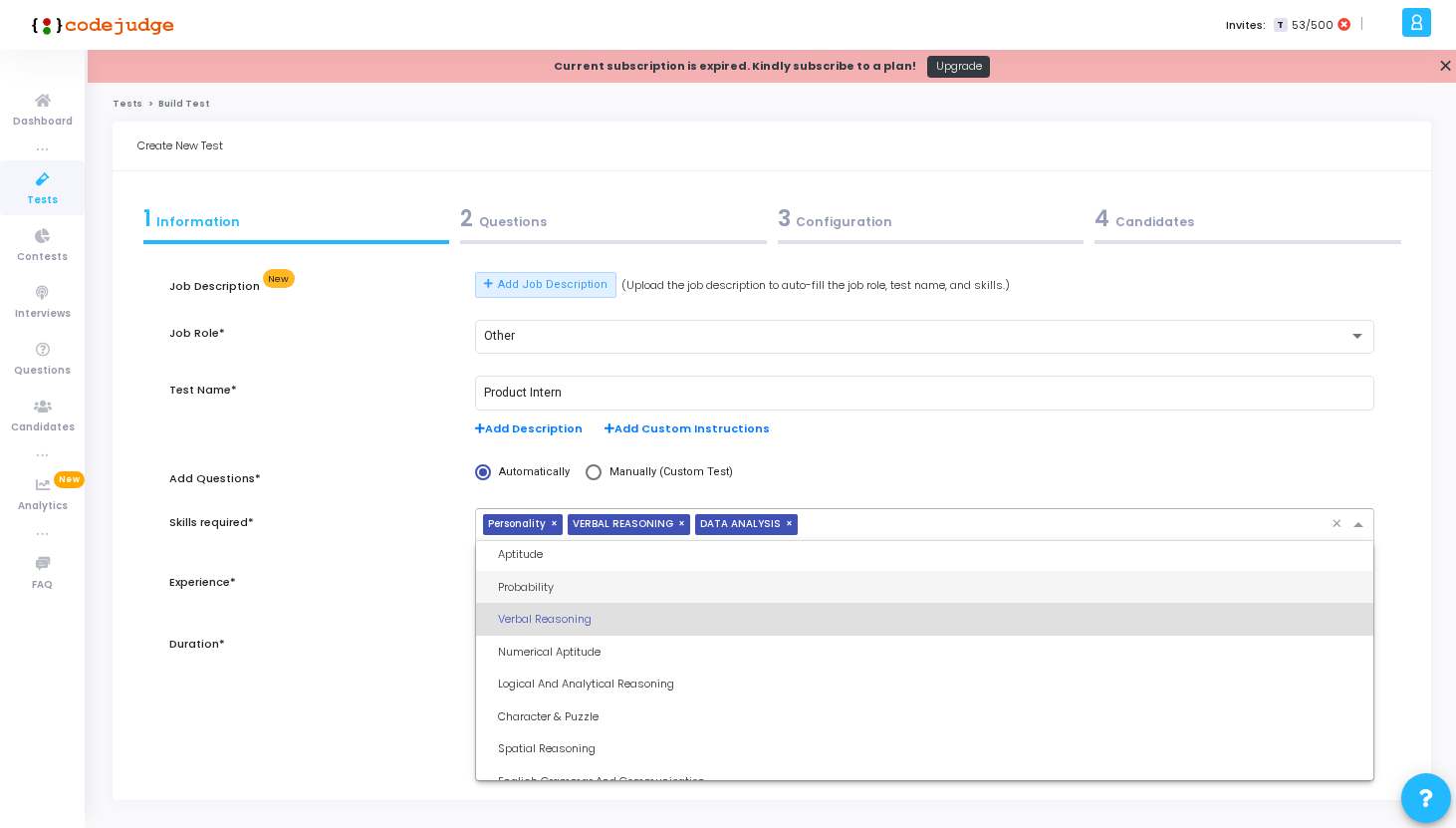click on "Probability" at bounding box center (930, 587) 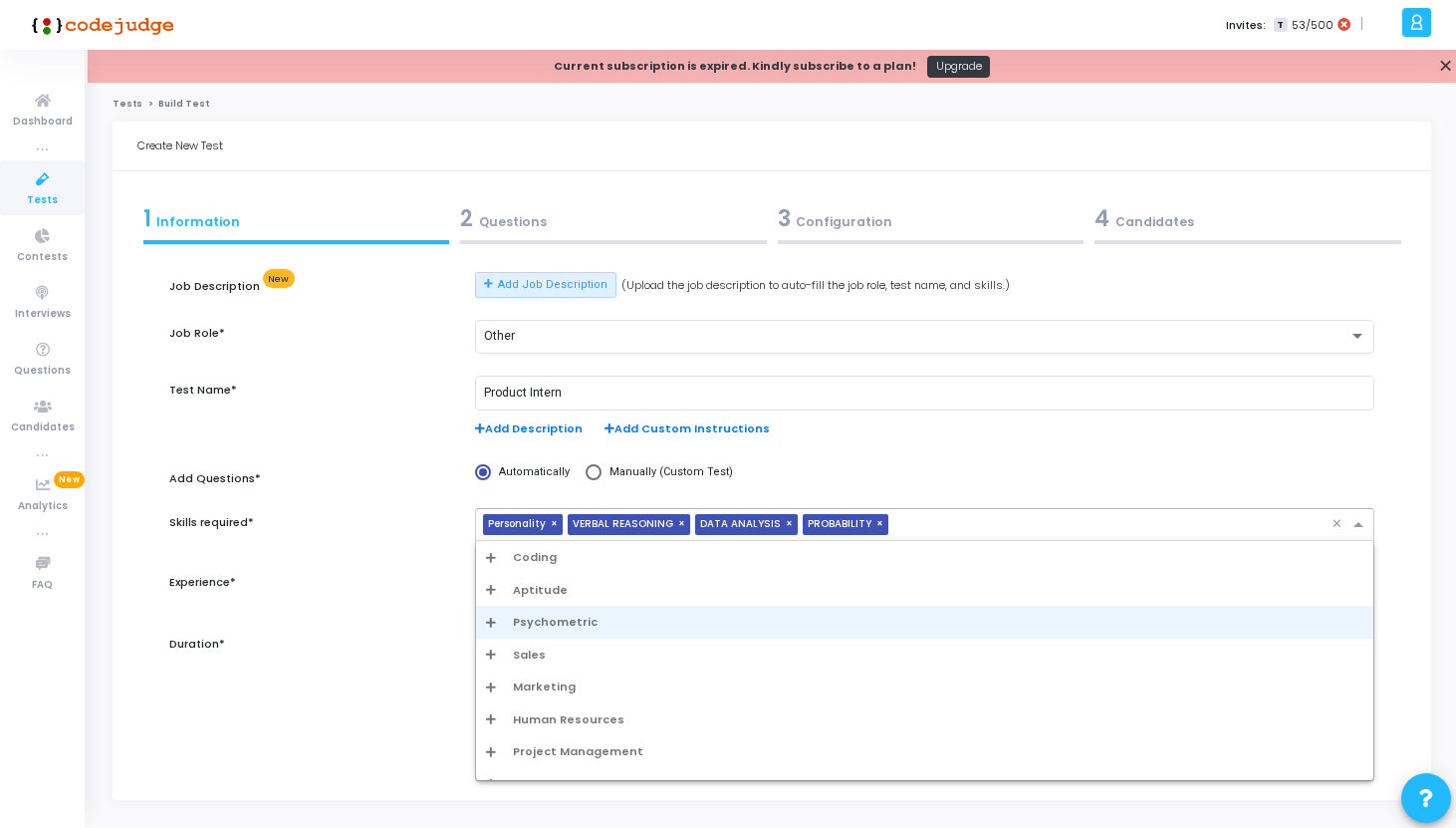 click at bounding box center (1113, 525) 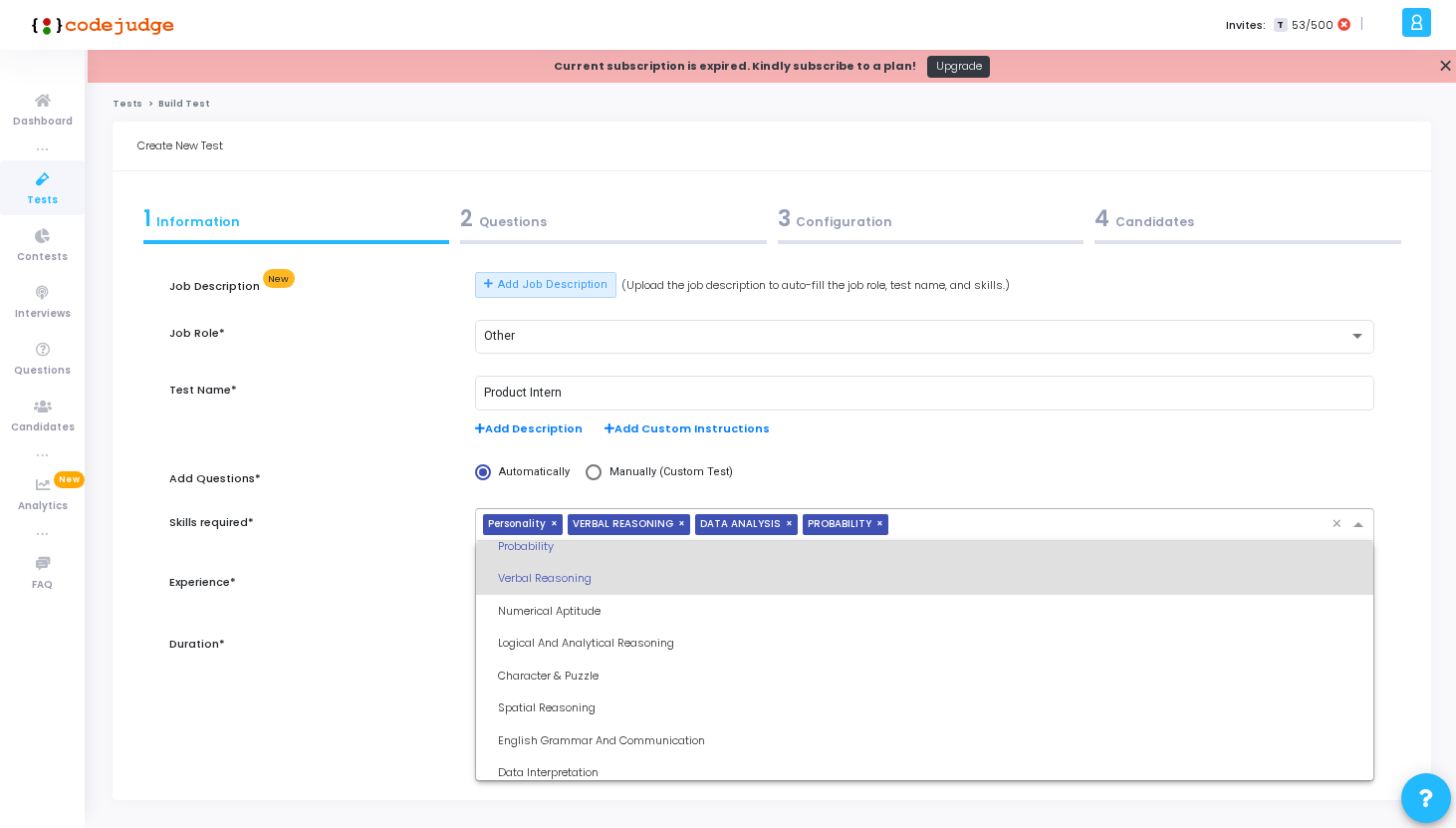 scroll, scrollTop: 110, scrollLeft: 0, axis: vertical 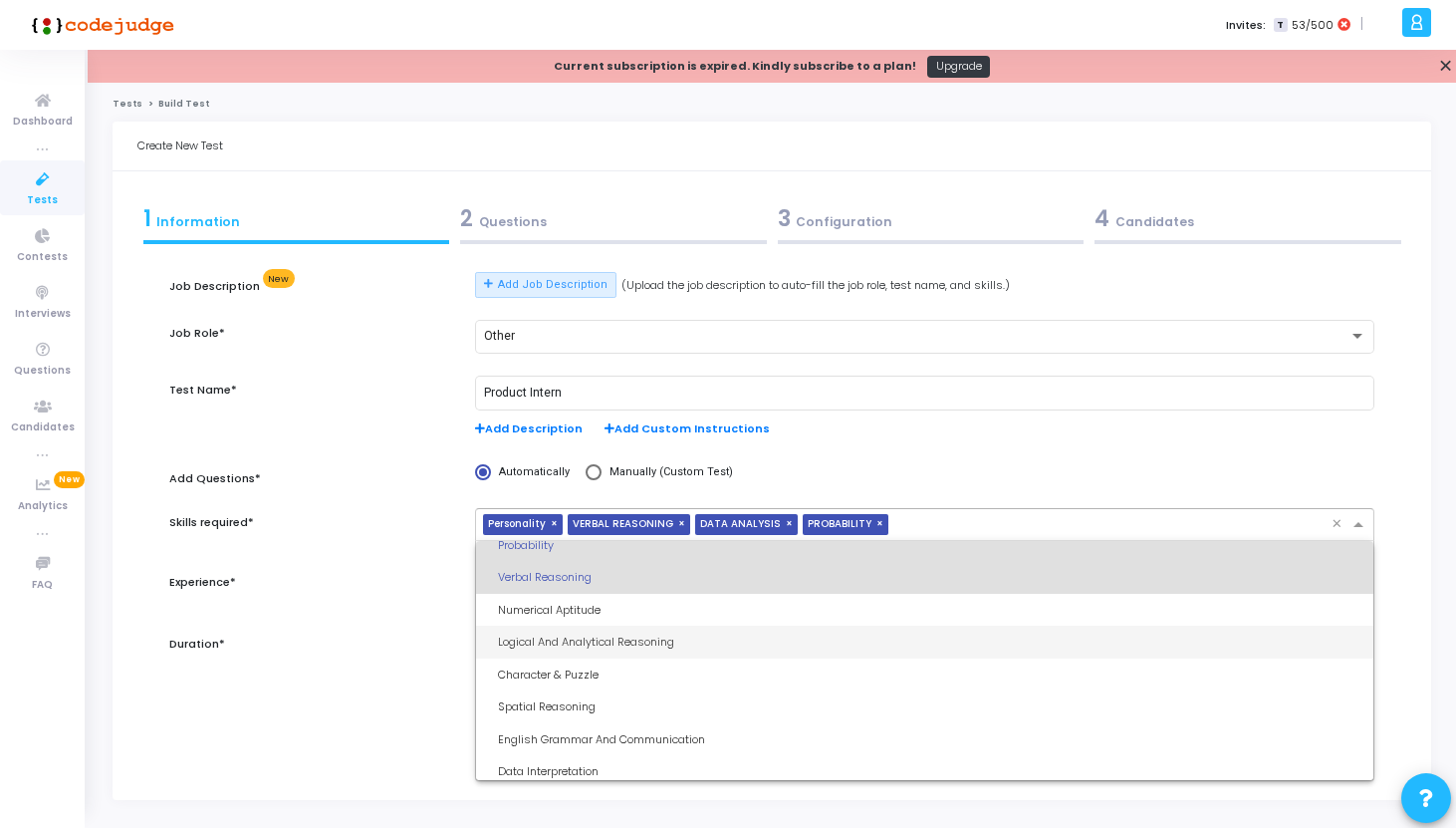 click on "Logical And Analytical Reasoning" at bounding box center [930, 642] 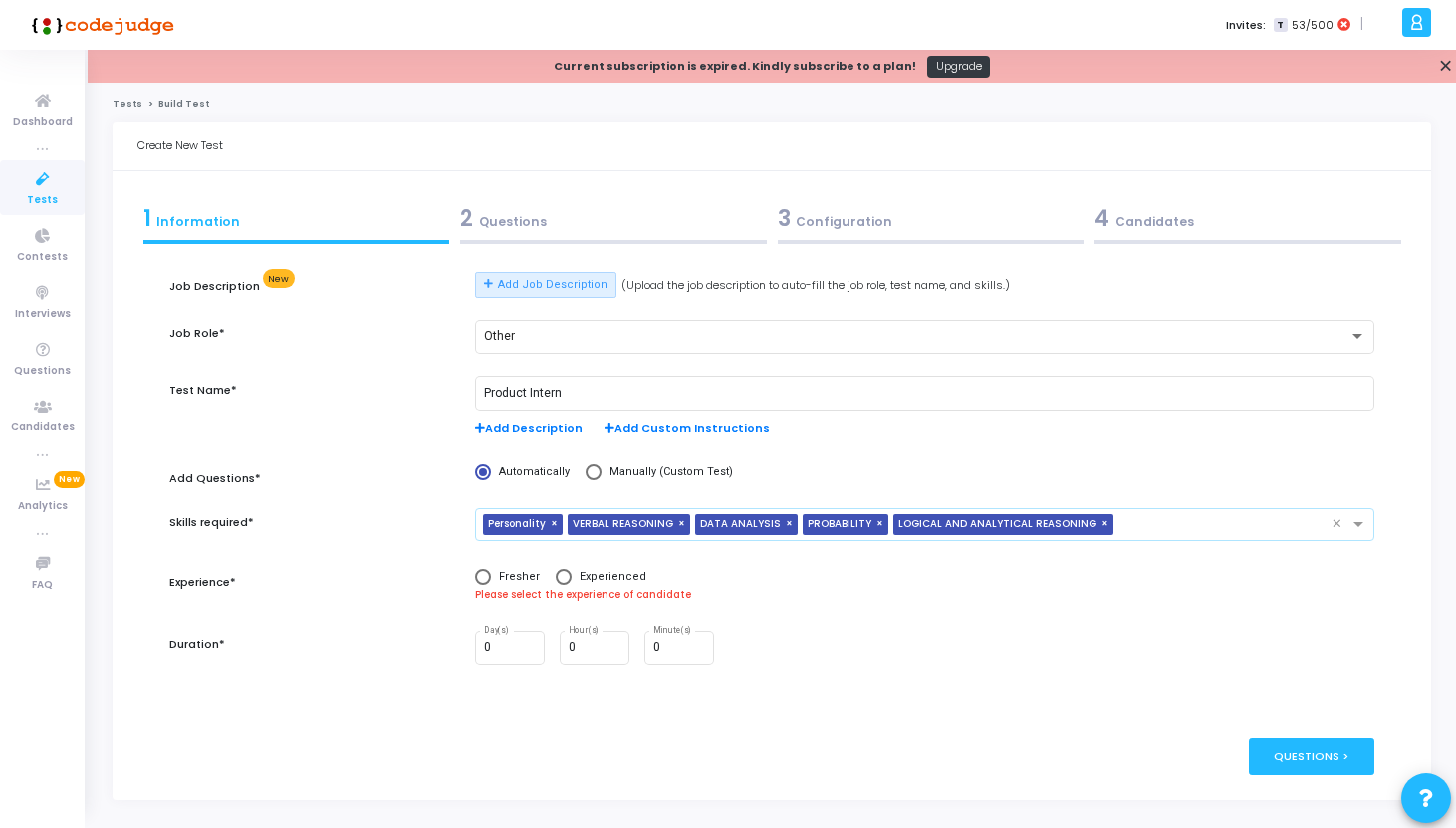 click at bounding box center (483, 577) 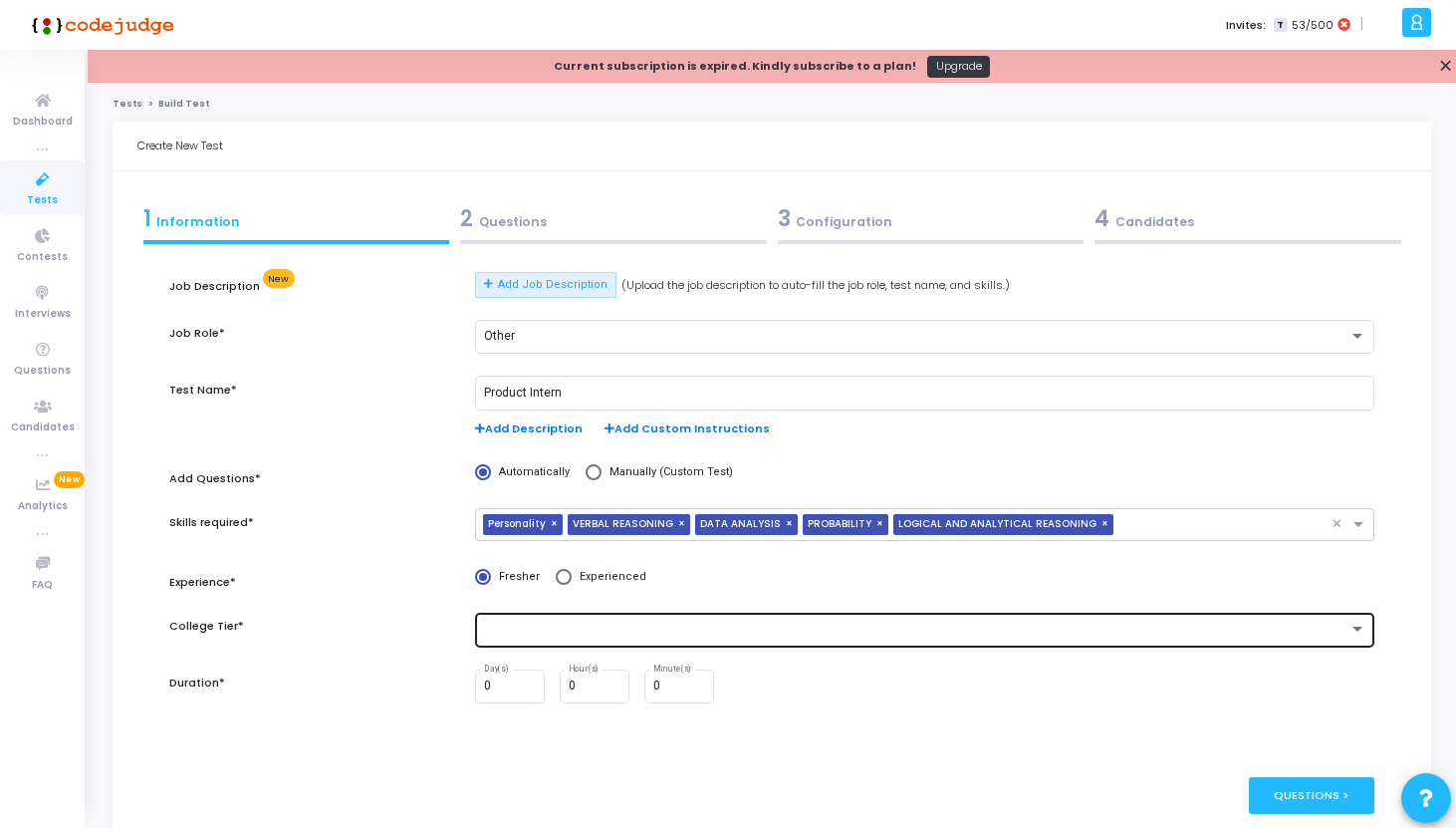 click at bounding box center [925, 628] 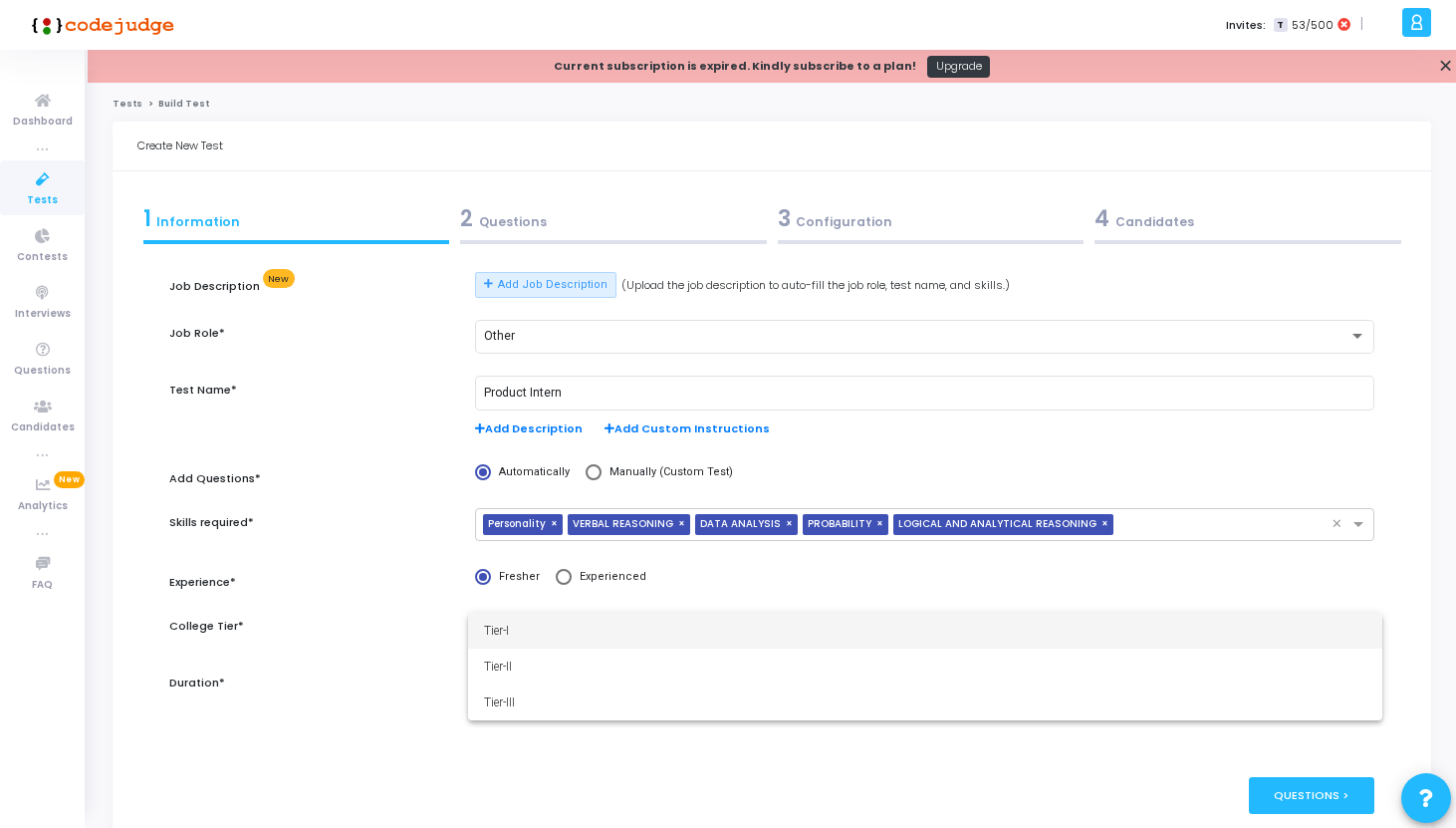 click on "Tier-I" at bounding box center (925, 631) 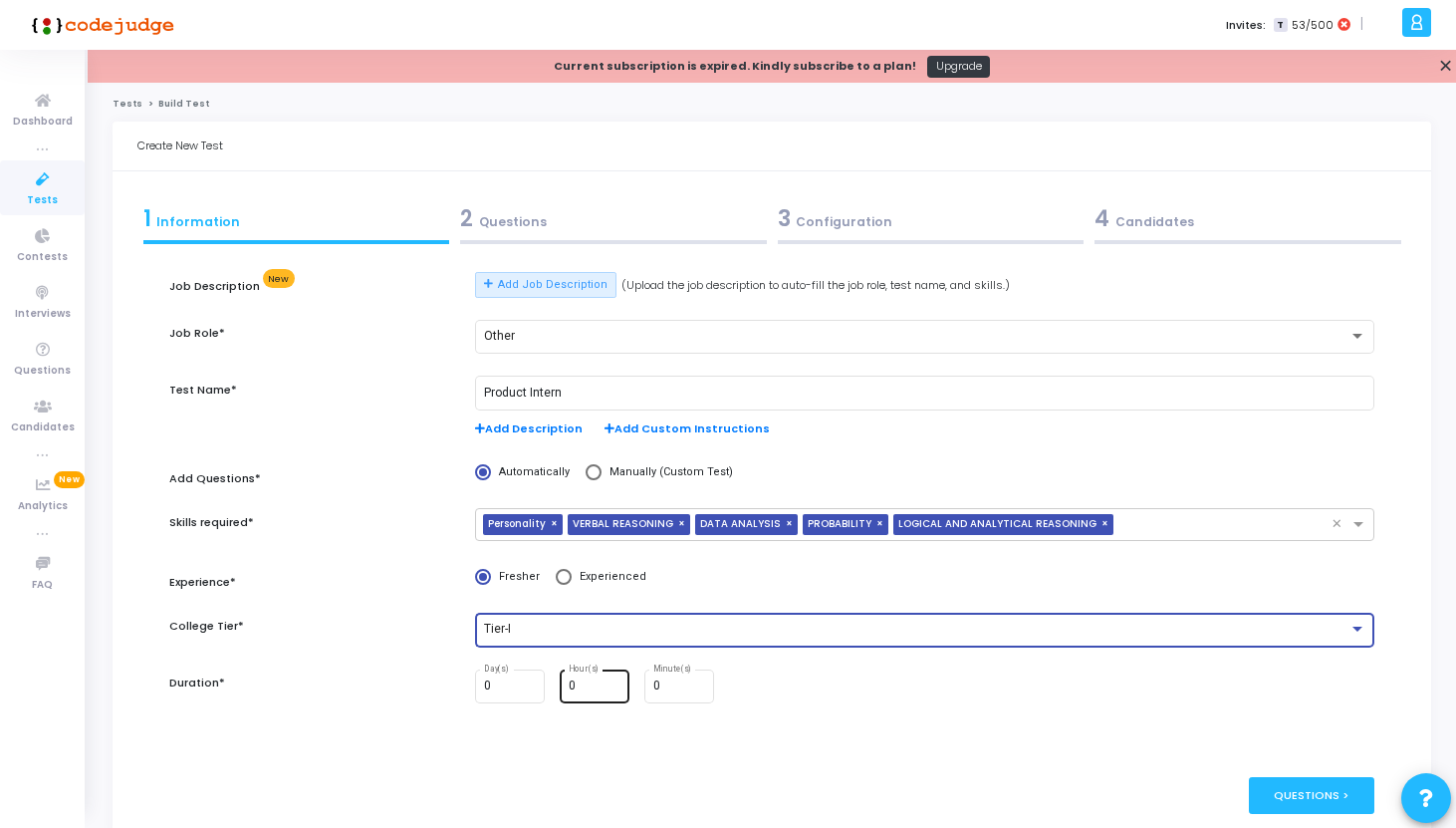 click on "0" at bounding box center (596, 687) 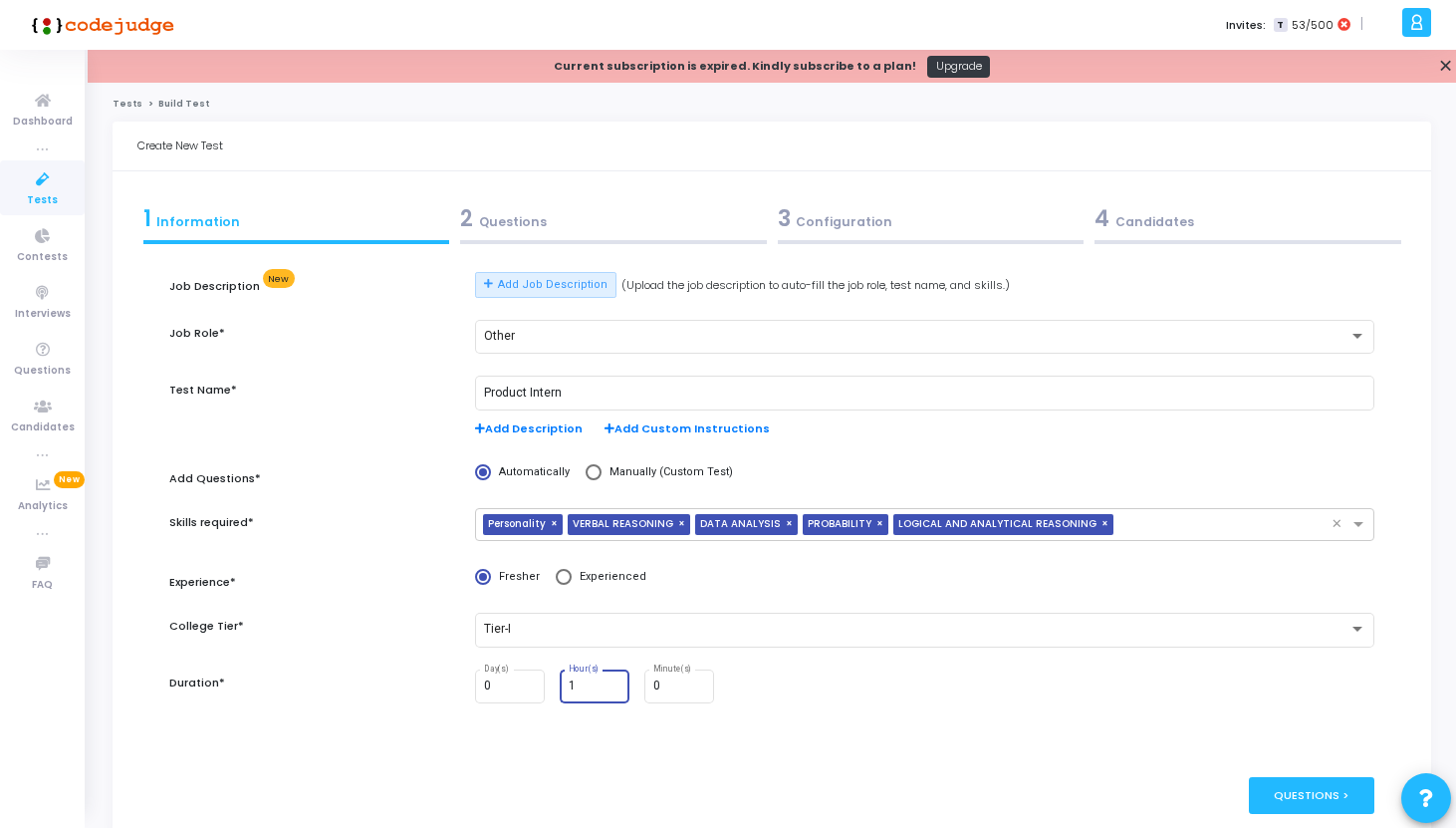 type on "1" 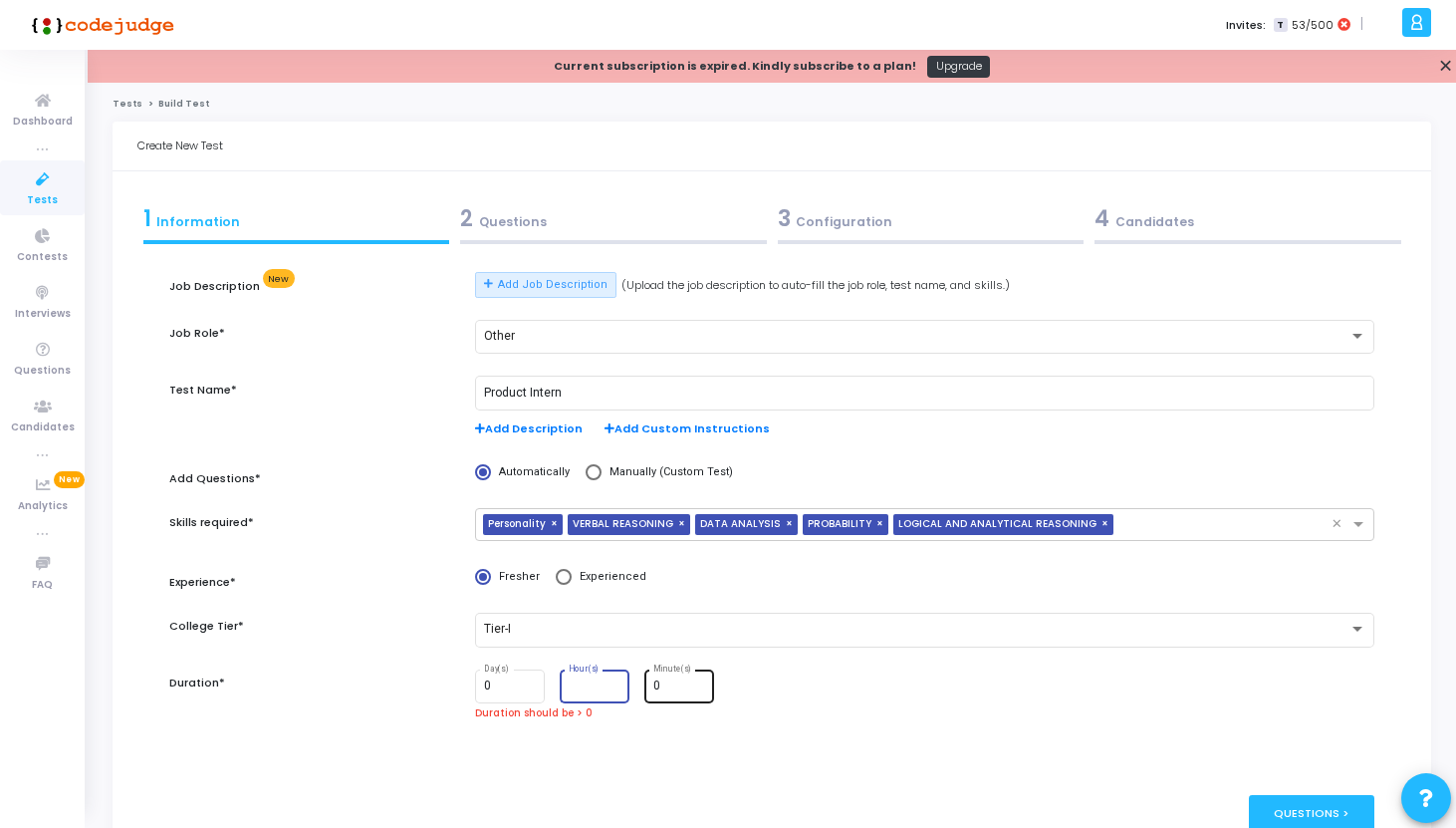 type 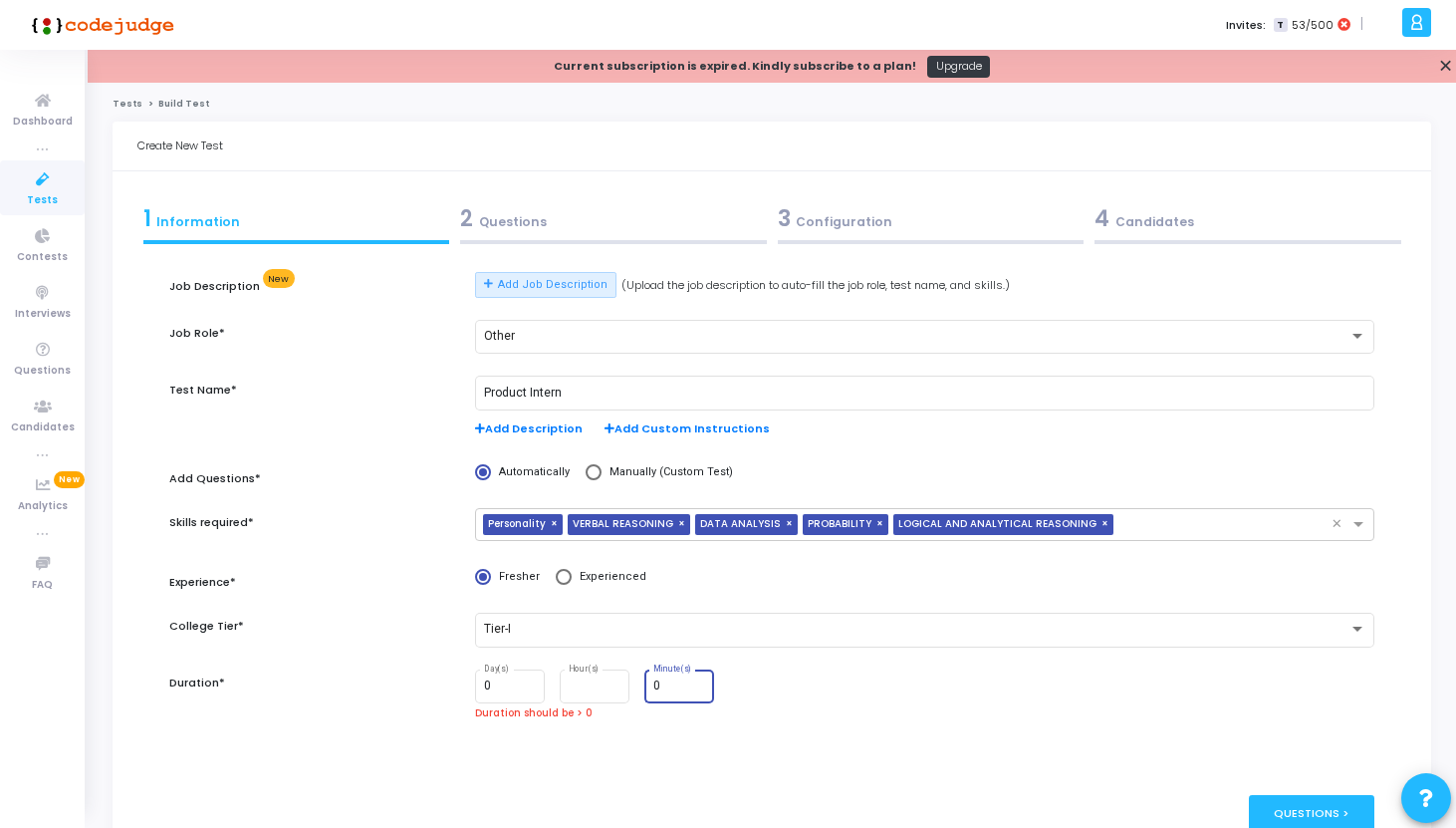 click on "0" at bounding box center [680, 687] 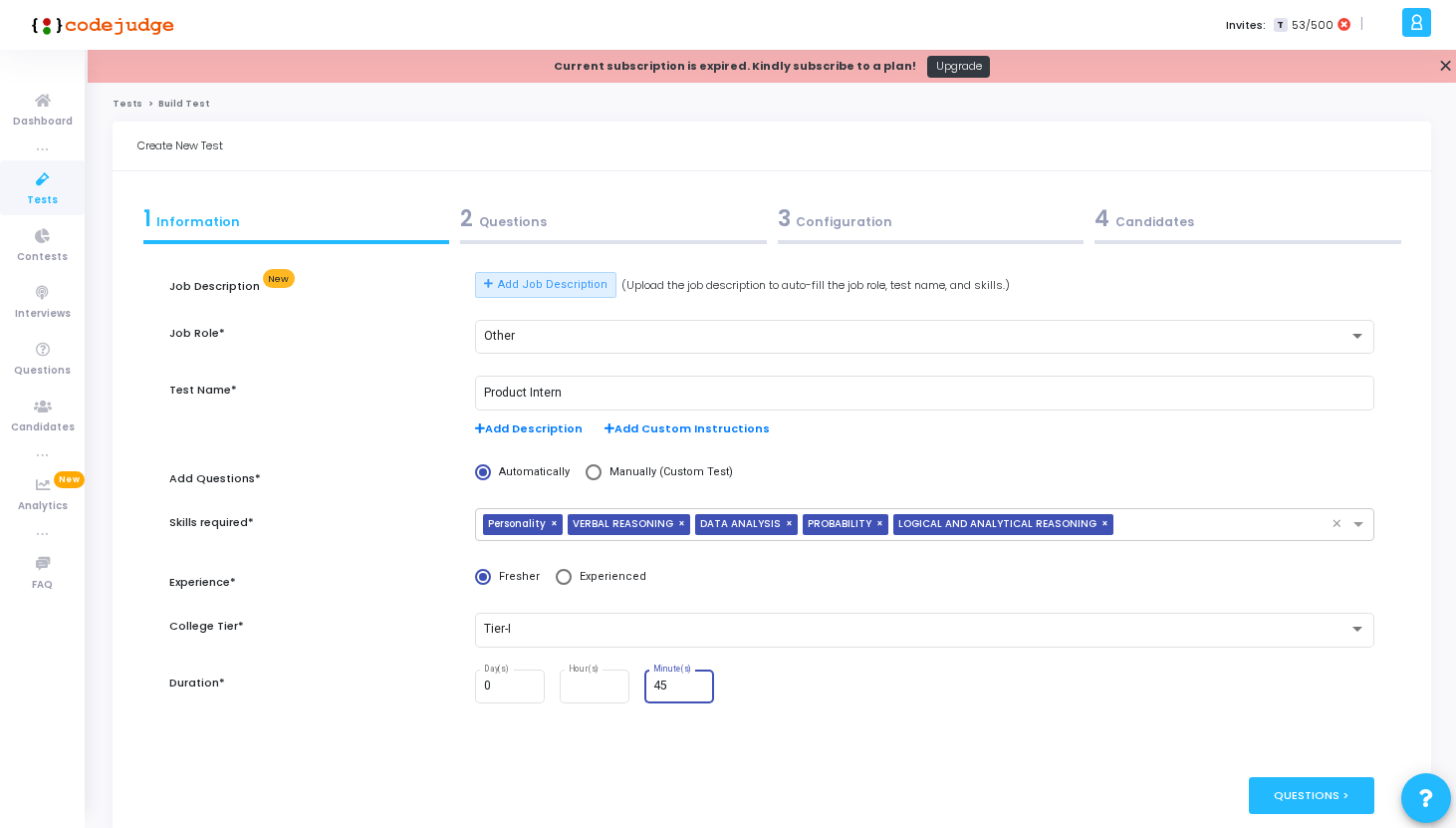 type on "45" 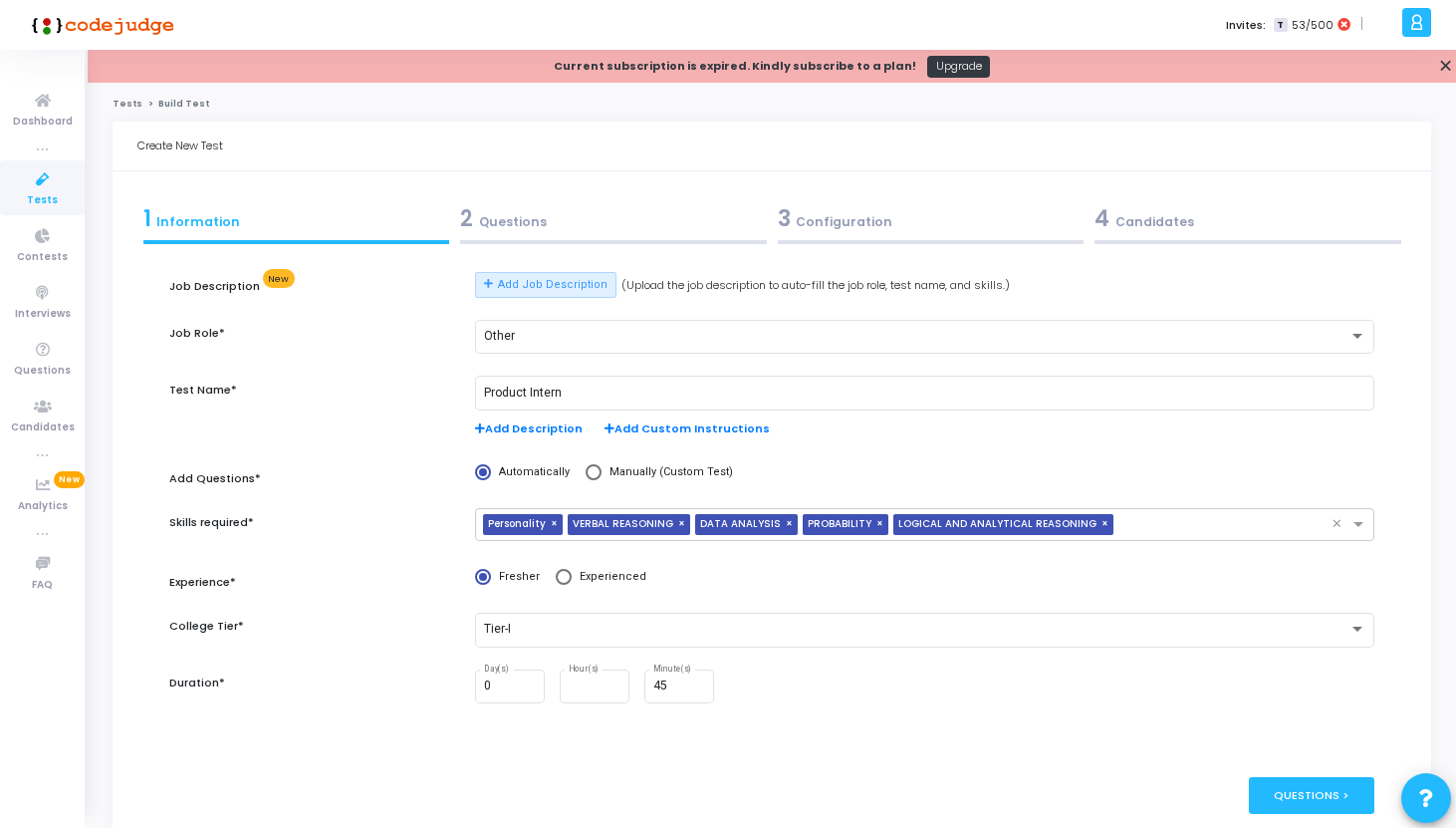 click on "0 Day(s) Hour(s) 45 Minute(s)" at bounding box center (924, 687) 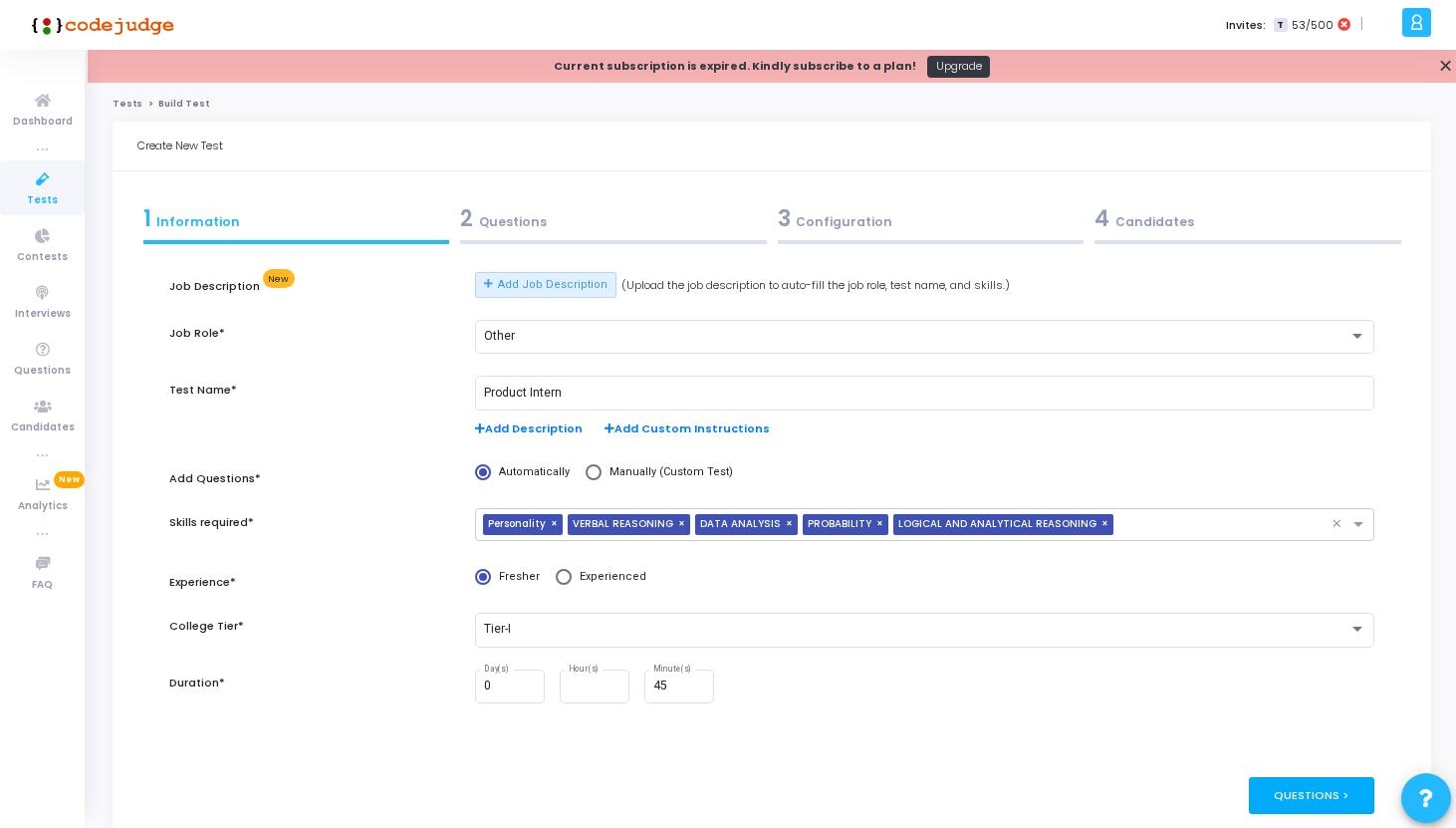 click on "Questions >" at bounding box center [1312, 795] 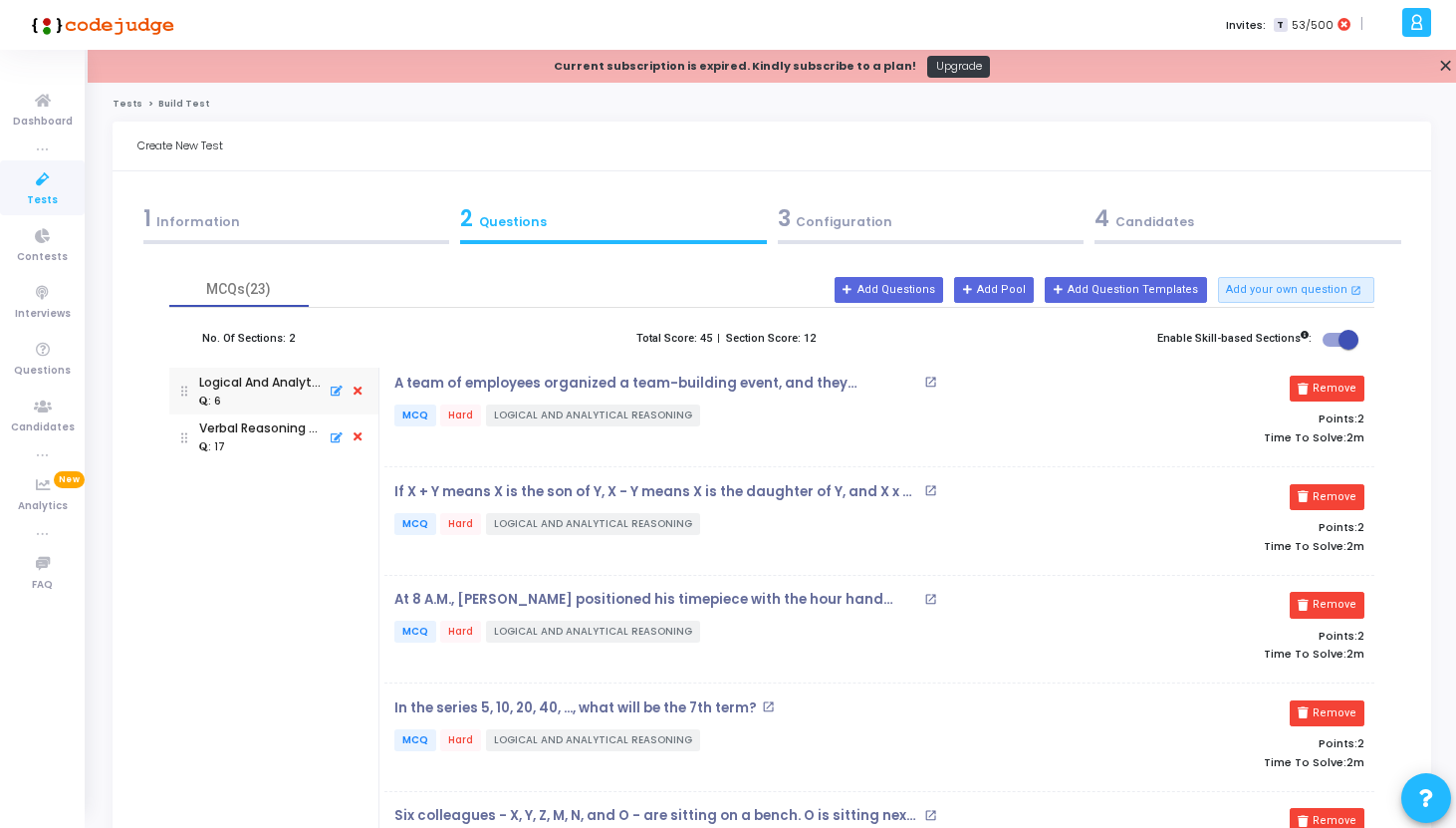 click on ": 17" at bounding box center (260, 447) 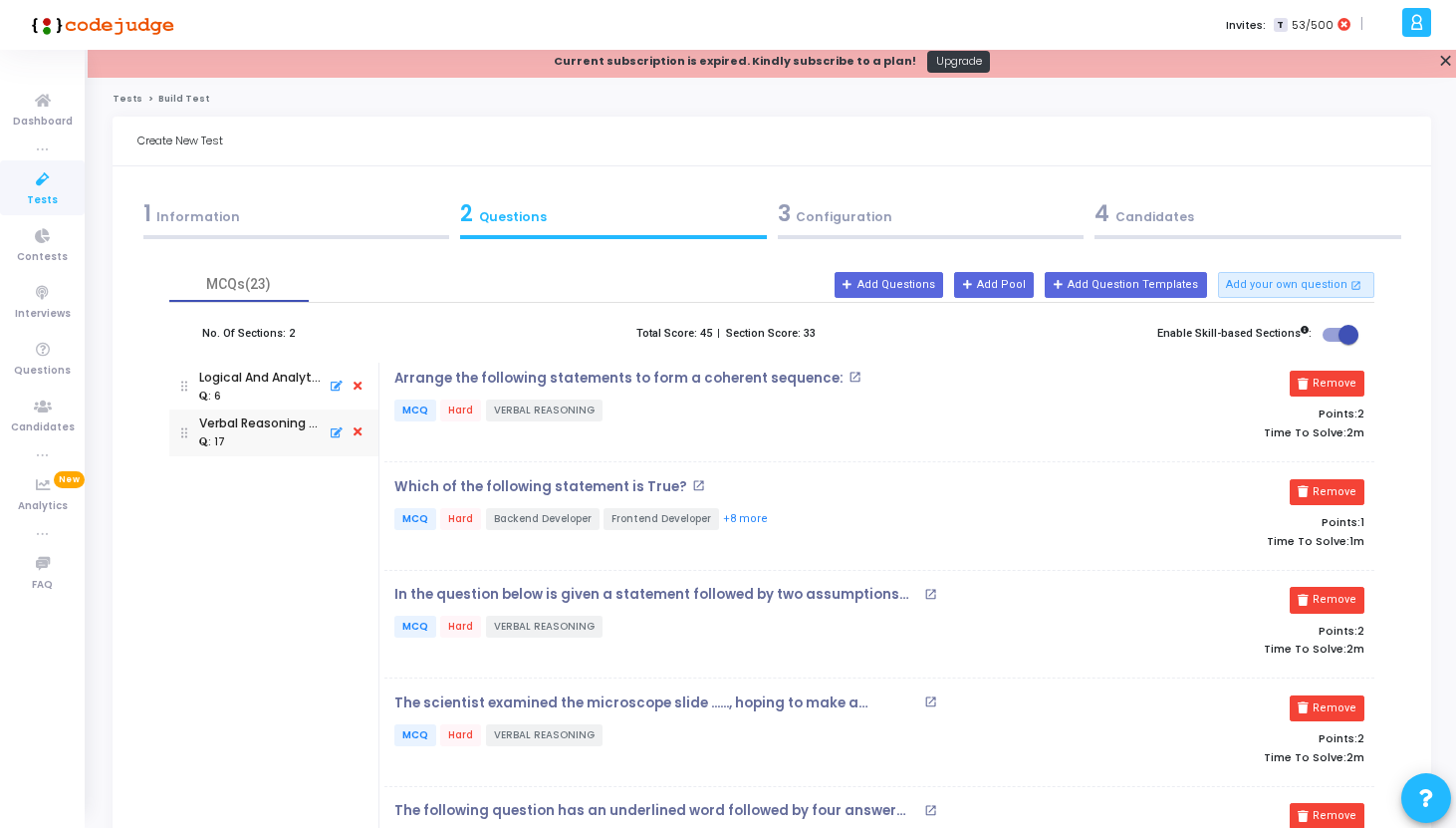 scroll, scrollTop: 0, scrollLeft: 0, axis: both 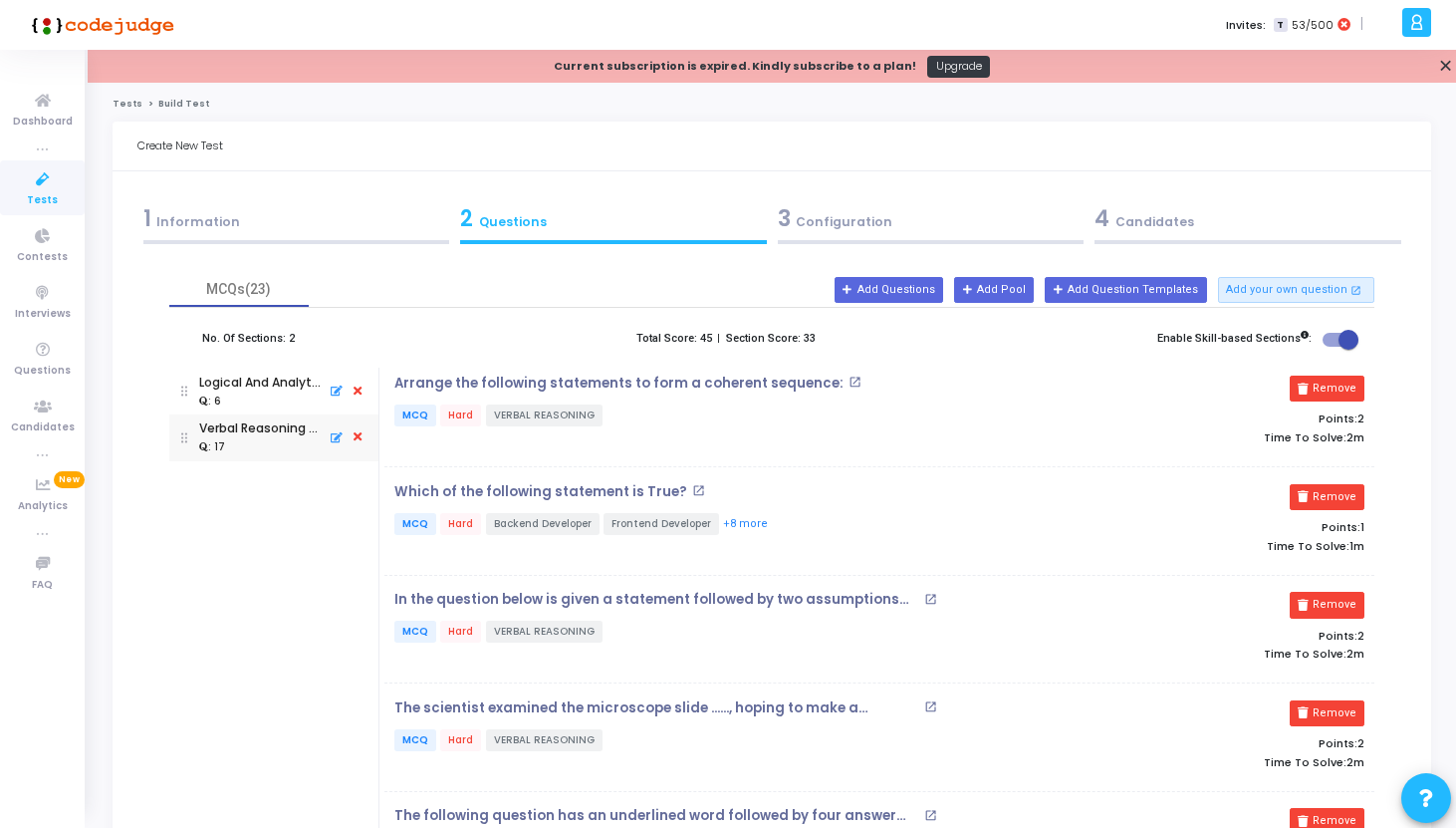 click on "1  Information" at bounding box center [297, 218] 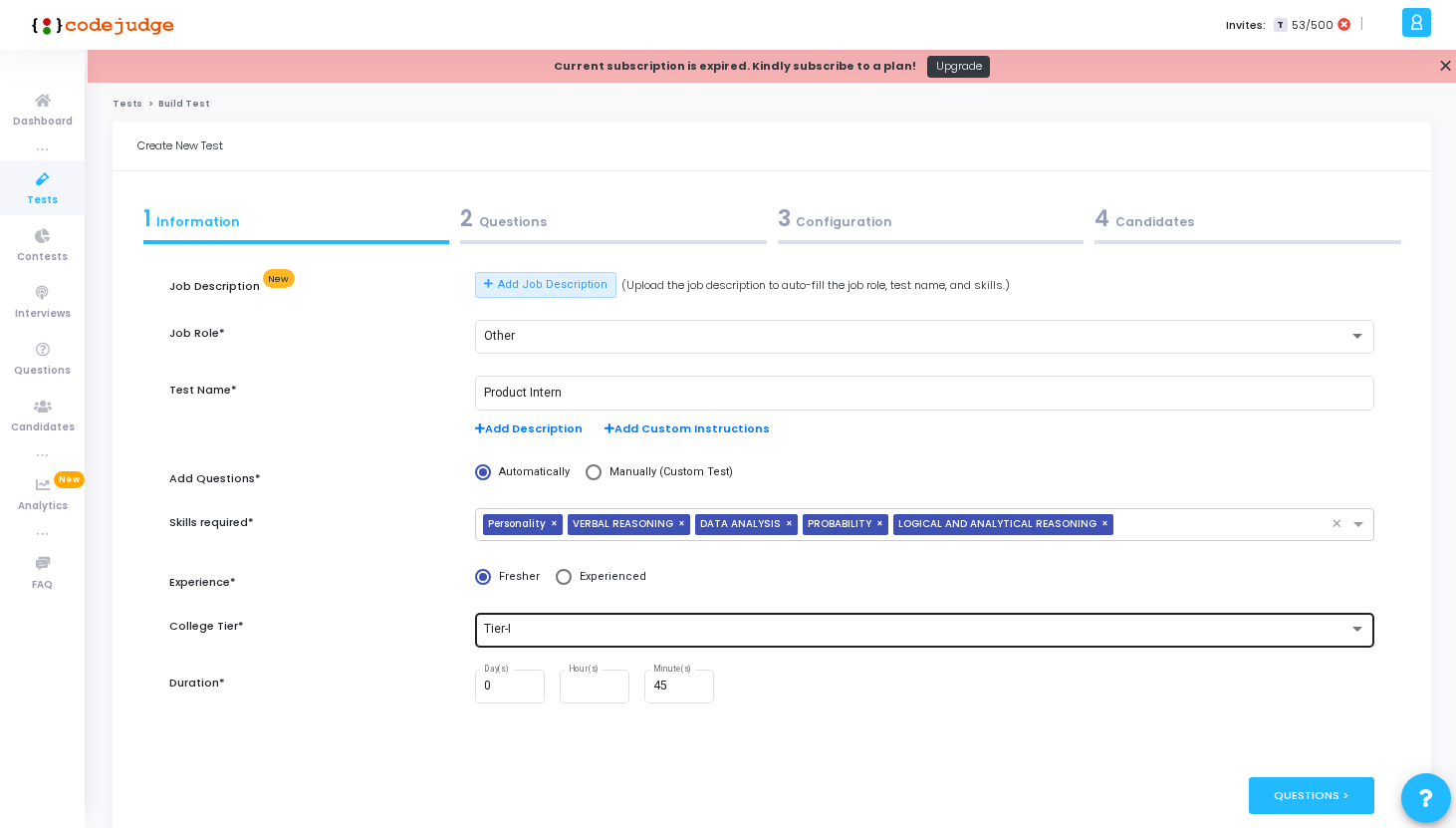 click on "Tier-I" at bounding box center (916, 630) 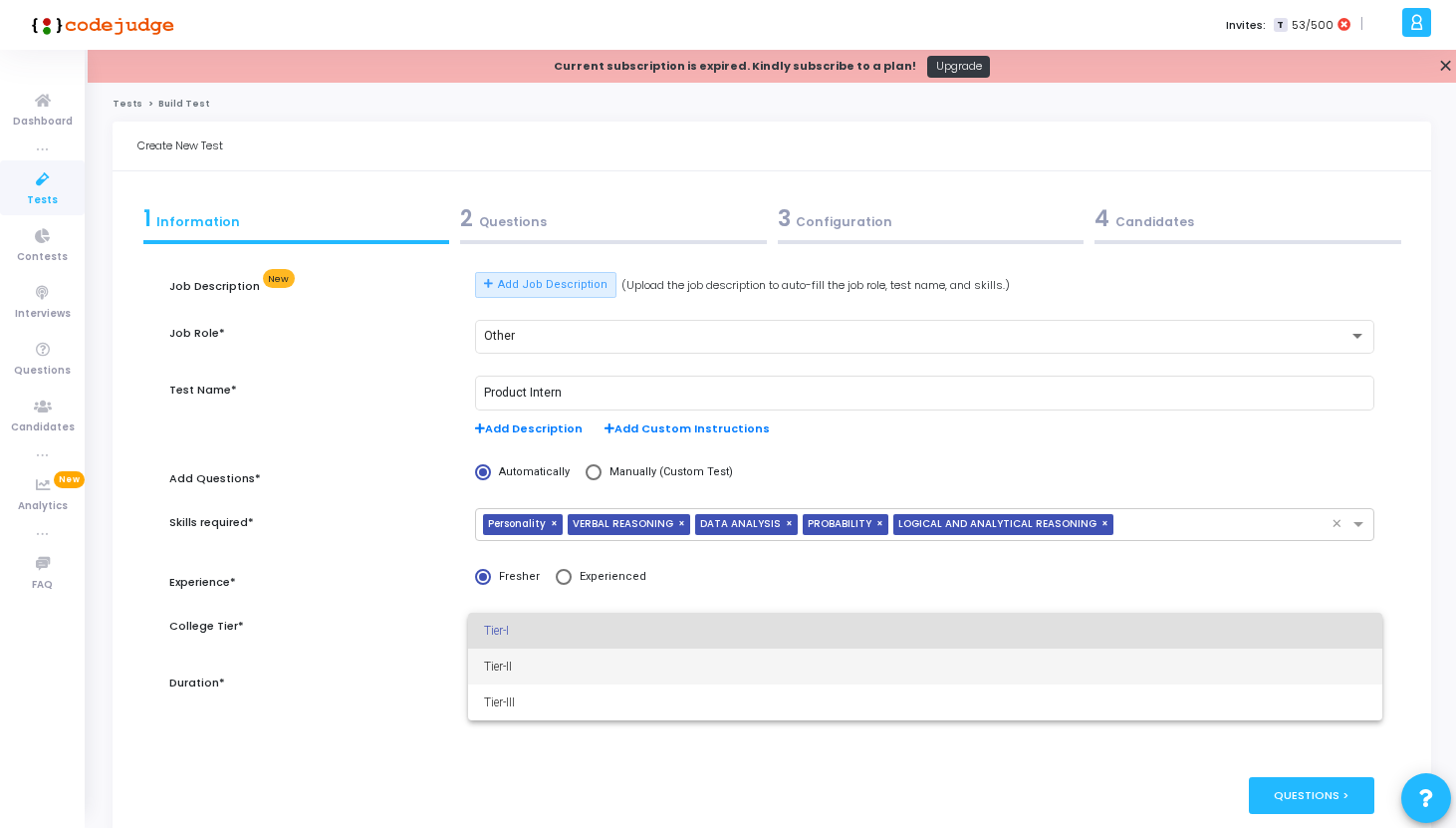click on "Tier-II" at bounding box center [925, 667] 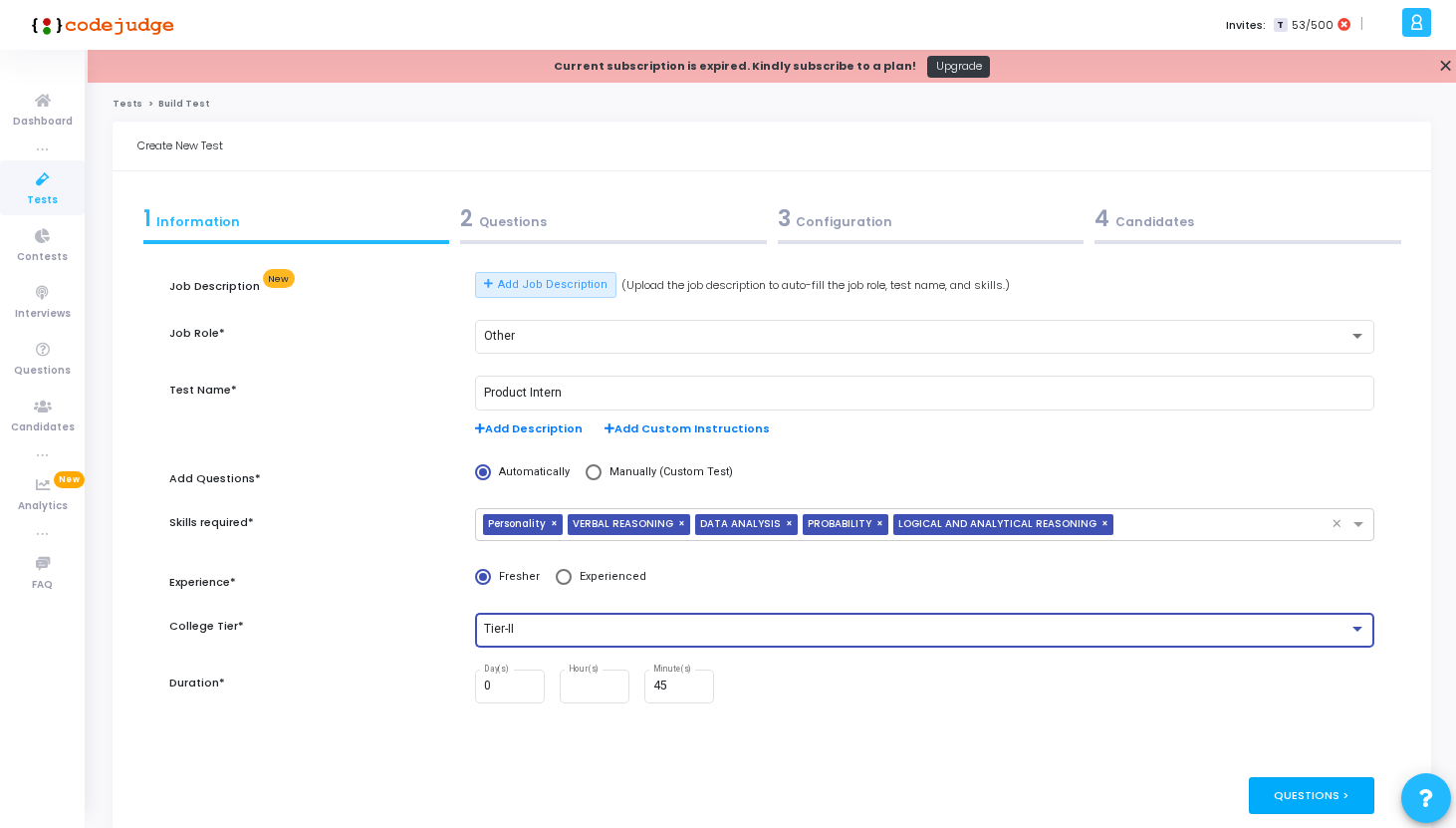 click on "Questions >" at bounding box center (1312, 795) 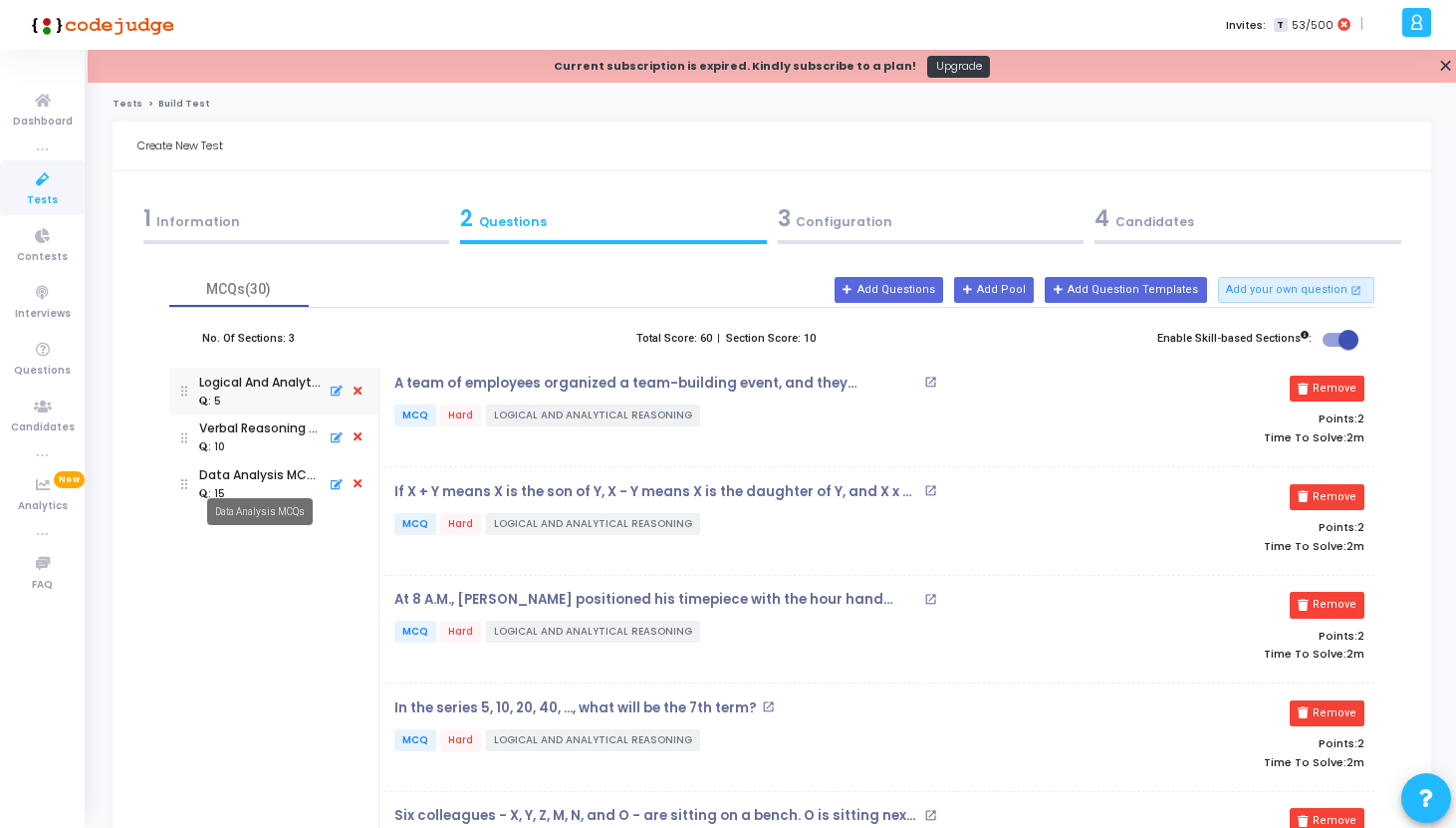 click on "Data Analysis MCQs" at bounding box center (260, 511) 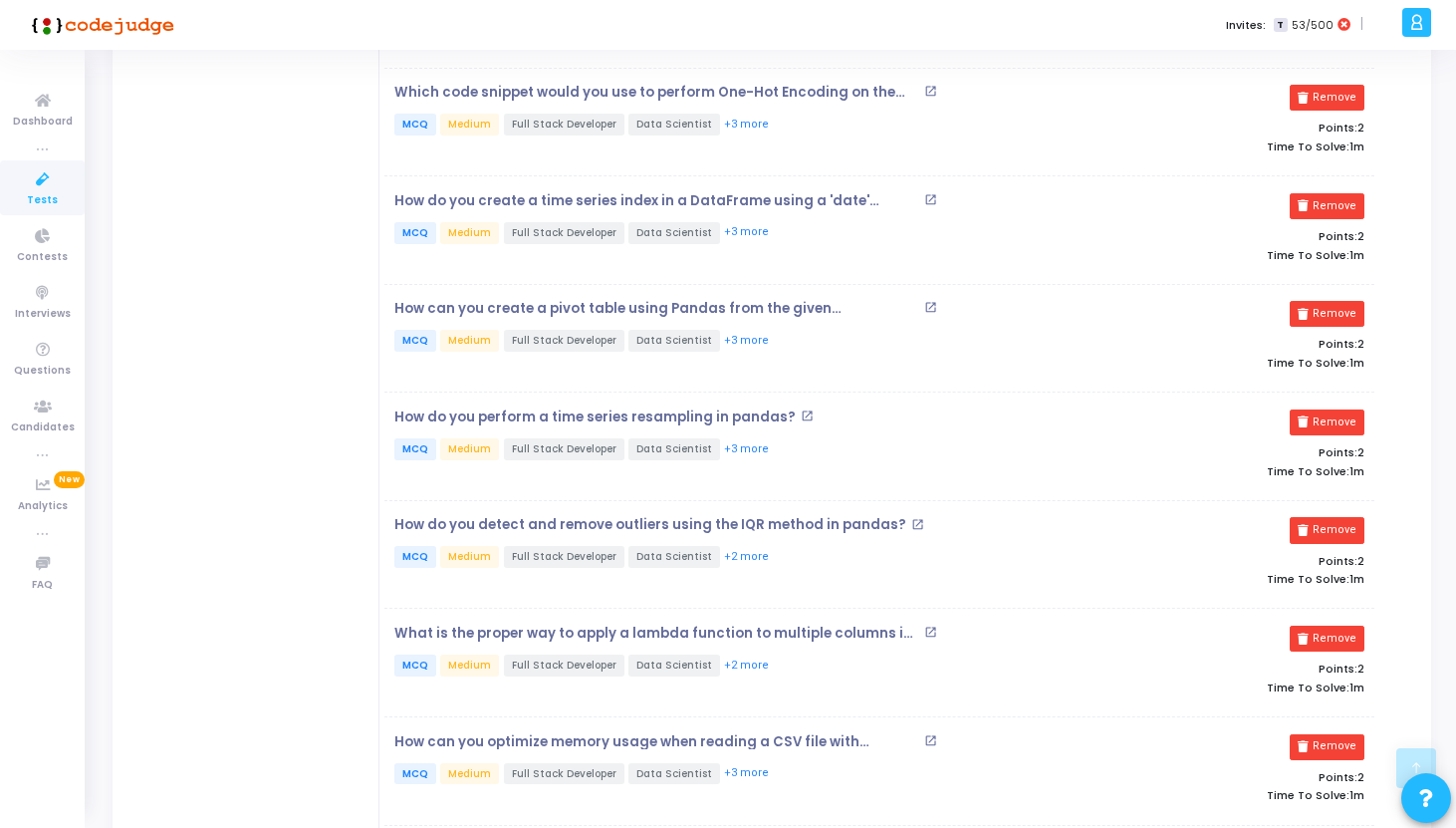 scroll, scrollTop: 0, scrollLeft: 0, axis: both 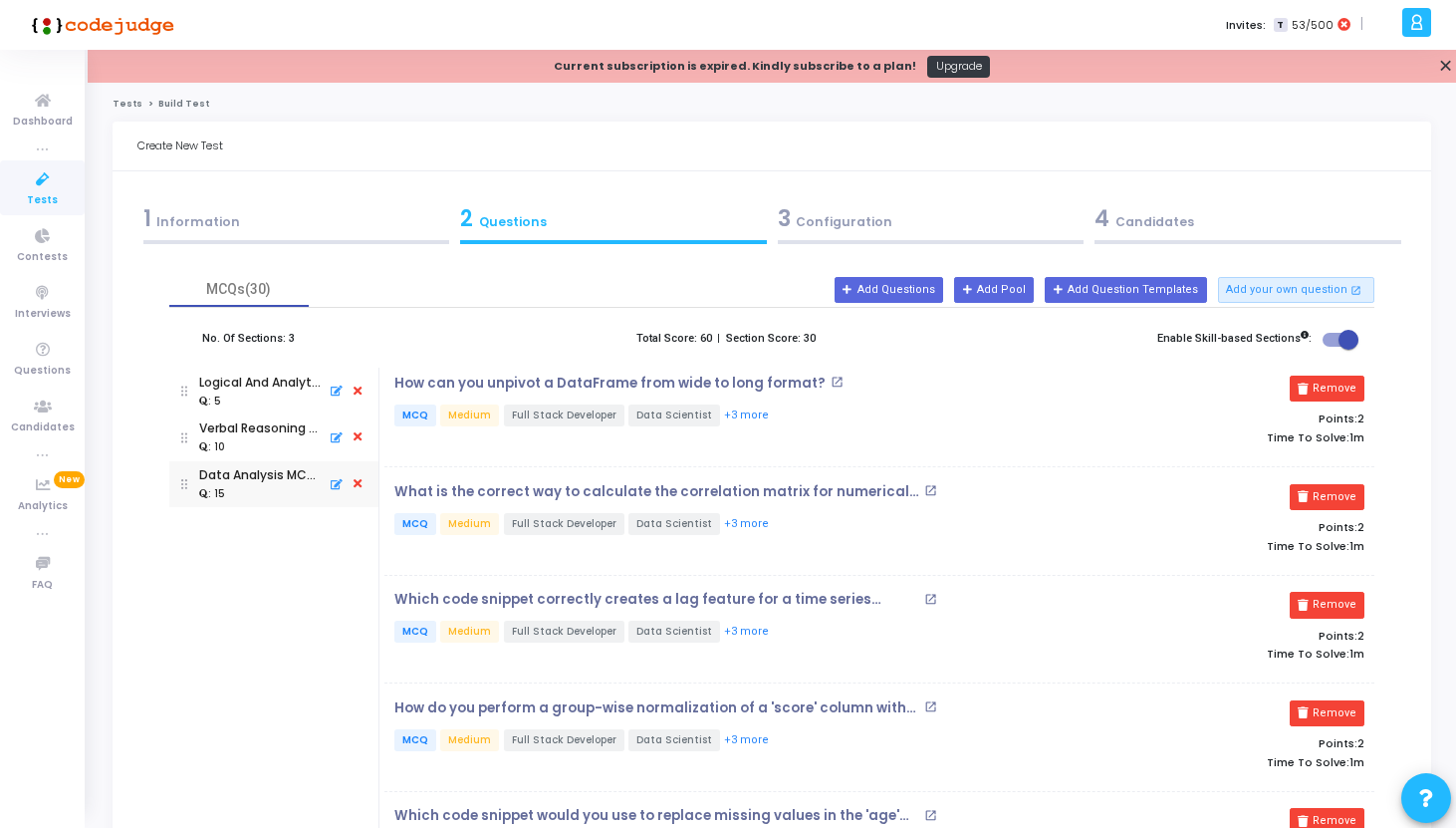 click on "1  Information" at bounding box center (297, 218) 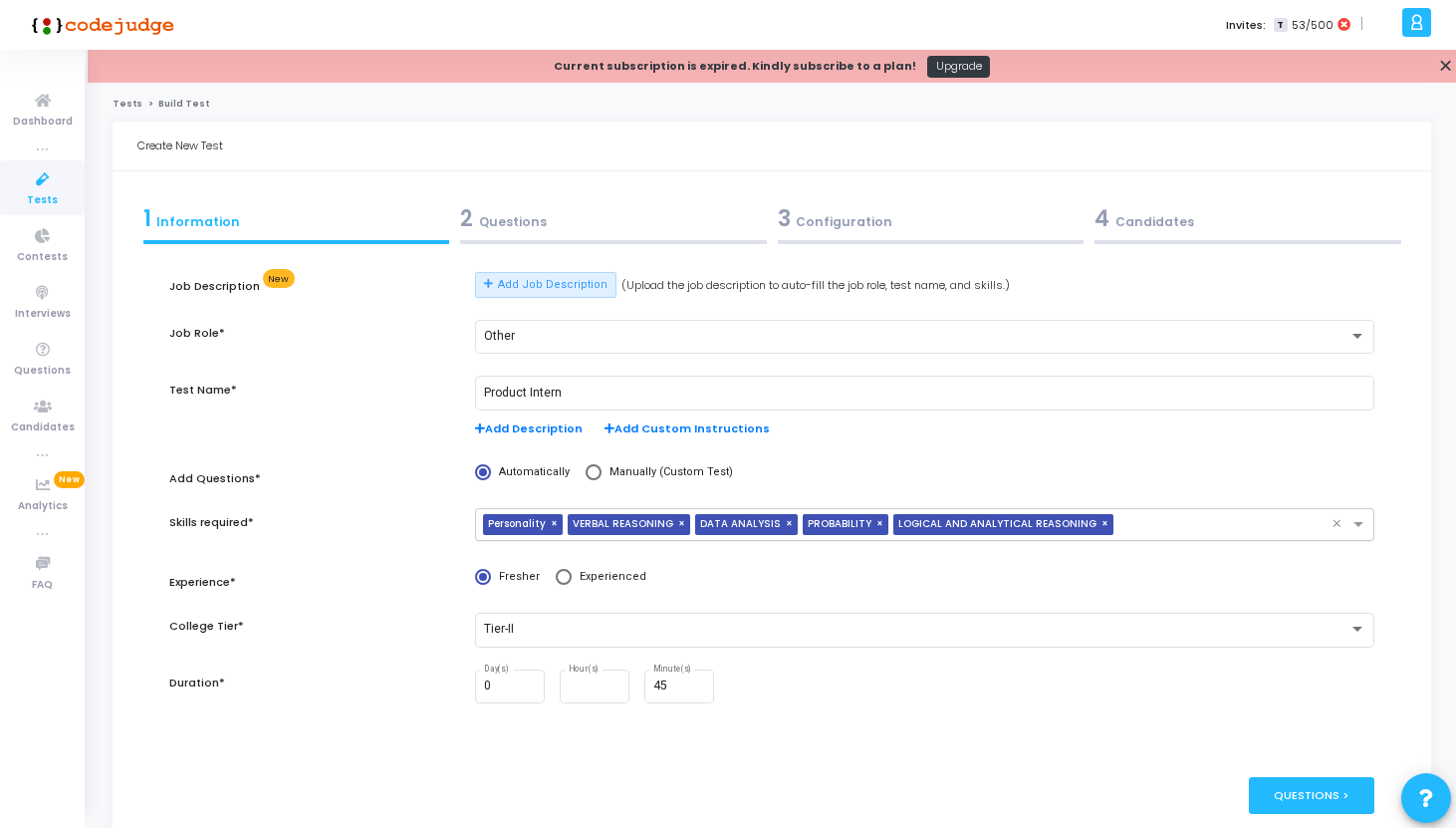 click at bounding box center [1226, 525] 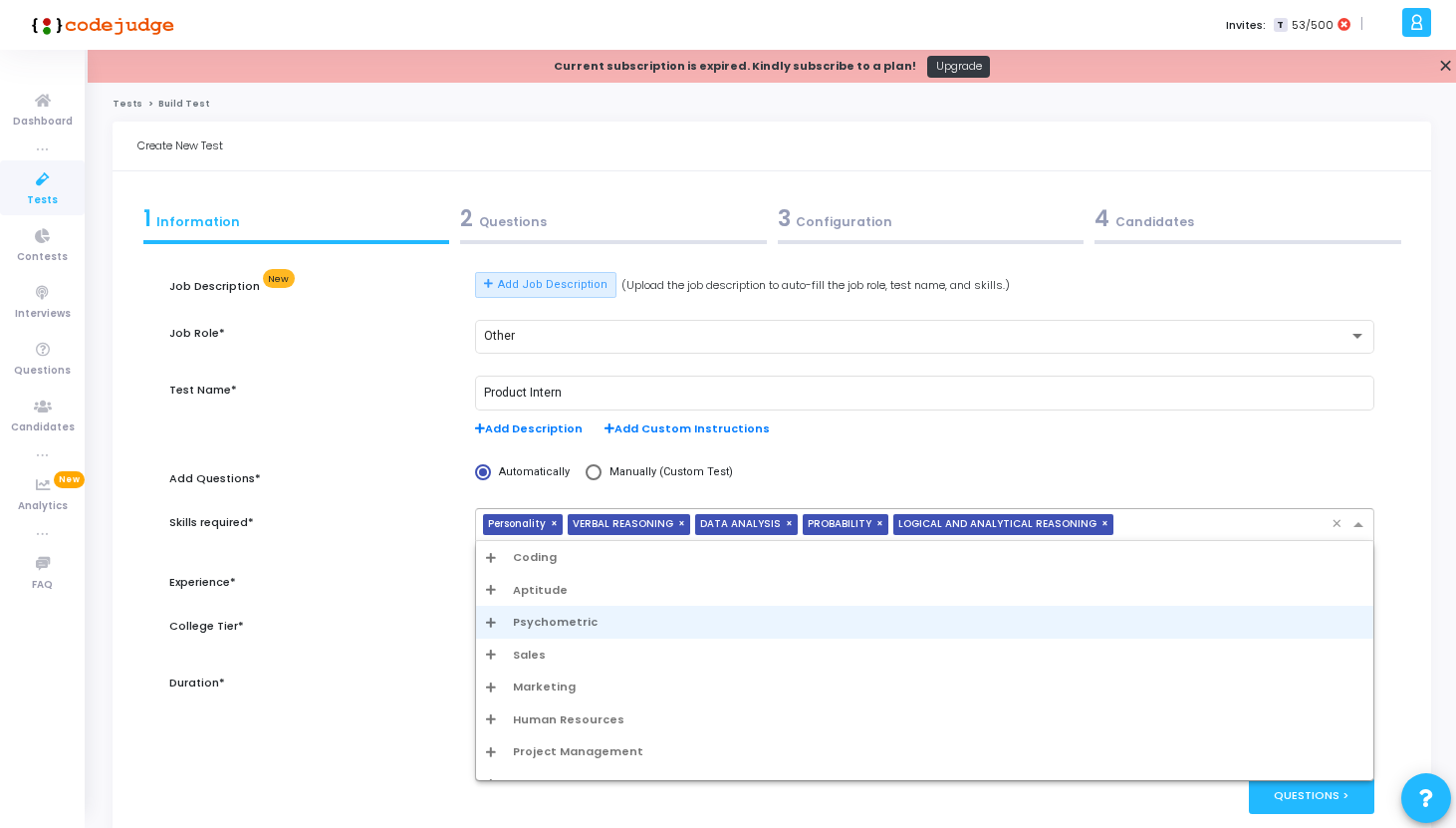 click on "Aptitude" at bounding box center [540, 590] 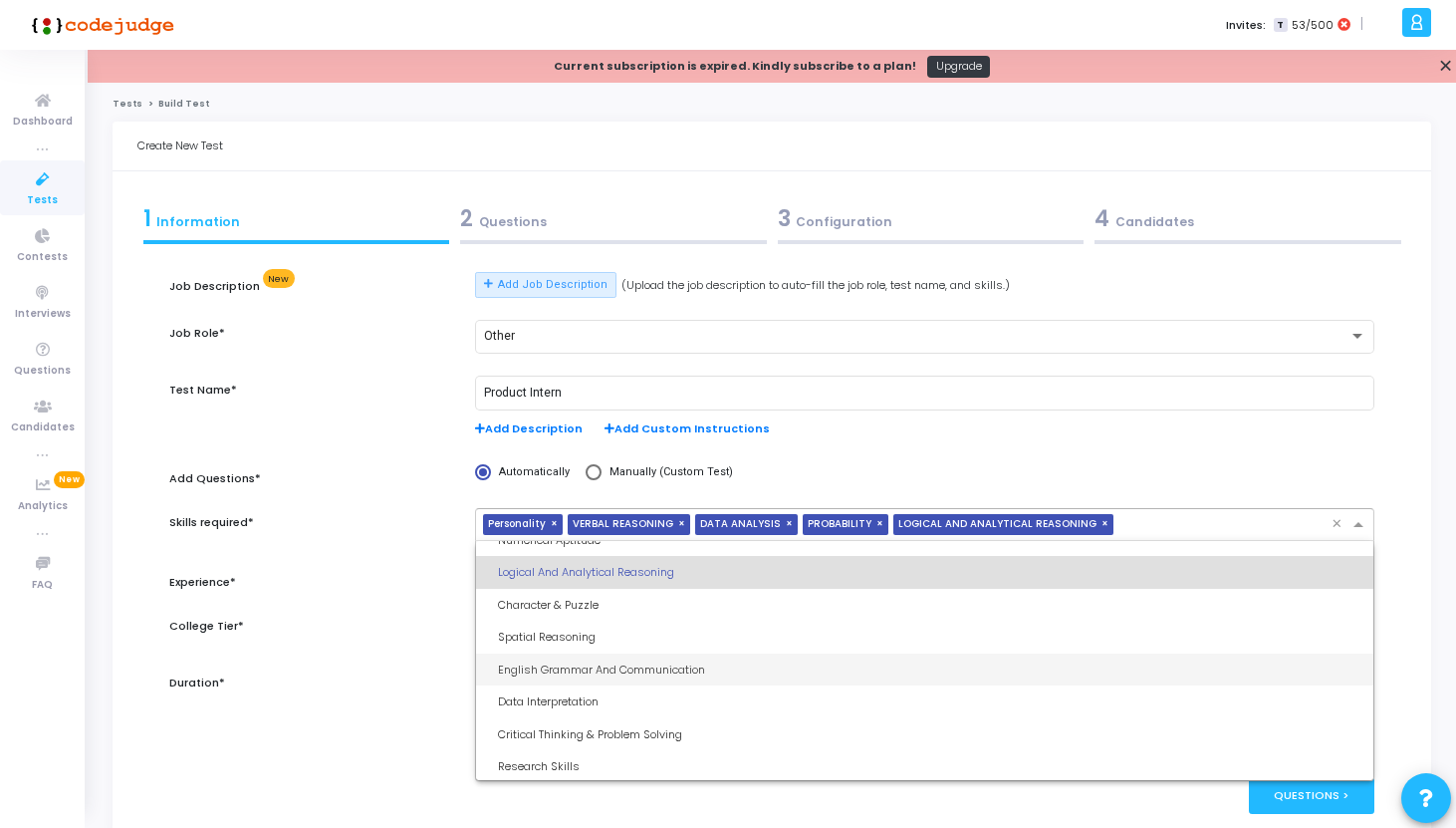 scroll, scrollTop: 185, scrollLeft: 0, axis: vertical 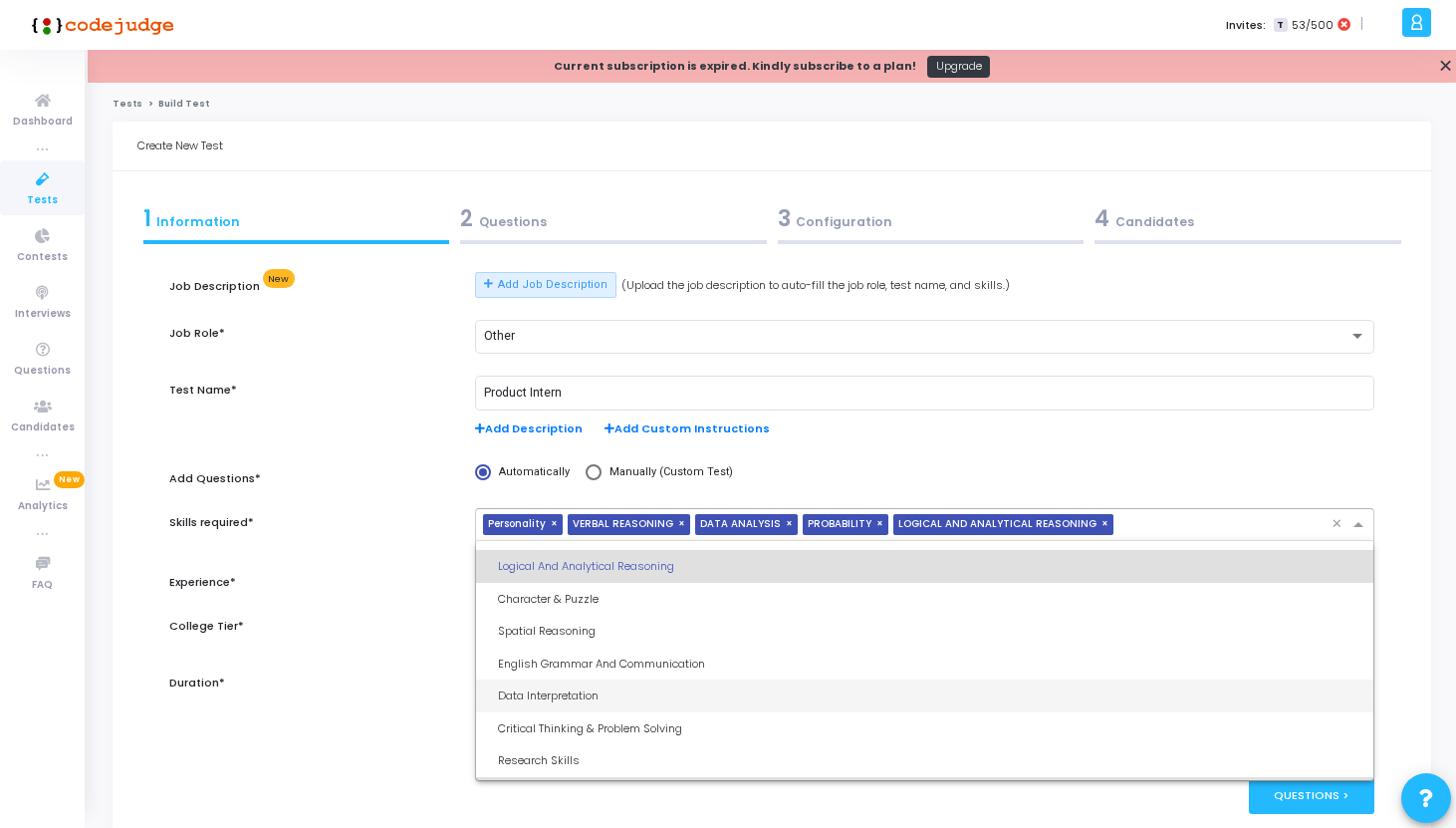 click on "Data Interpretation" at bounding box center [930, 695] 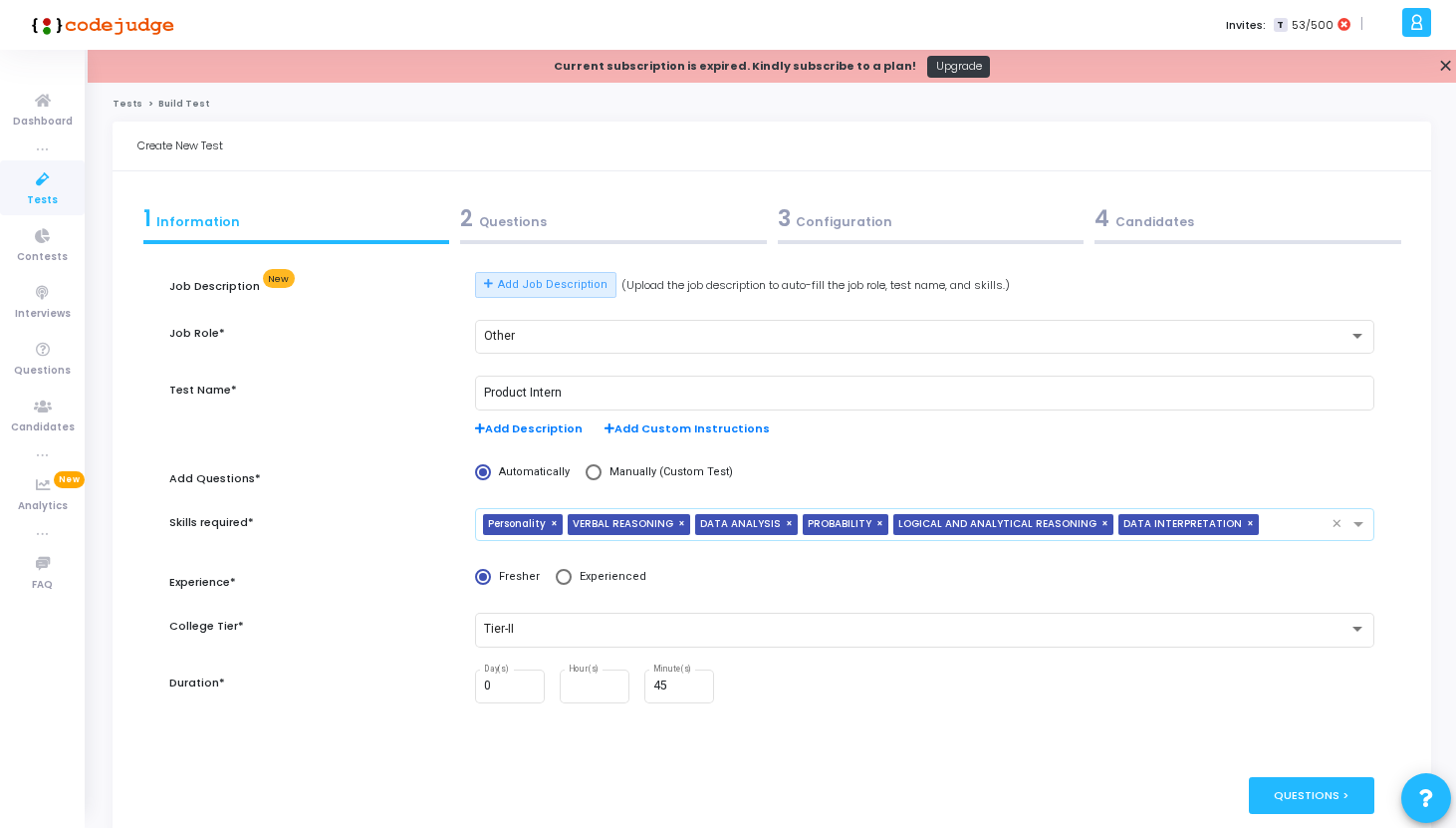 click on "×" at bounding box center [792, 524] 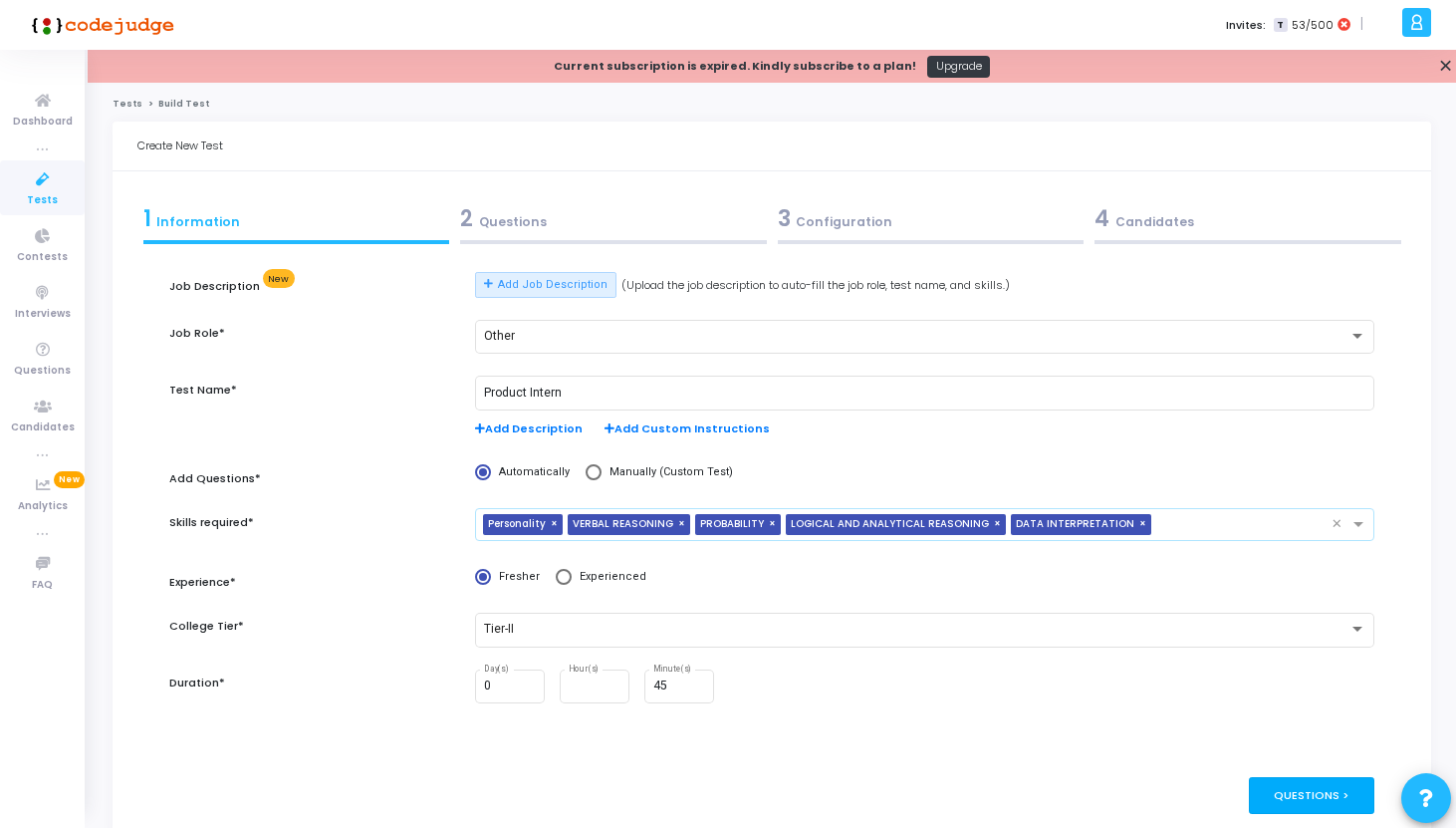 click on "Questions >" at bounding box center [1312, 795] 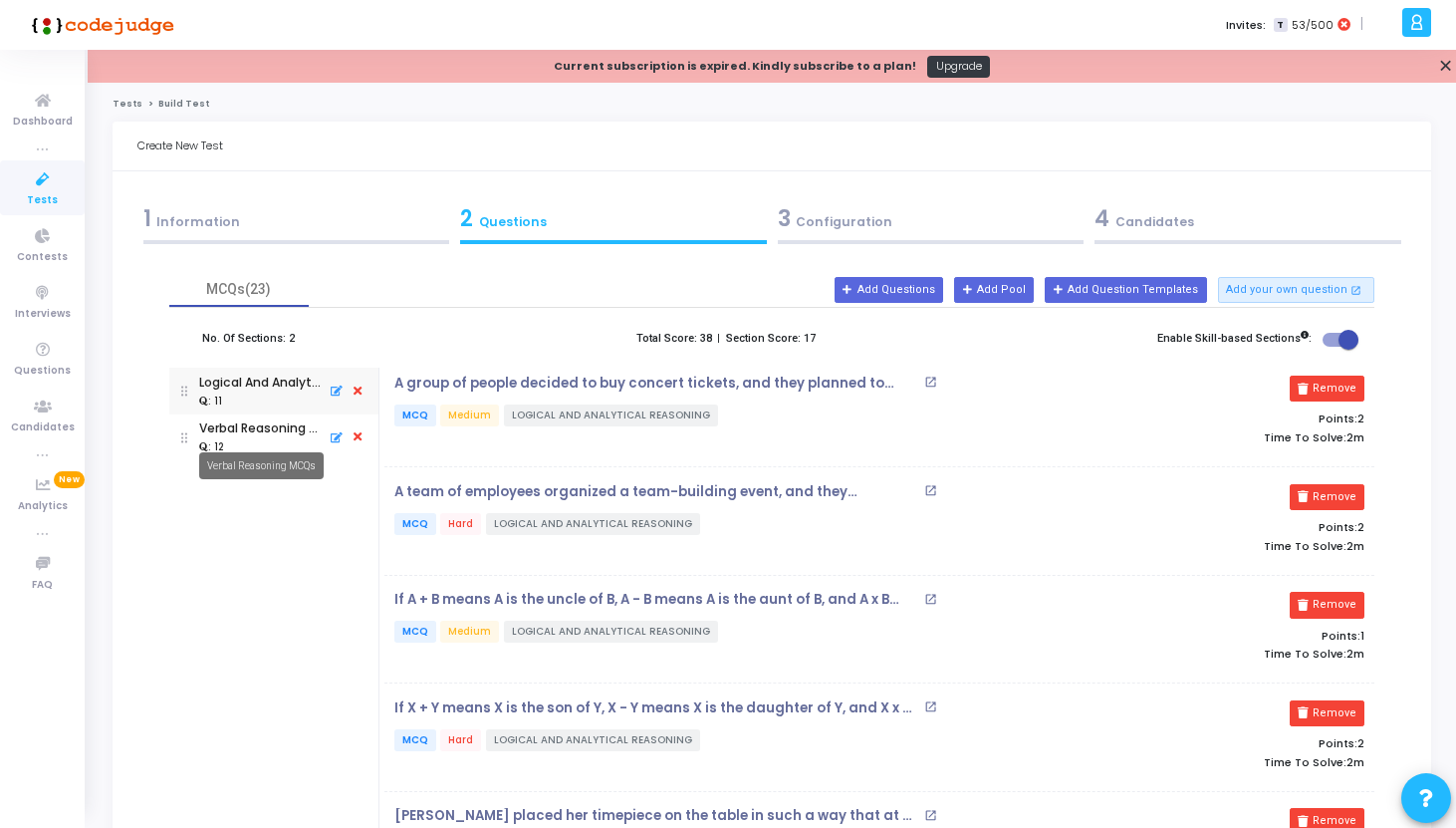 click on "Verbal Reasoning MCQs" at bounding box center [261, 465] 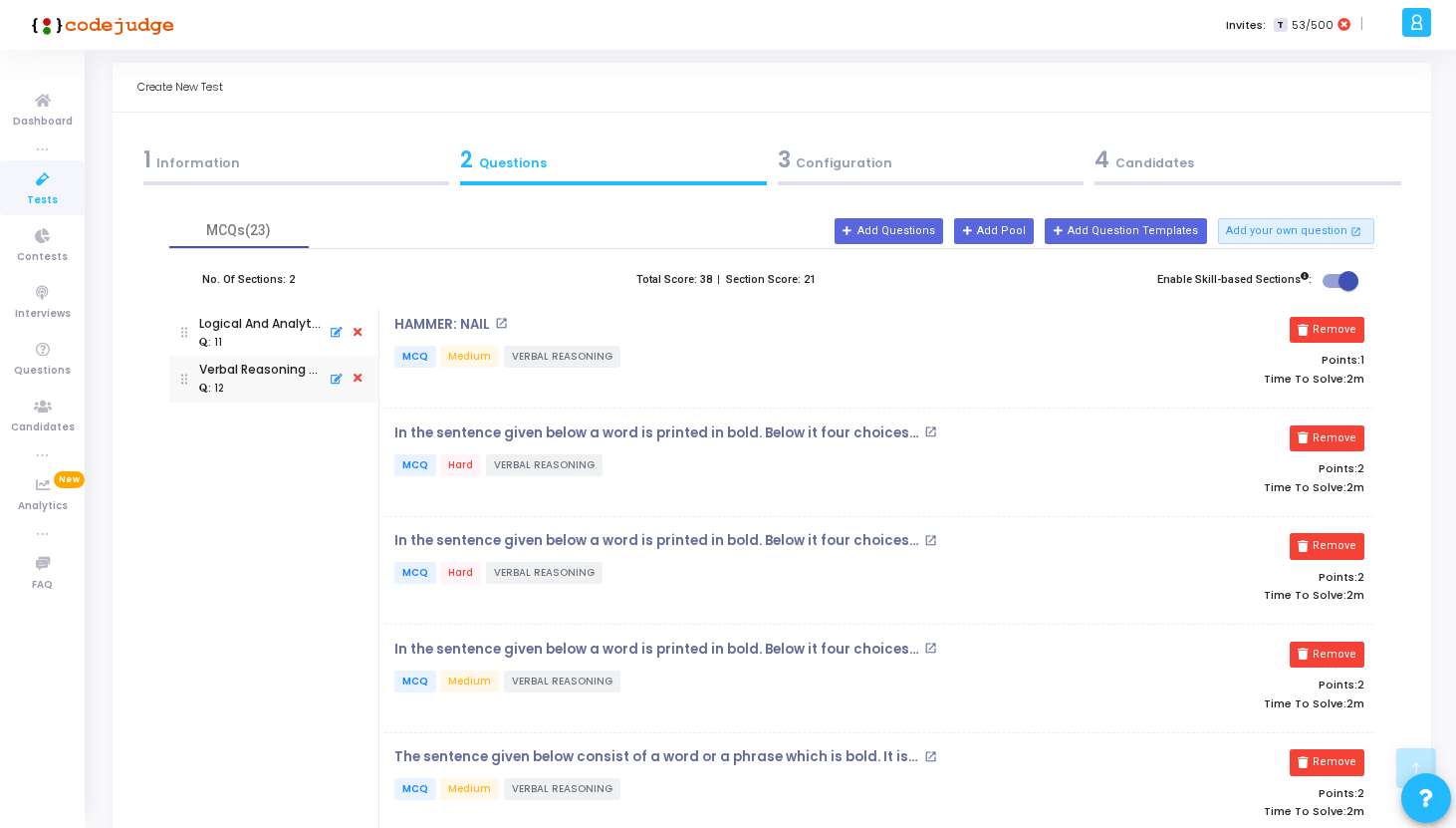 scroll, scrollTop: 0, scrollLeft: 0, axis: both 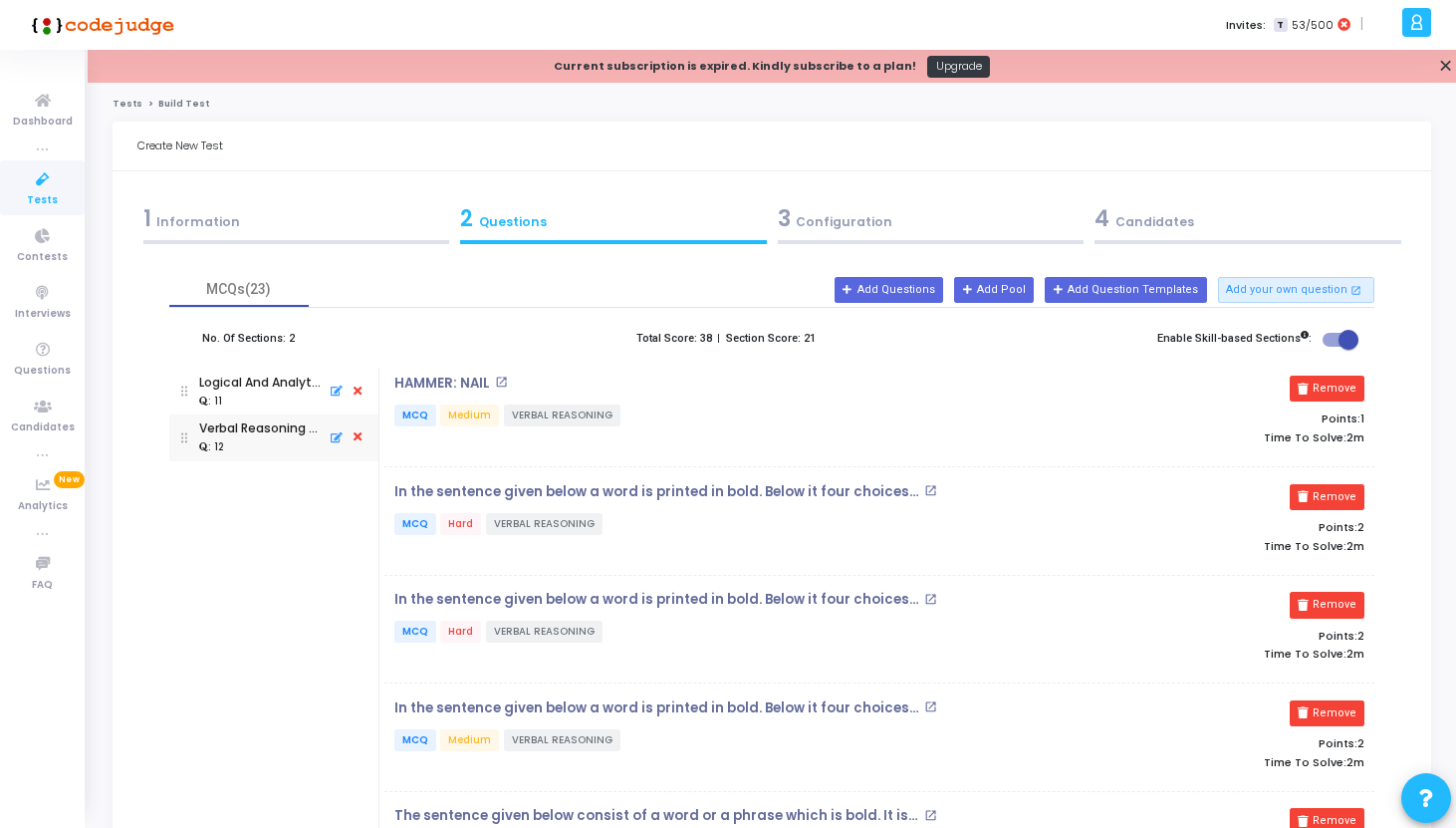 click on "open_in_new" at bounding box center [501, 382] 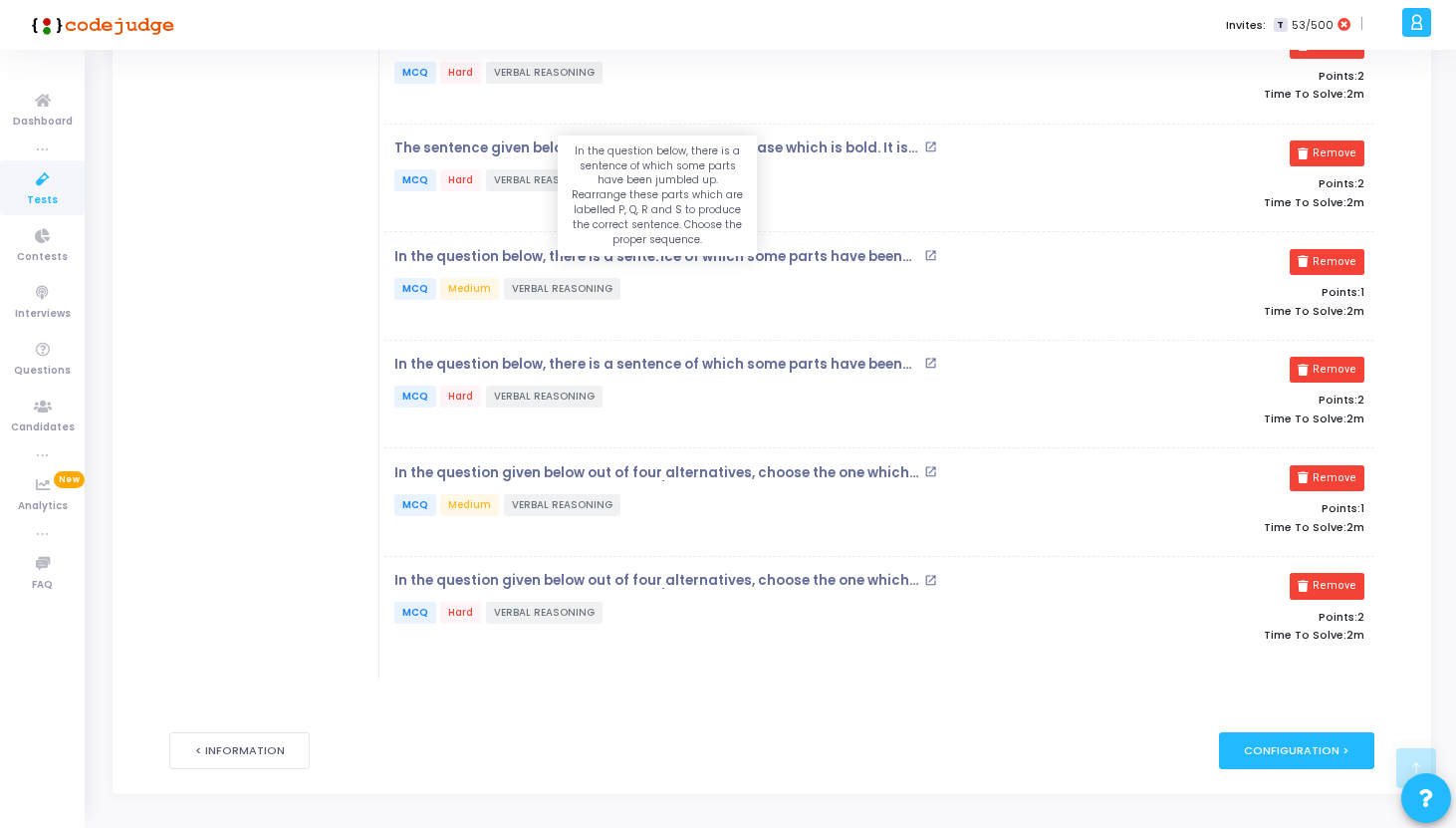 scroll, scrollTop: 1024, scrollLeft: 0, axis: vertical 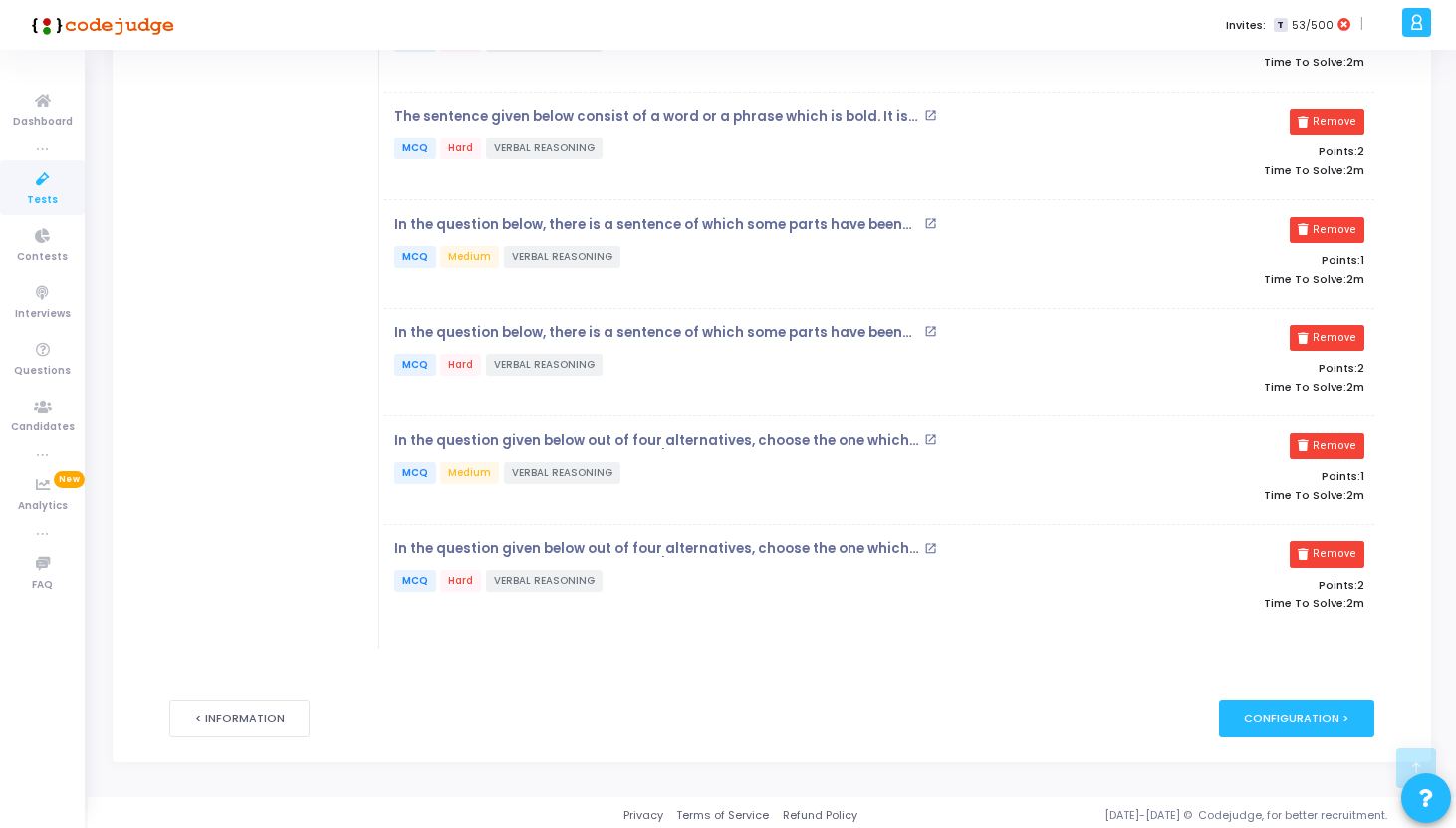 click on "In the question given below out of four alternatives, choose the one which can be substituted for the given word/sentence. open_in_new   MCQ   Hard   VERBAL REASONING" at bounding box center [714, 578] 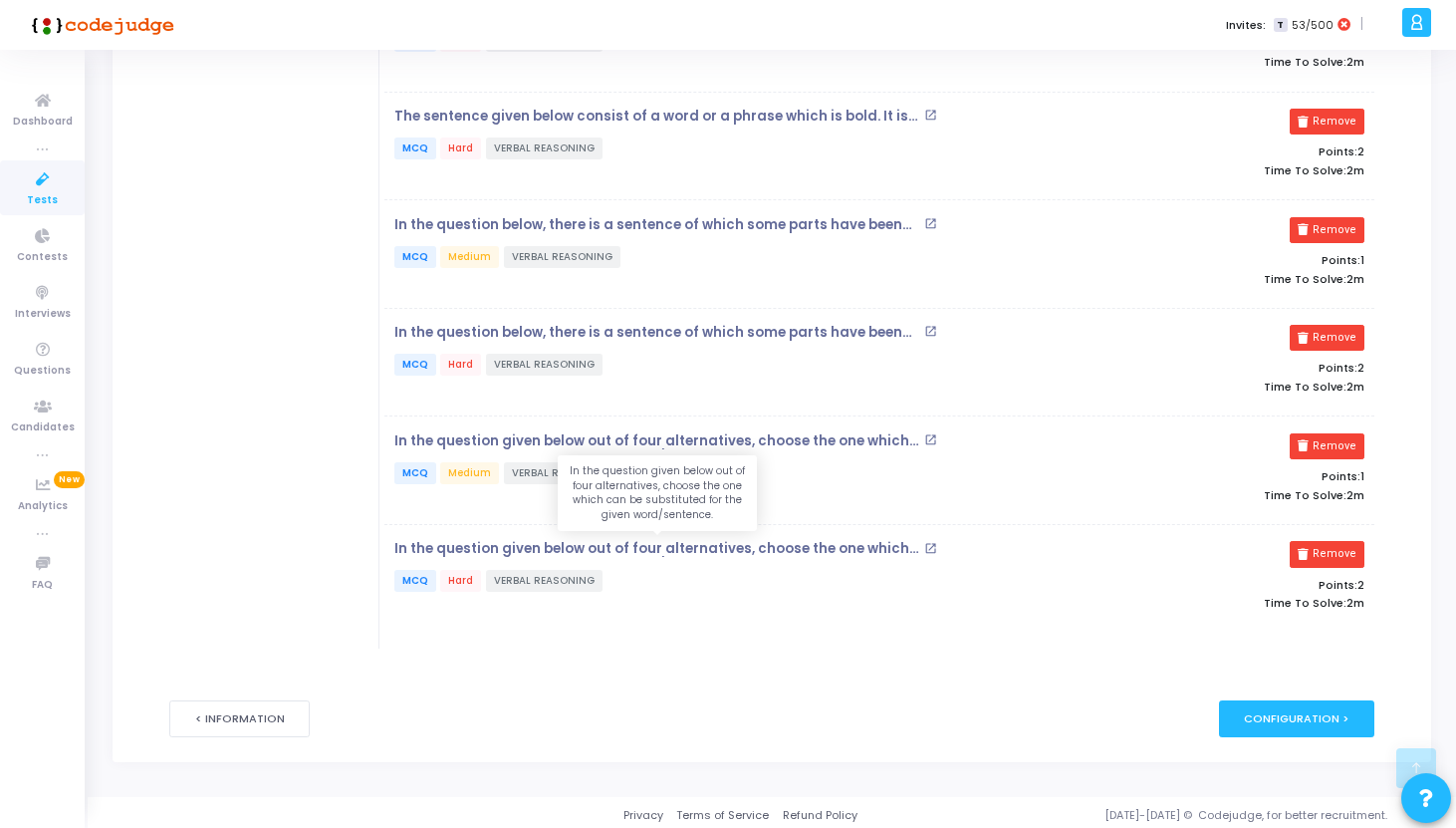 click on "In the question given below out of four alternatives, choose the one which can be substituted for the given word/sentence." at bounding box center (656, 549) 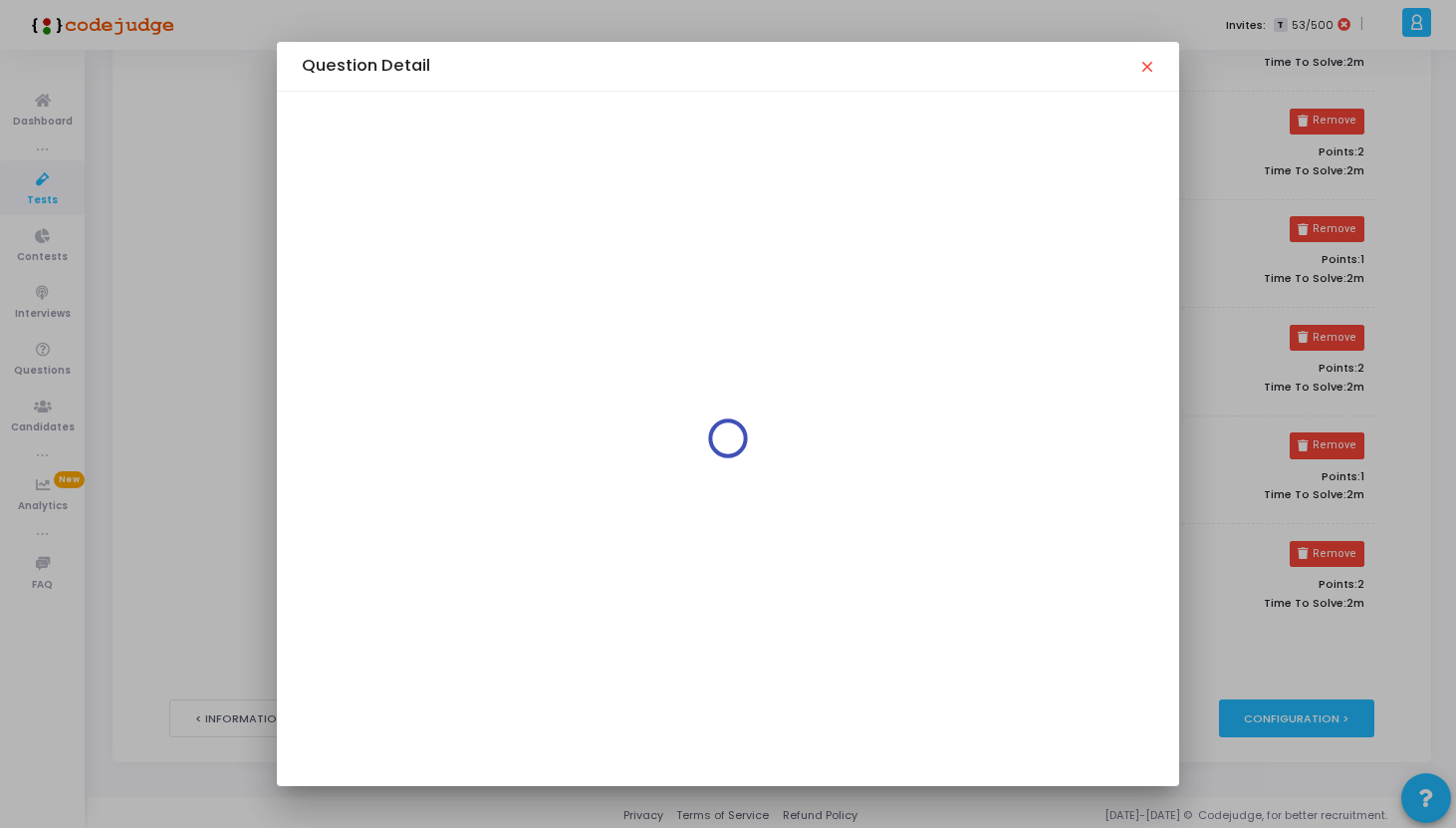 scroll, scrollTop: 0, scrollLeft: 0, axis: both 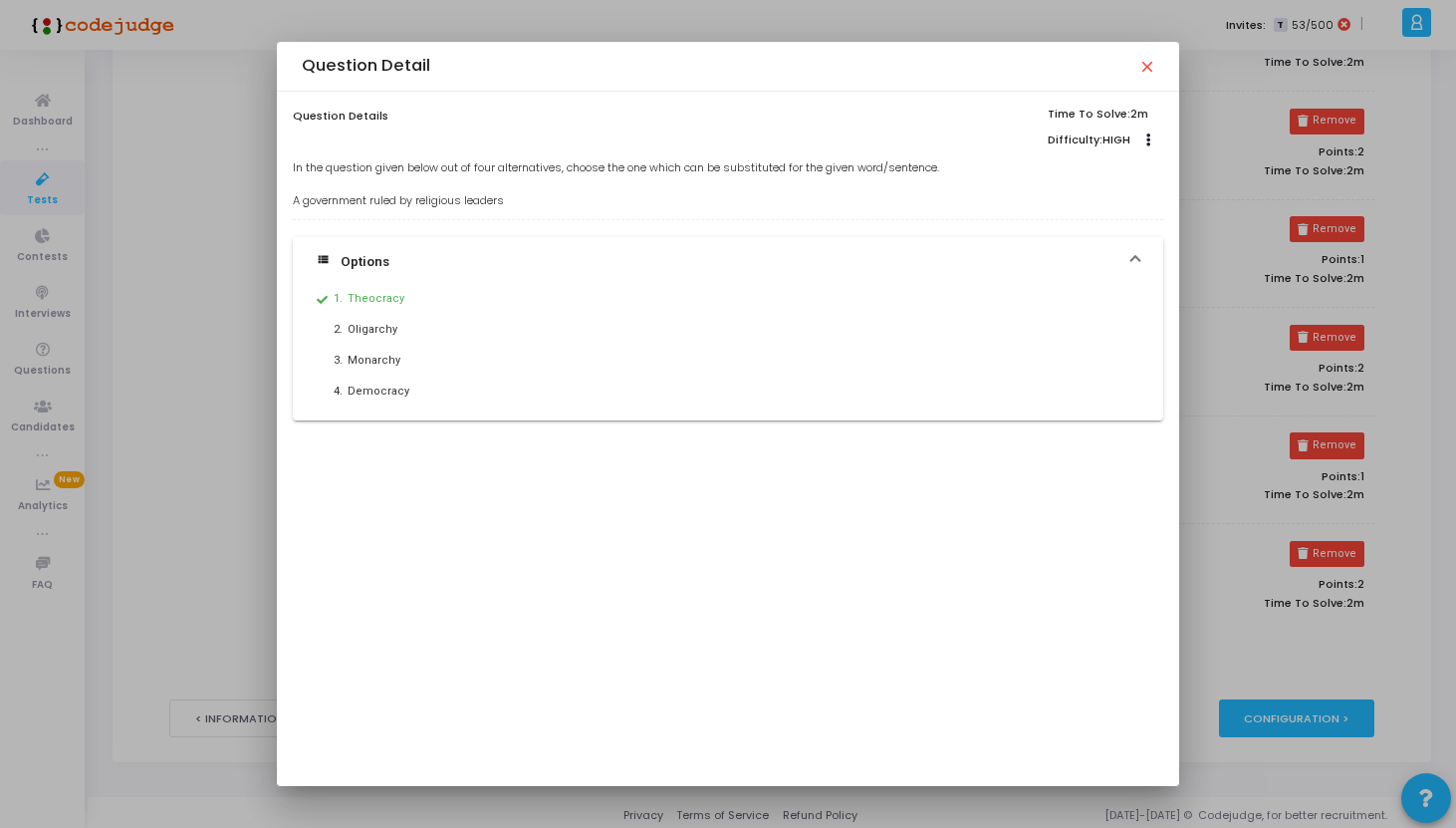 drag, startPoint x: 565, startPoint y: 168, endPoint x: 866, endPoint y: 186, distance: 301.53773 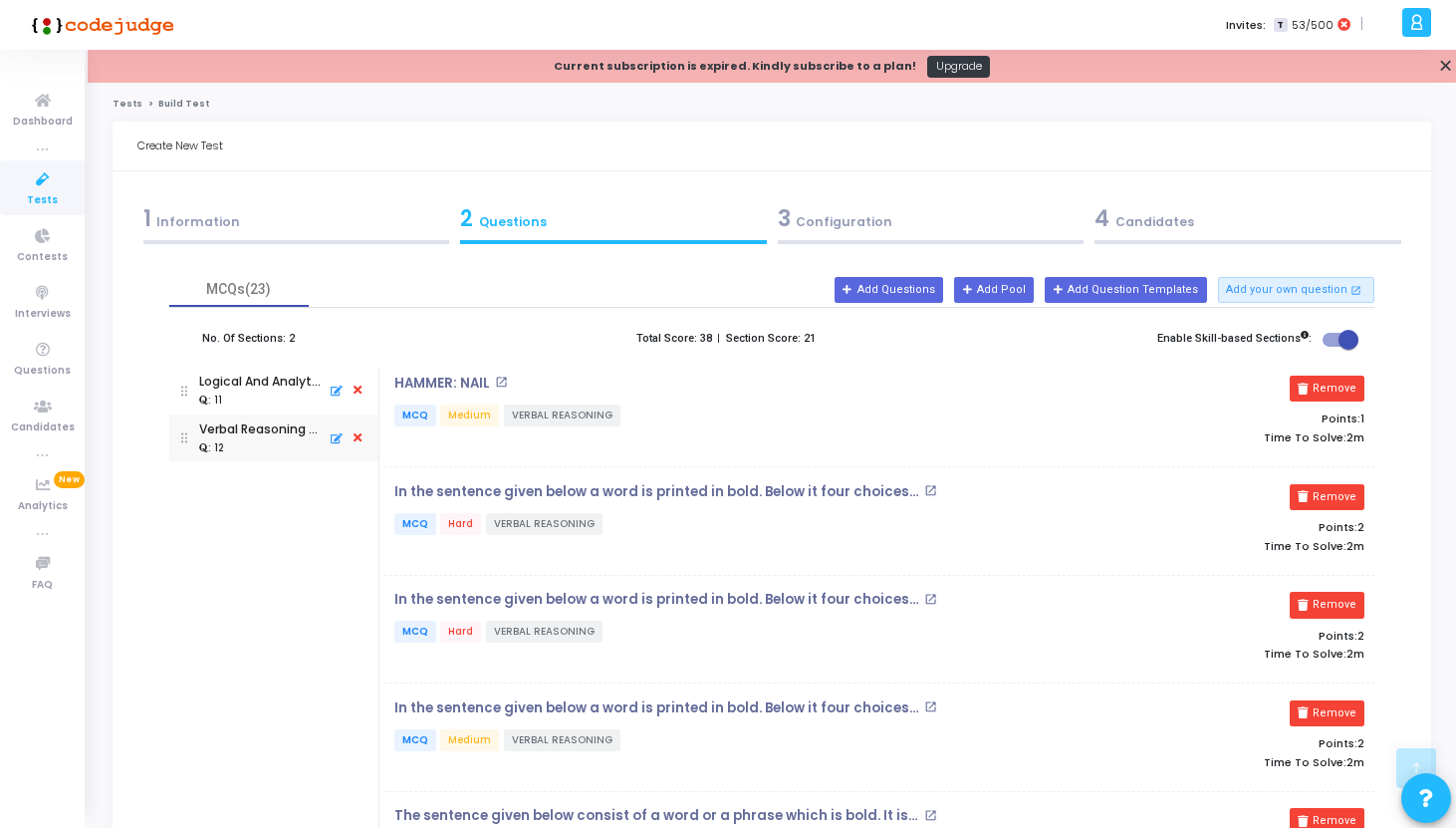 scroll, scrollTop: 1024, scrollLeft: 0, axis: vertical 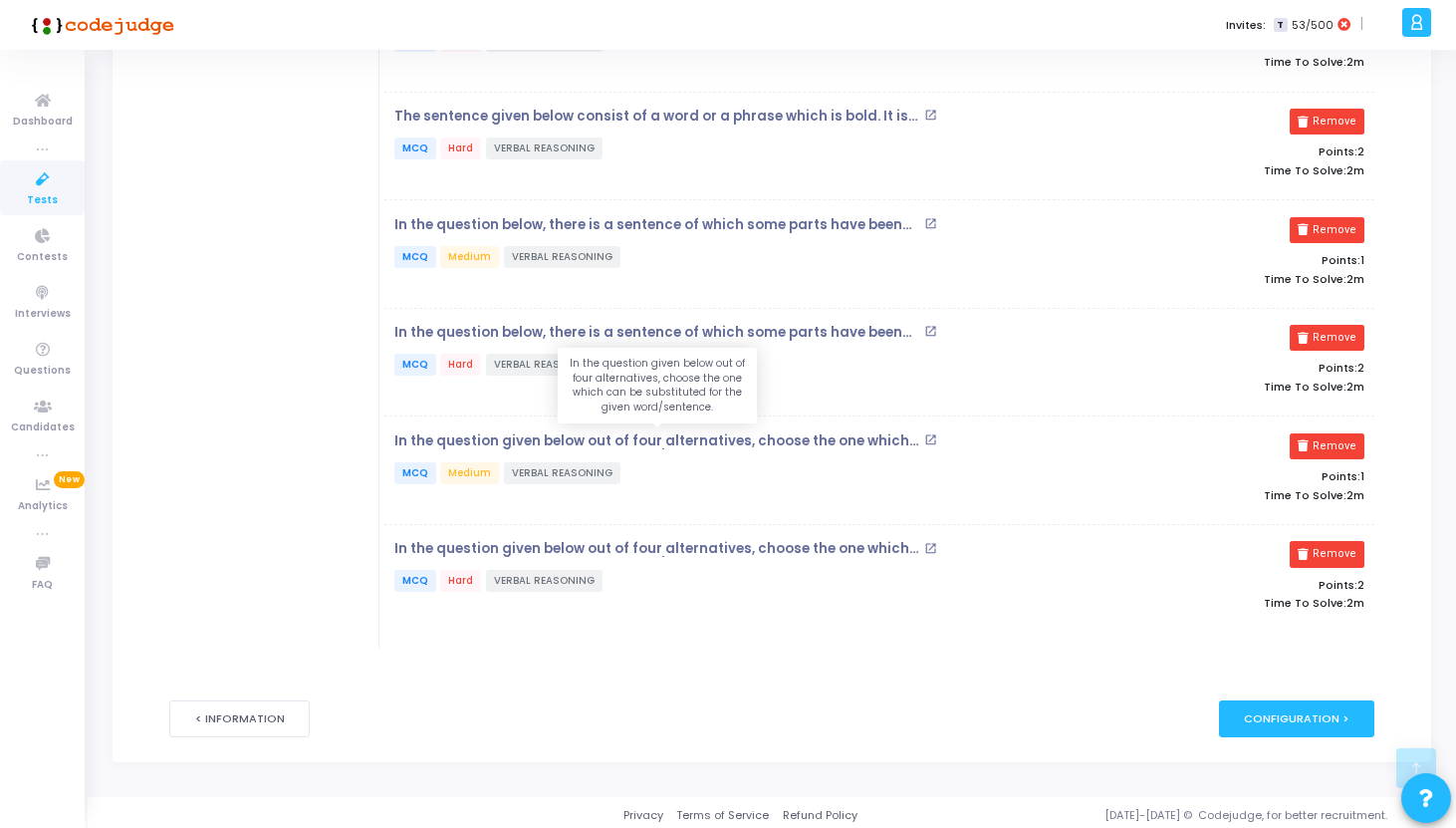 click on "In the question given below out of four alternatives, choose the one which can be substituted for the given word/sentence." at bounding box center [656, 441] 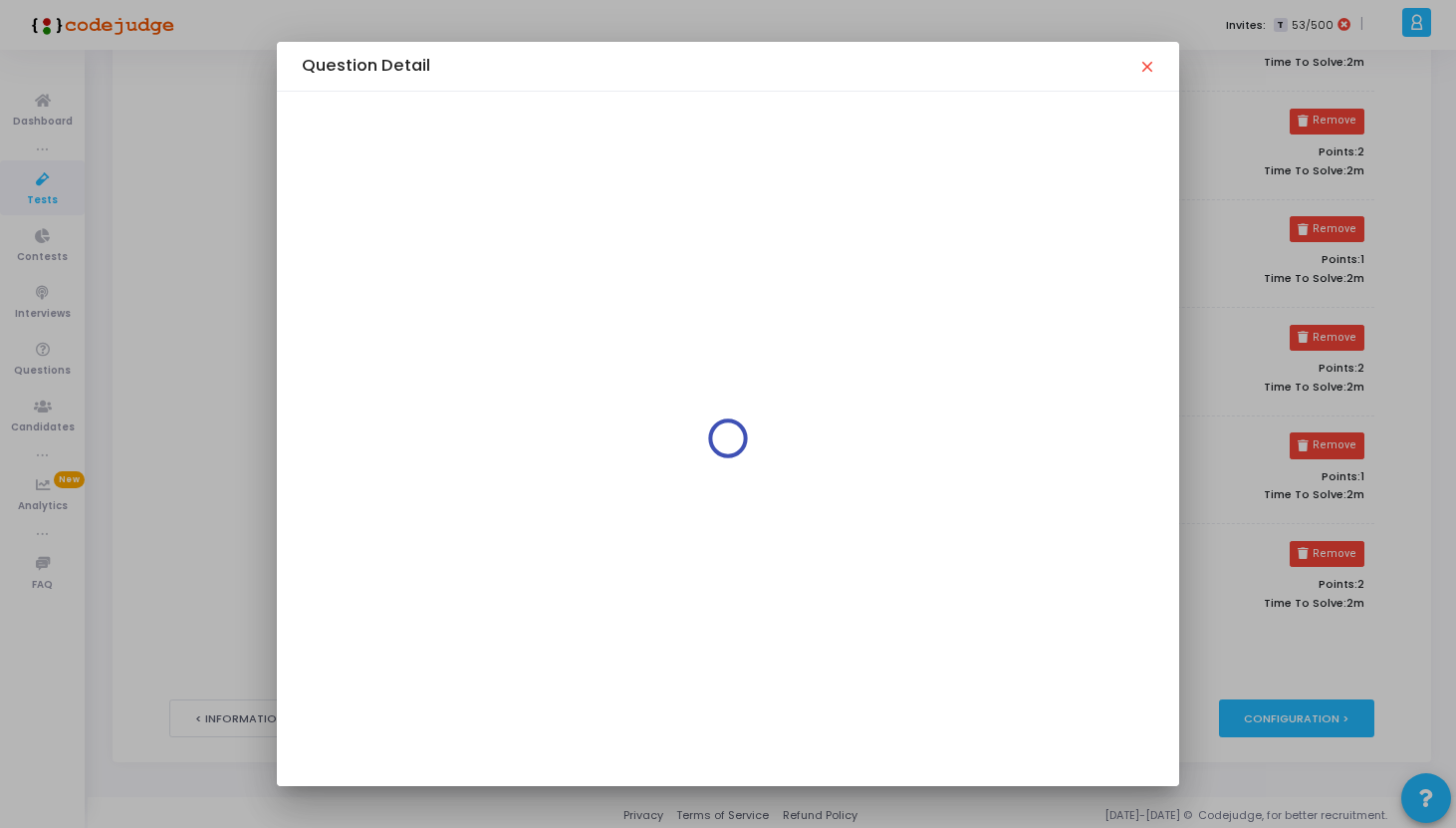 scroll, scrollTop: 0, scrollLeft: 0, axis: both 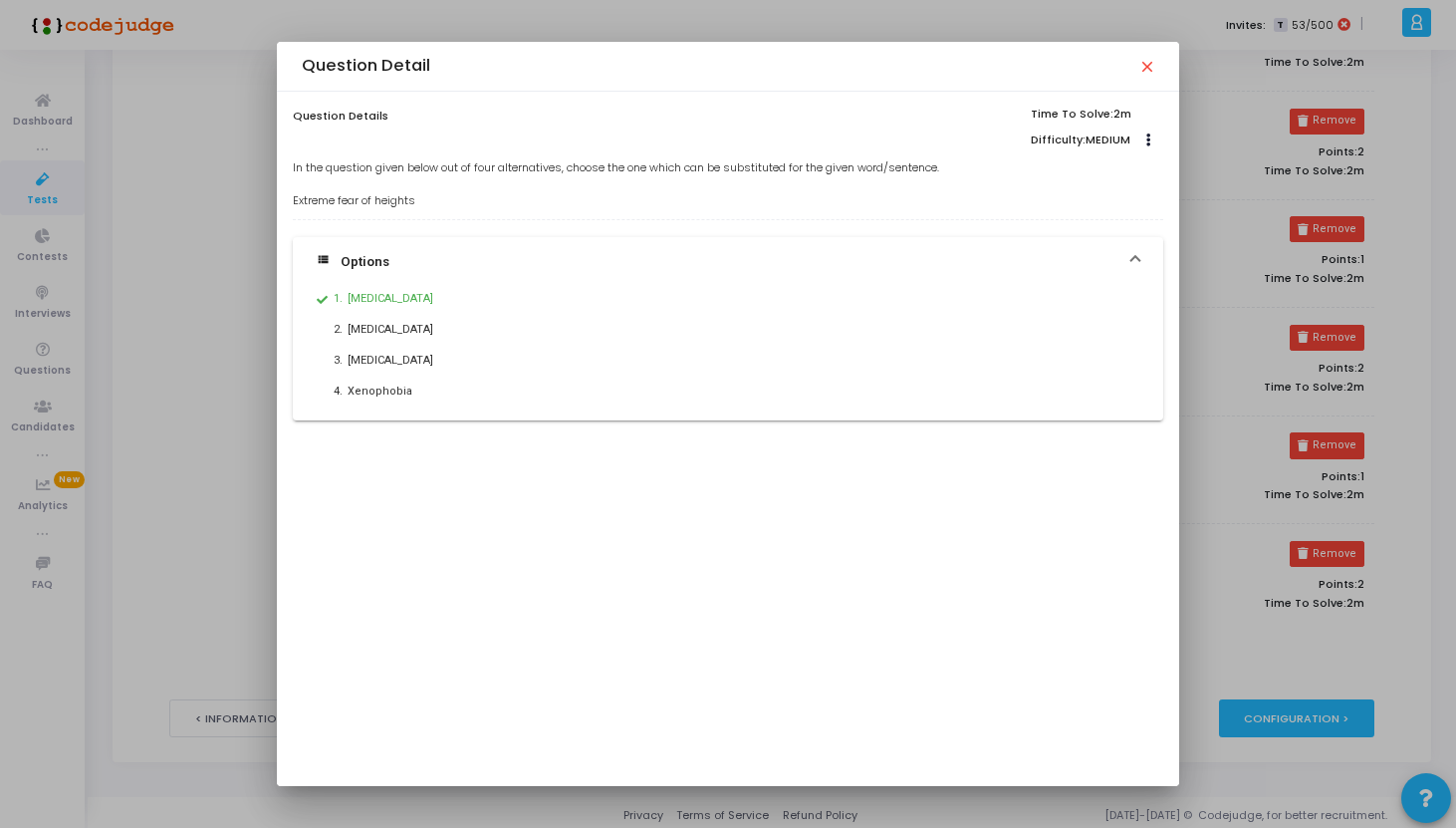 click on "close" at bounding box center (1146, 66) 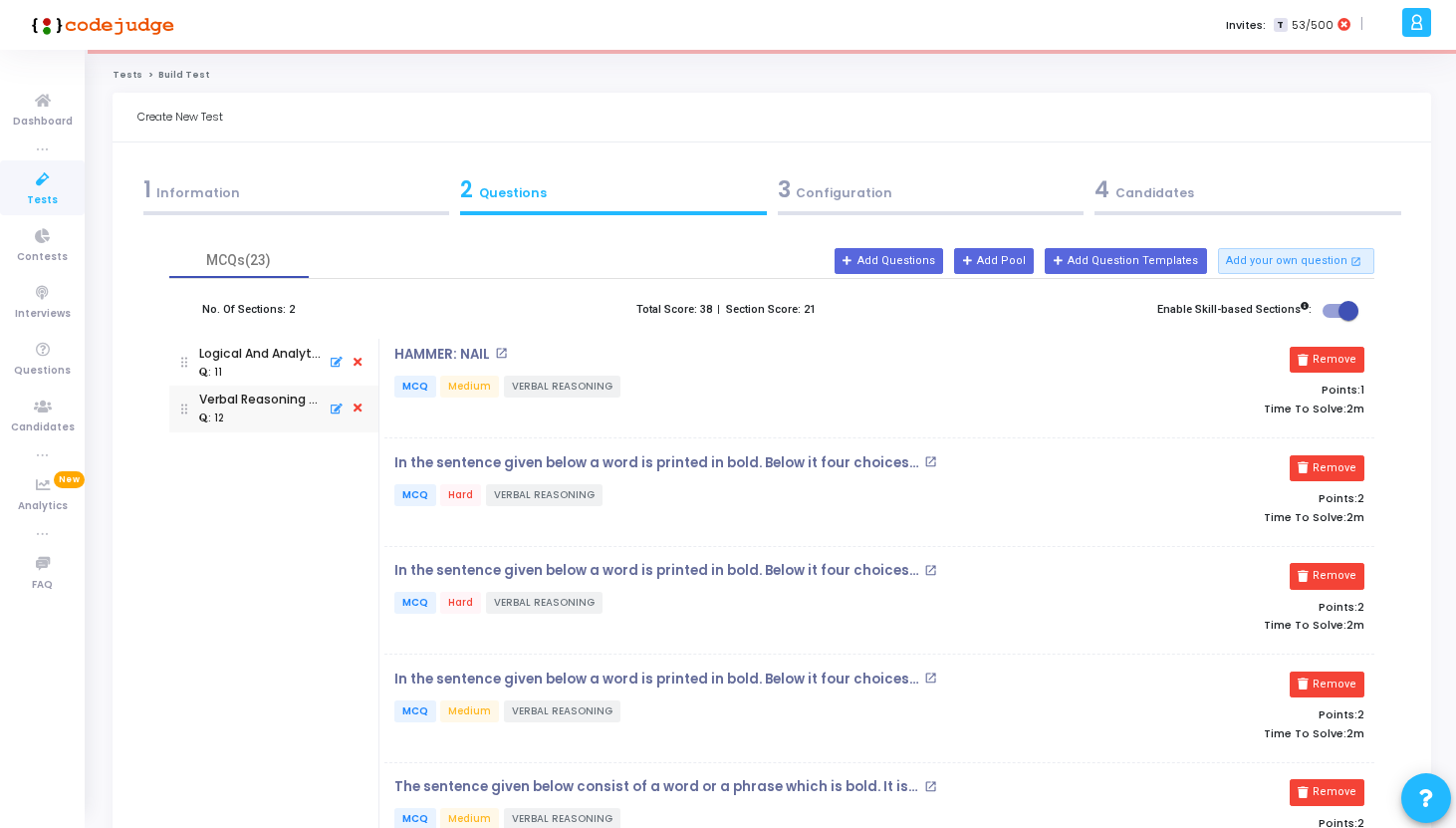 scroll, scrollTop: 0, scrollLeft: 0, axis: both 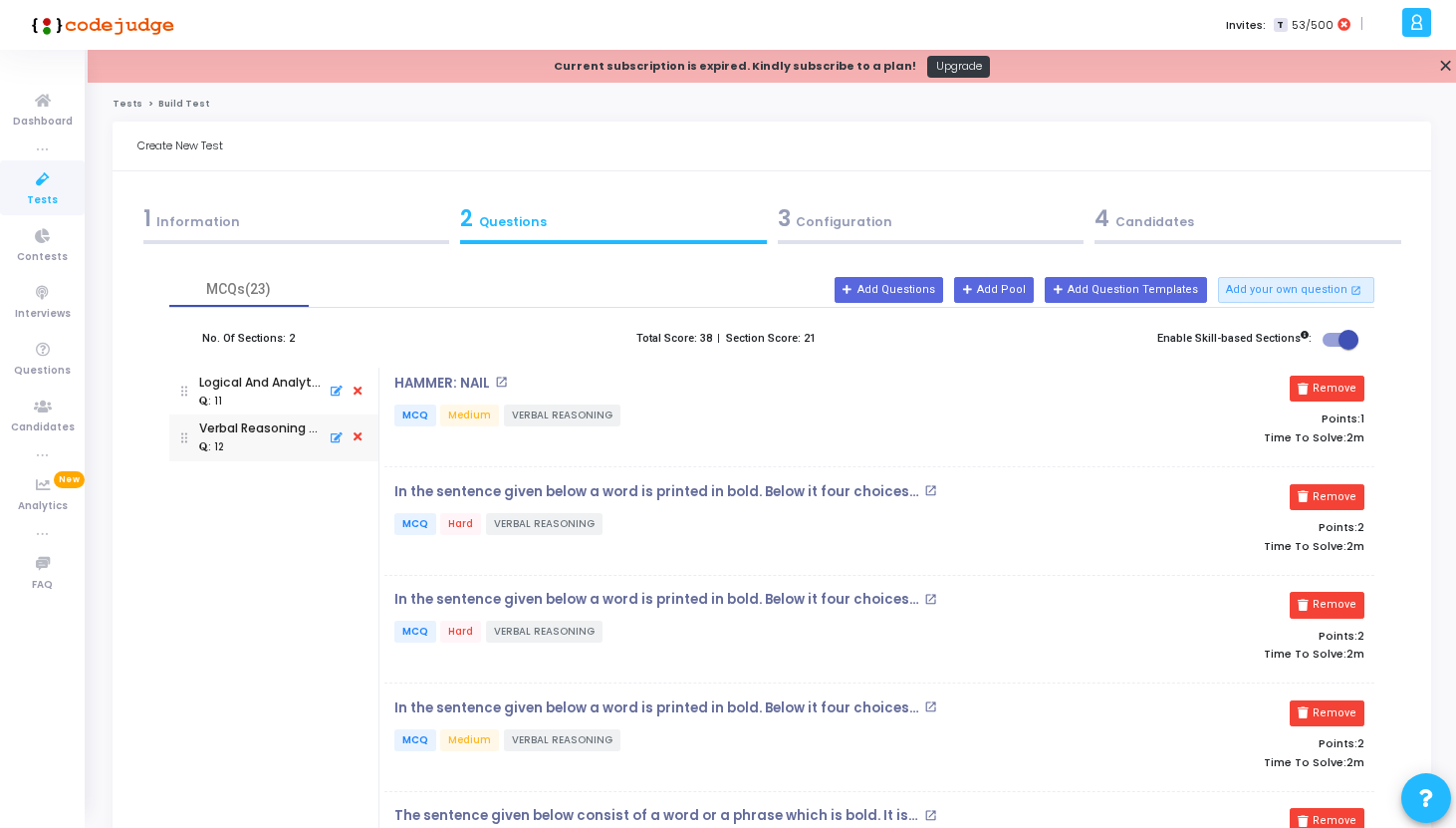 click on "1  Information" at bounding box center (297, 218) 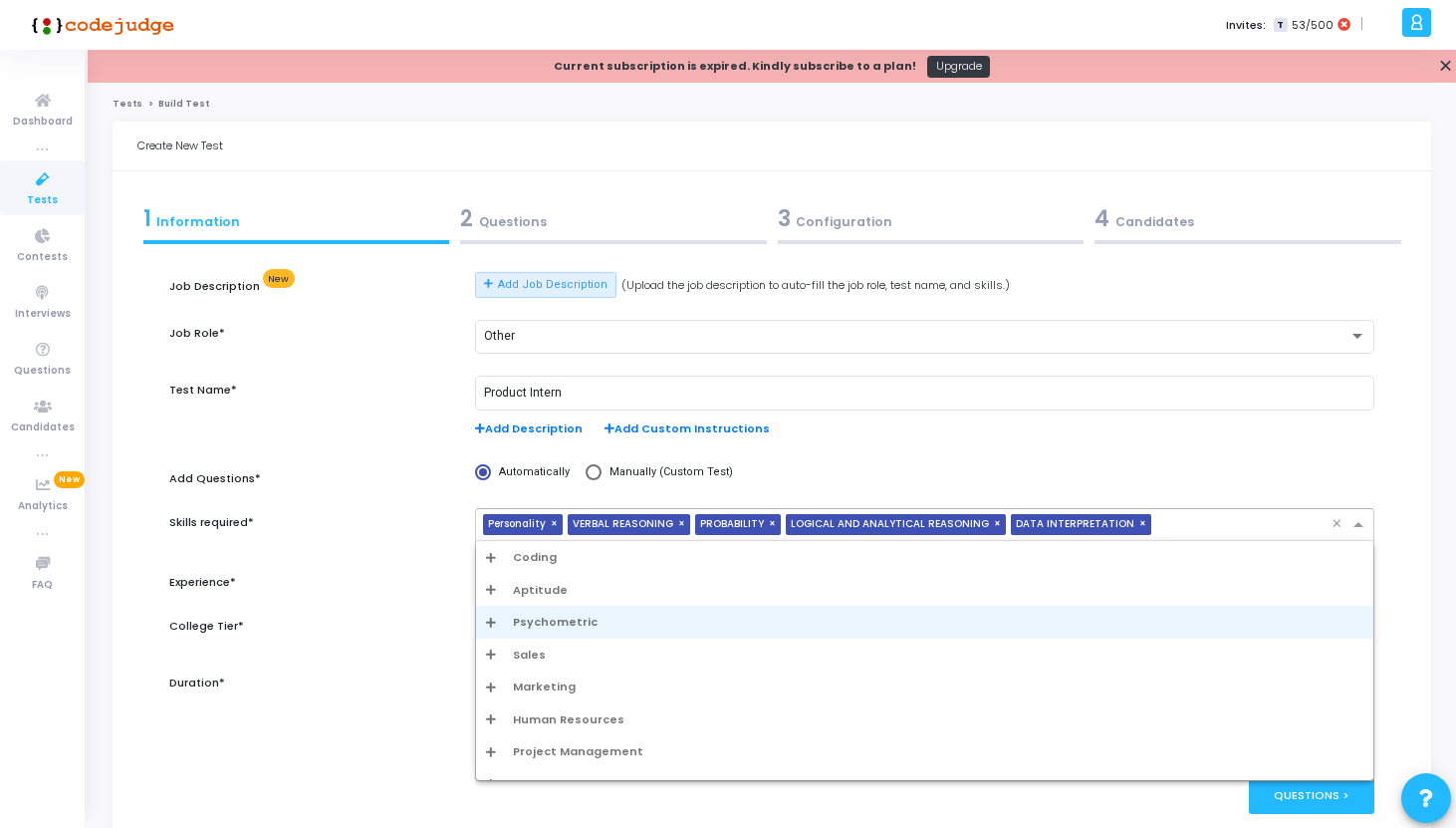 click at bounding box center (1360, 525) 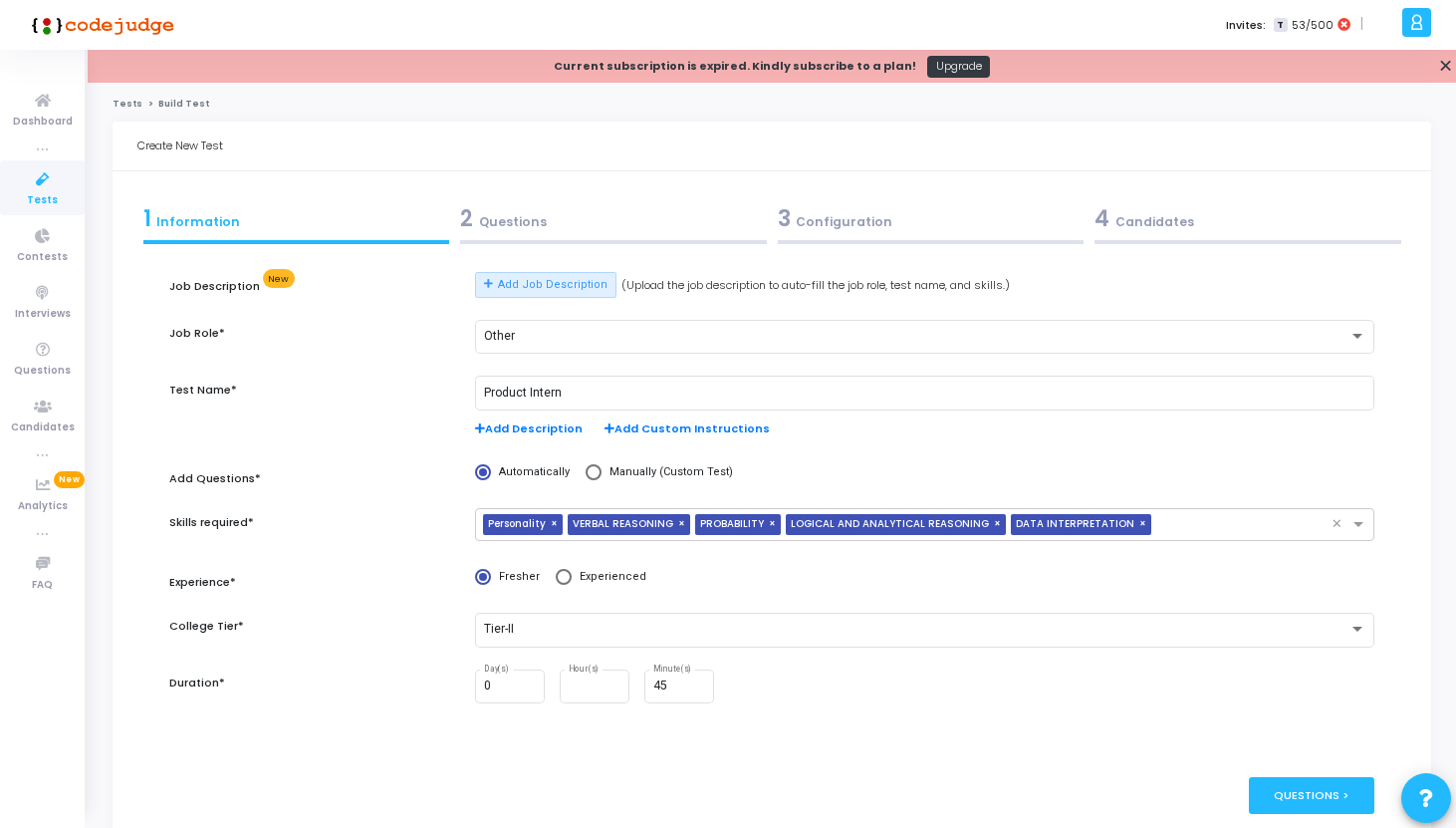 click on "Automatically     Manually (Custom Test)" at bounding box center [924, 472] 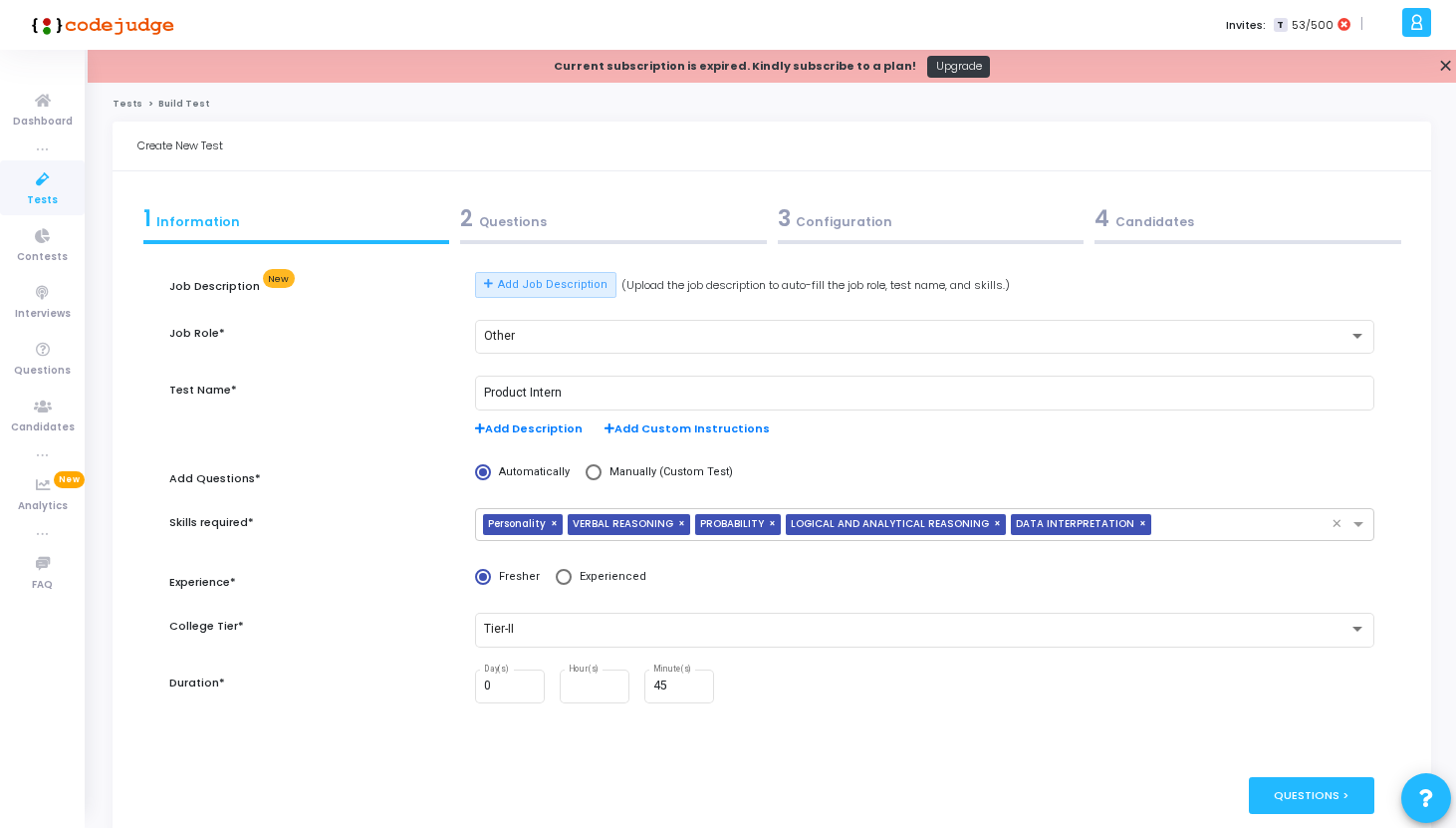 click on "2  Questions" at bounding box center (613, 218) 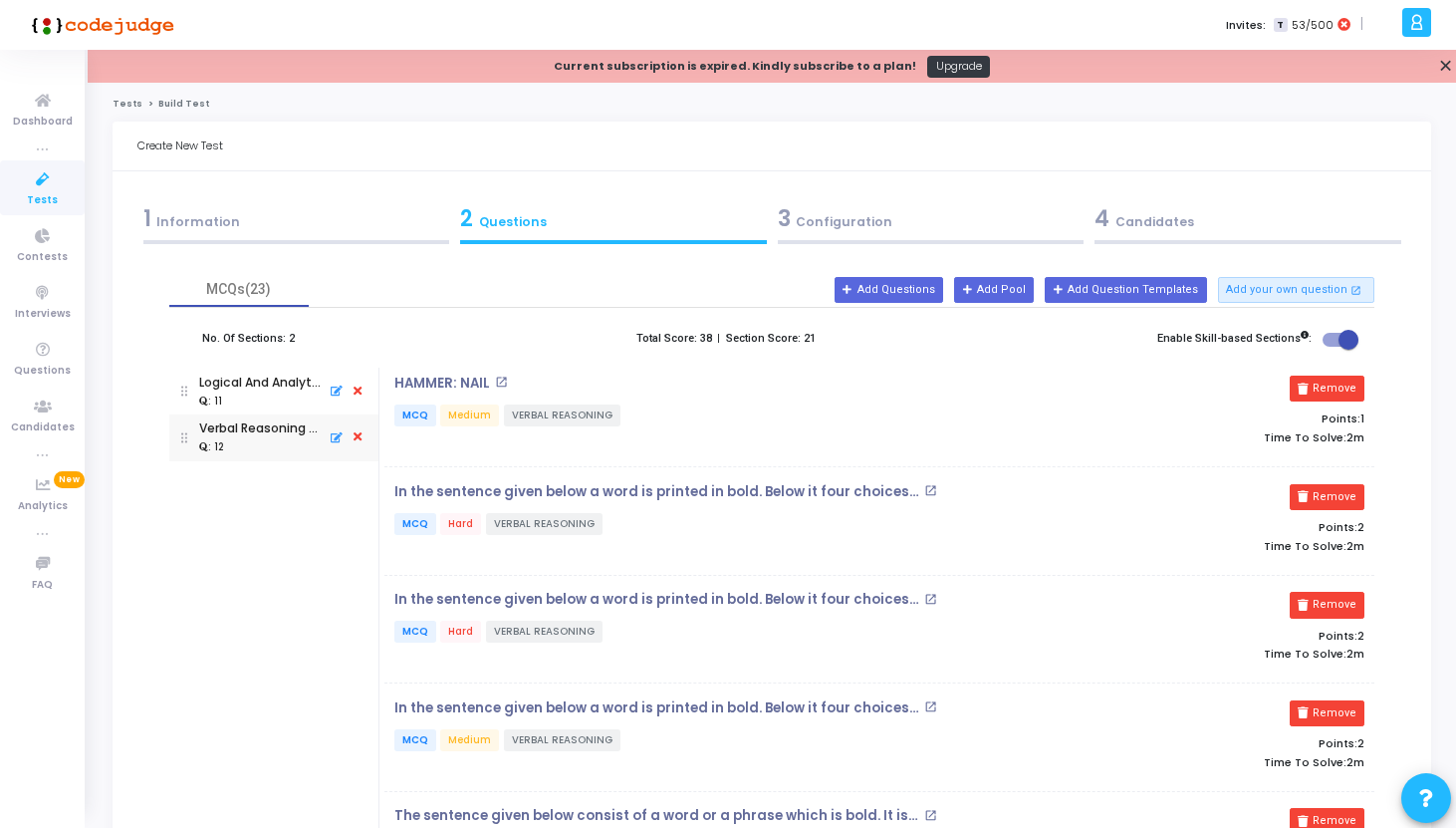 click at bounding box center (358, 437) 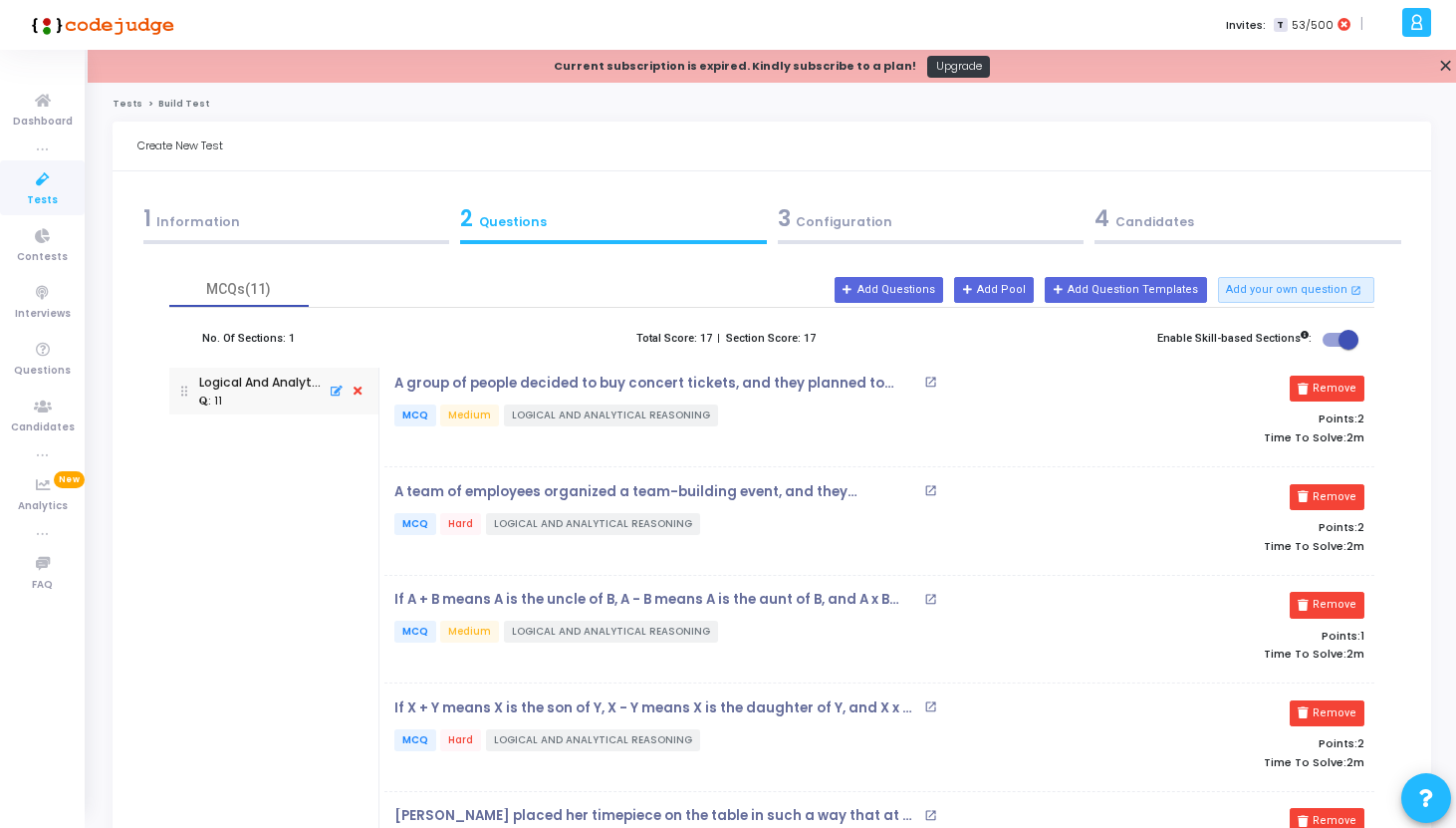 click on "1  Information" at bounding box center (297, 218) 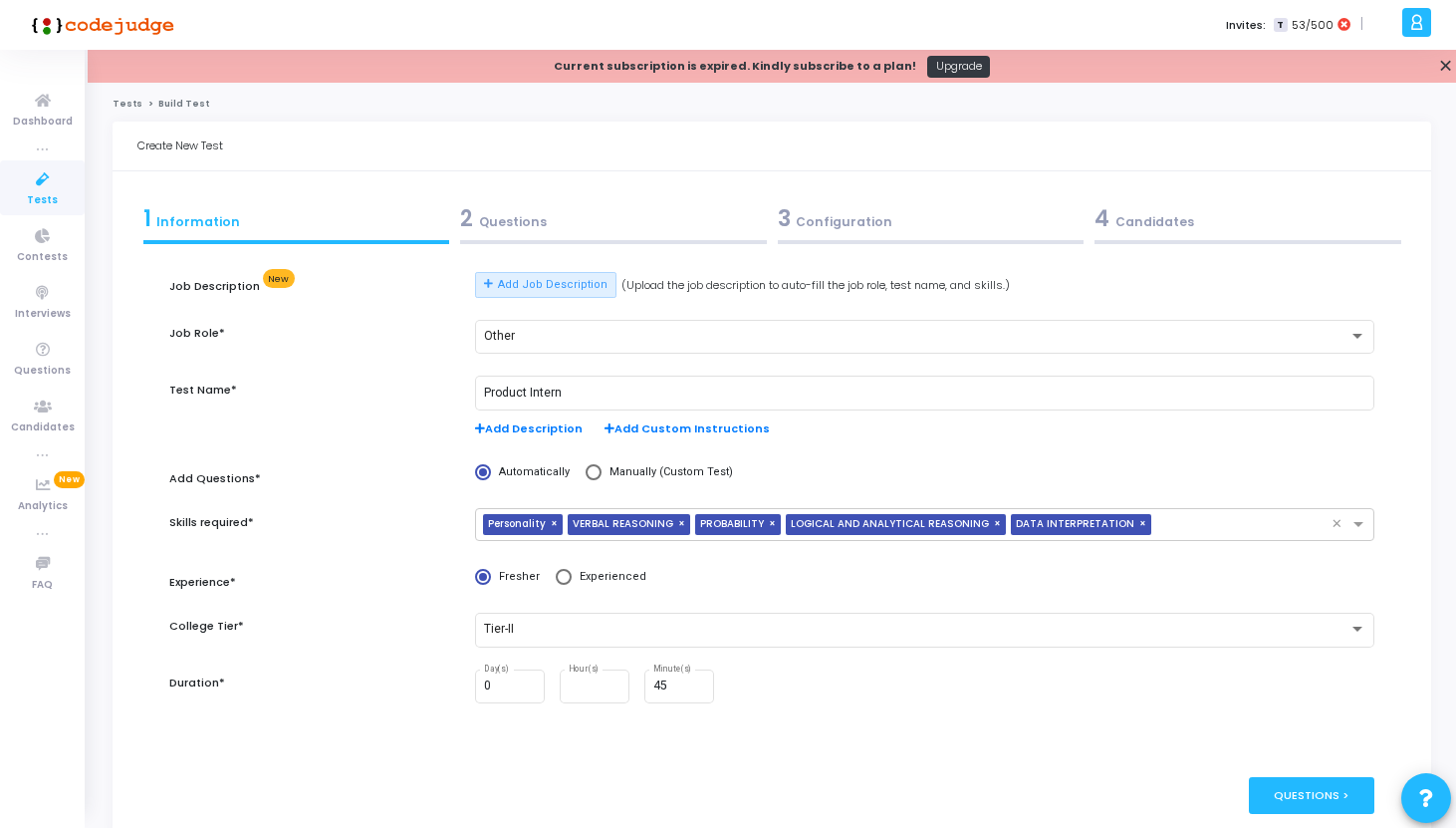 click on "×" at bounding box center (684, 524) 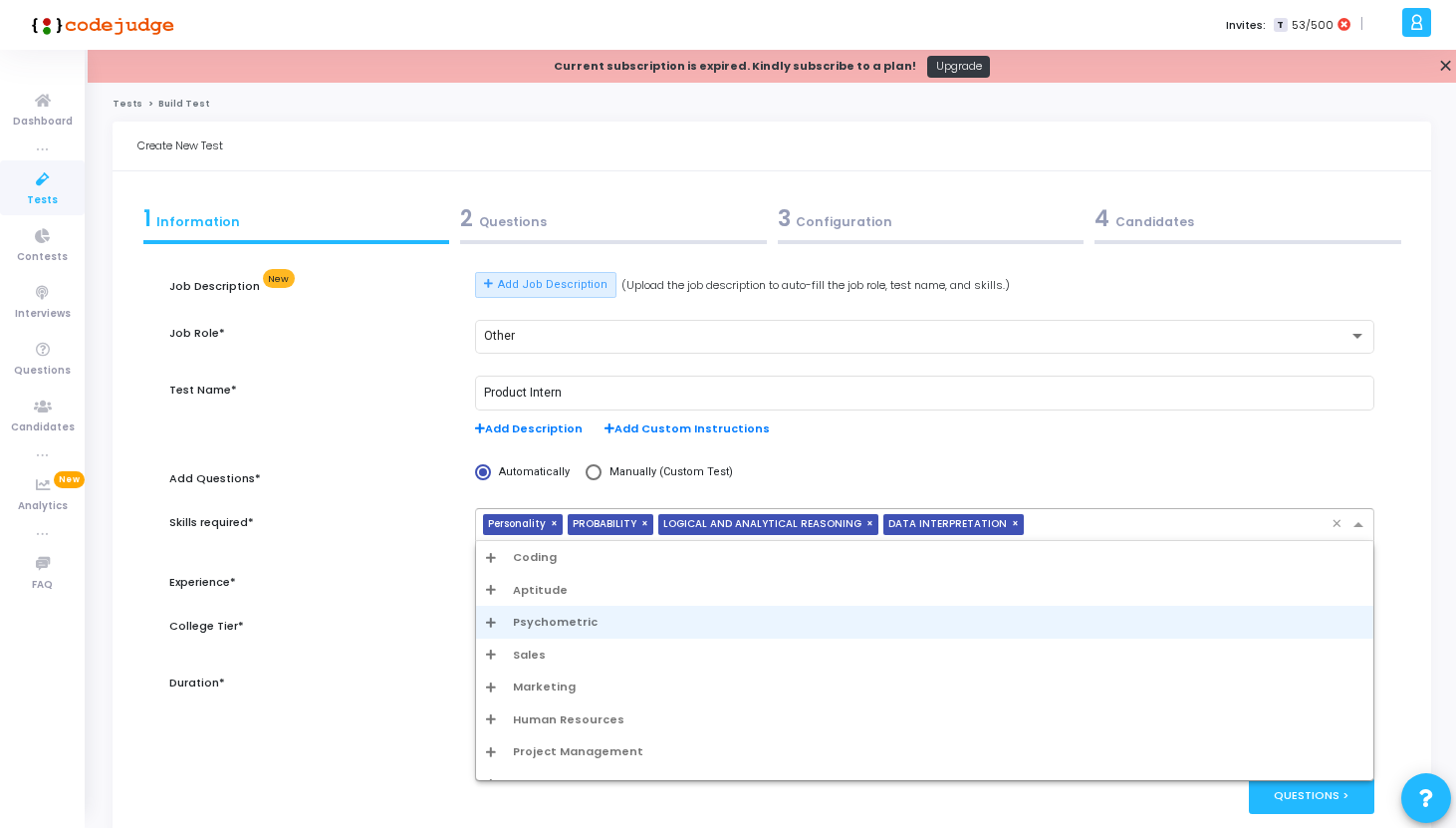 click at bounding box center (1360, 525) 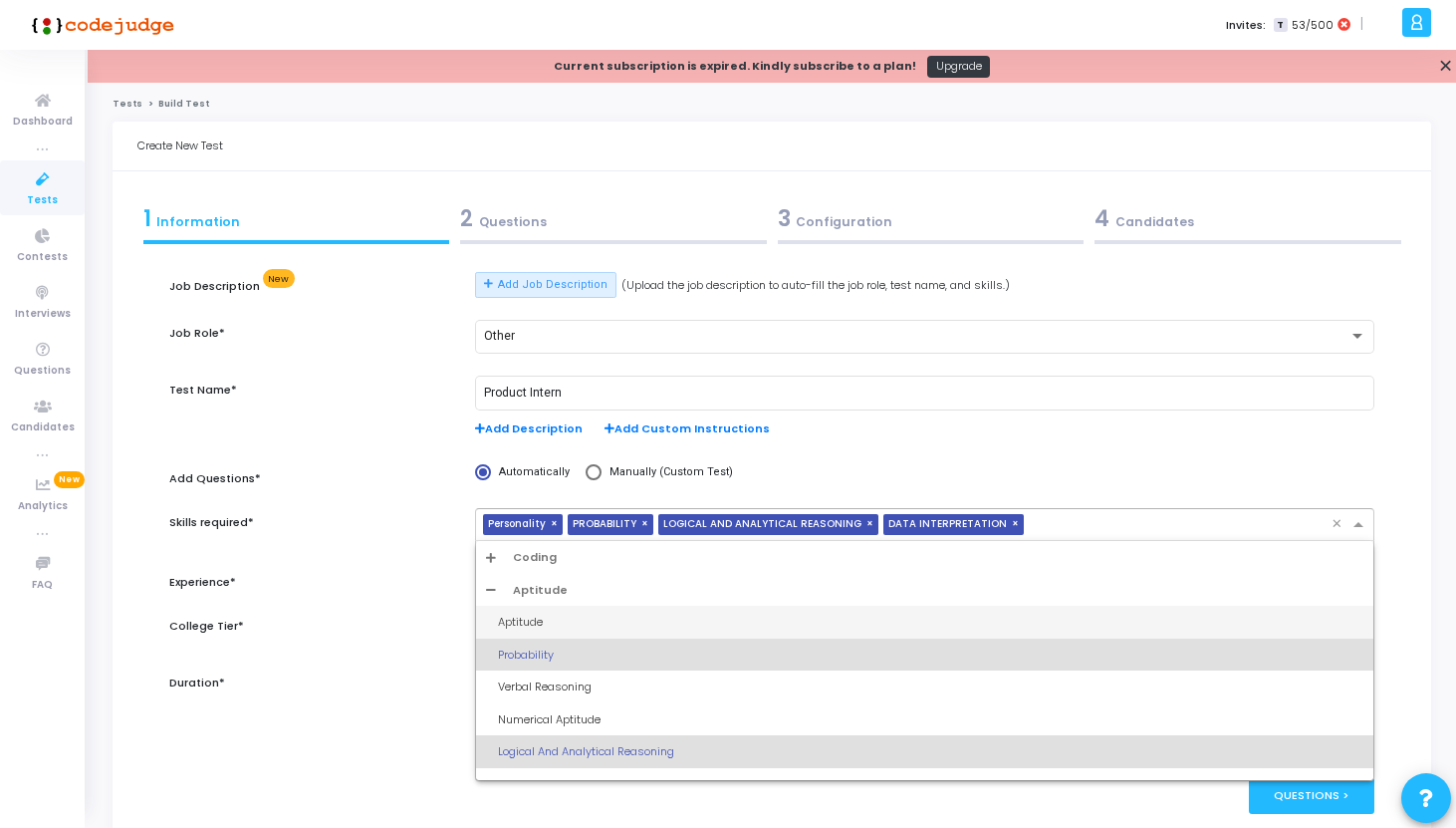 click on "Aptitude" at bounding box center (930, 622) 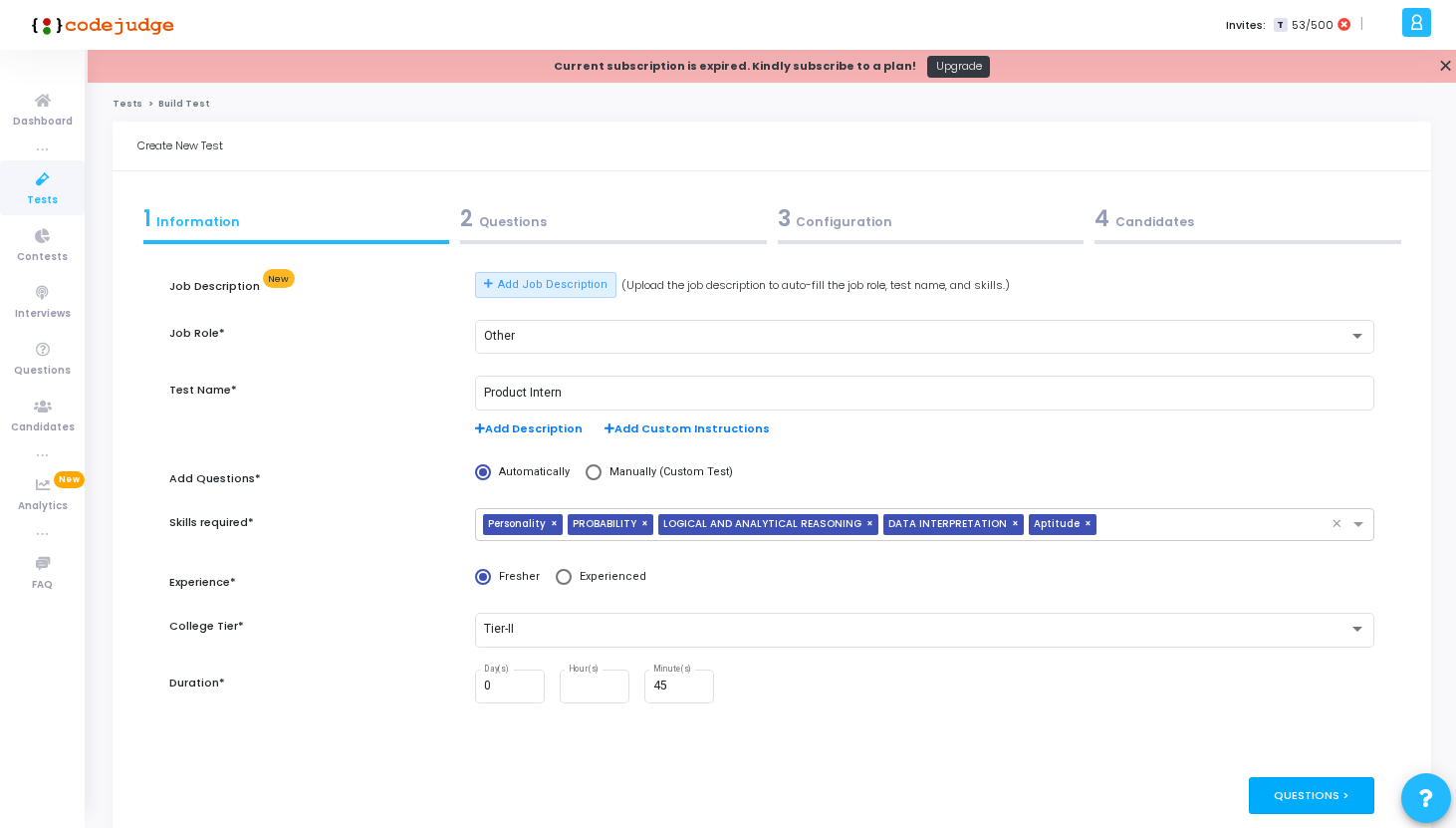 click on "Questions >" at bounding box center (1312, 795) 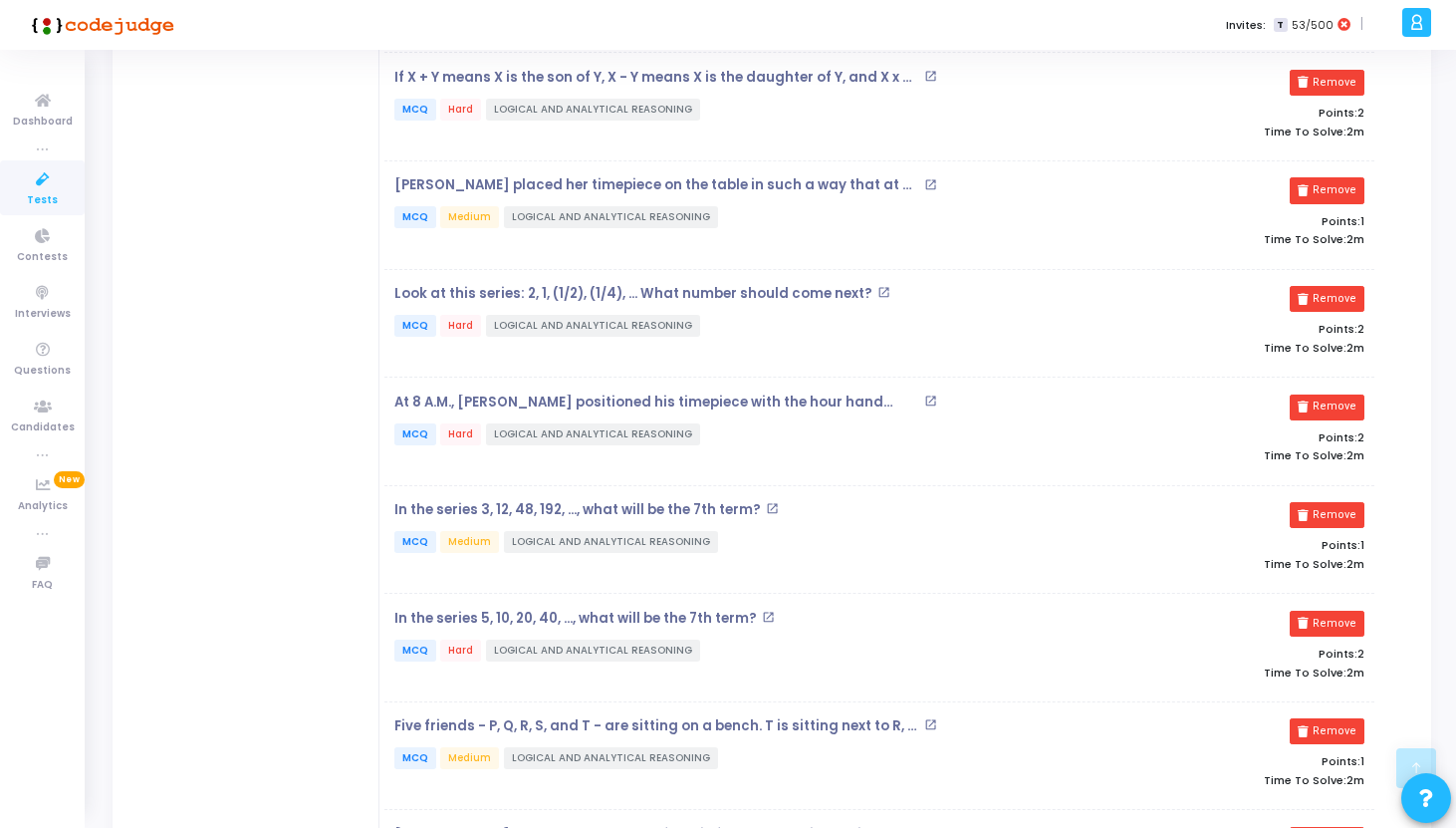 scroll, scrollTop: 637, scrollLeft: 0, axis: vertical 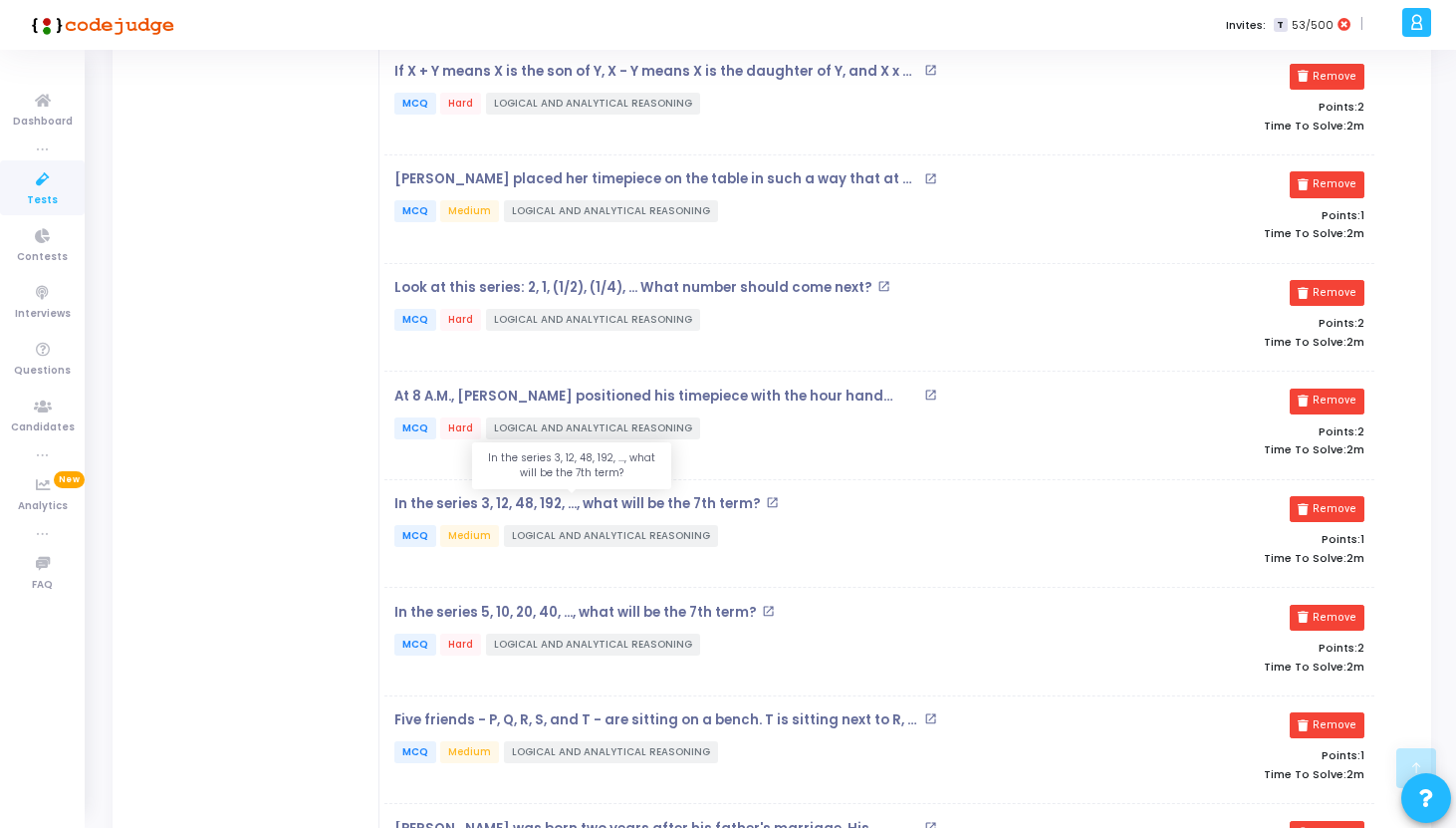 click on "In the series 3, 12, 48, 192, ..., what will be the 7th term?" at bounding box center [578, 504] 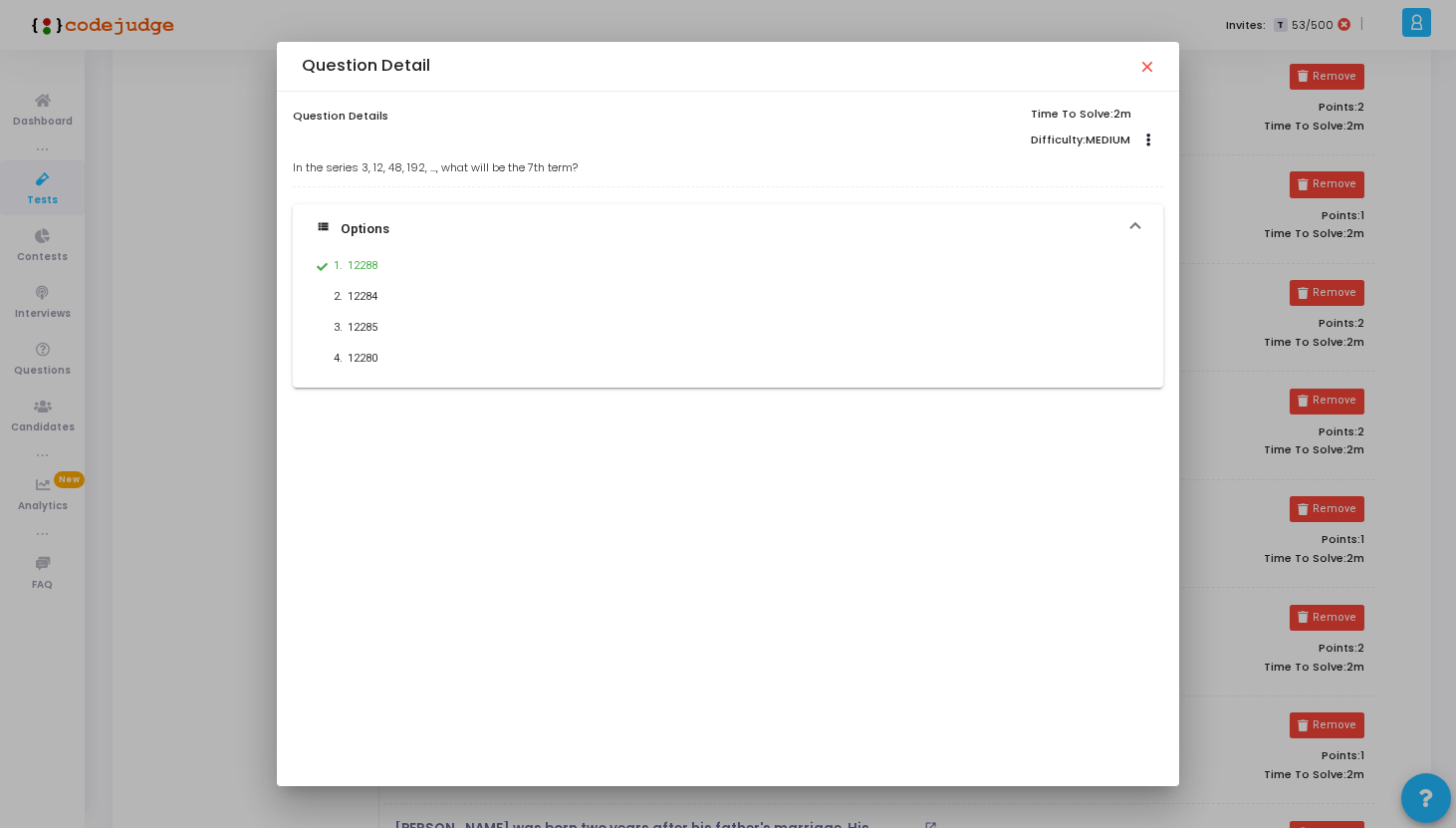 click on "close" at bounding box center [1146, 66] 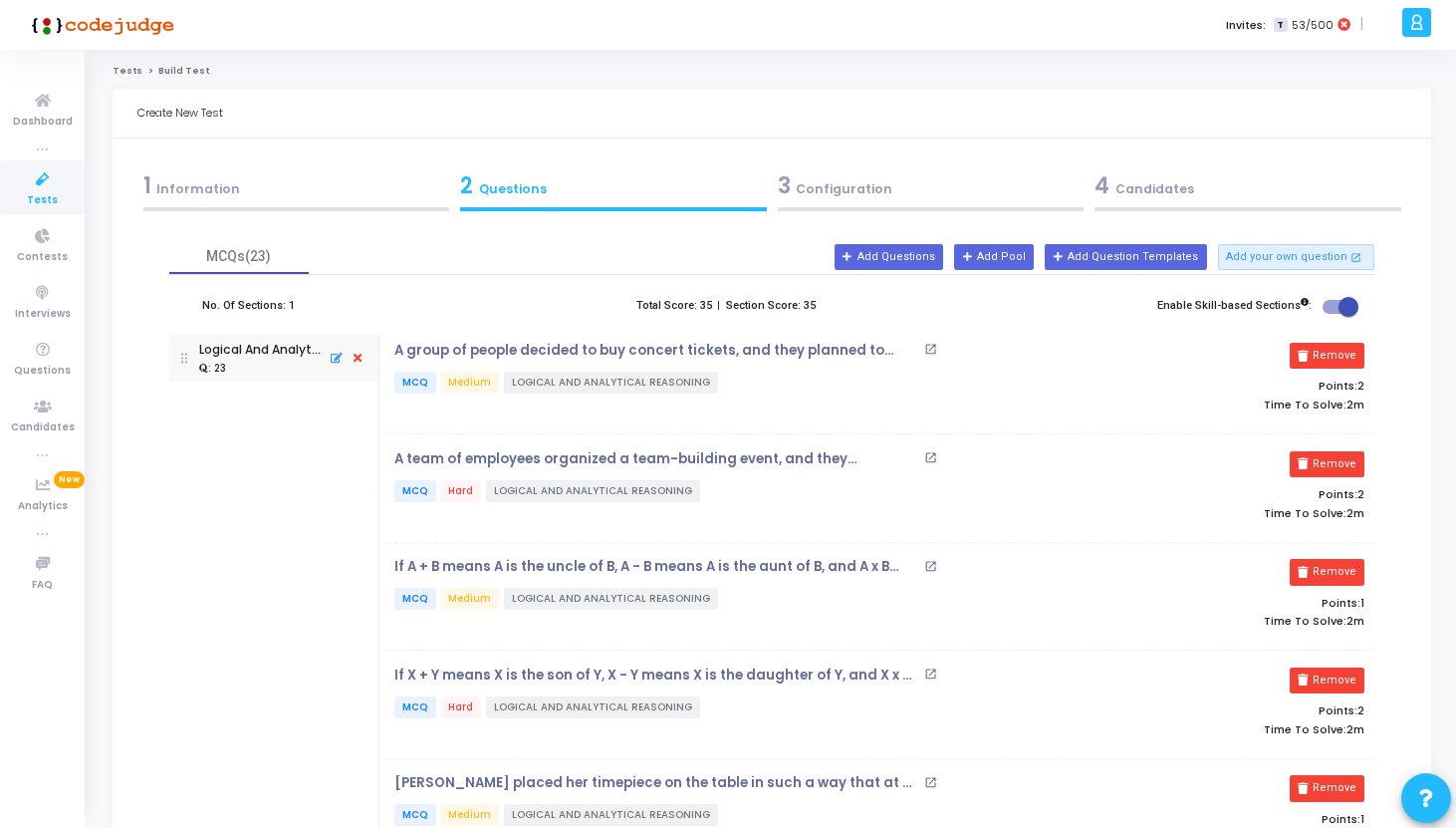 scroll, scrollTop: 0, scrollLeft: 0, axis: both 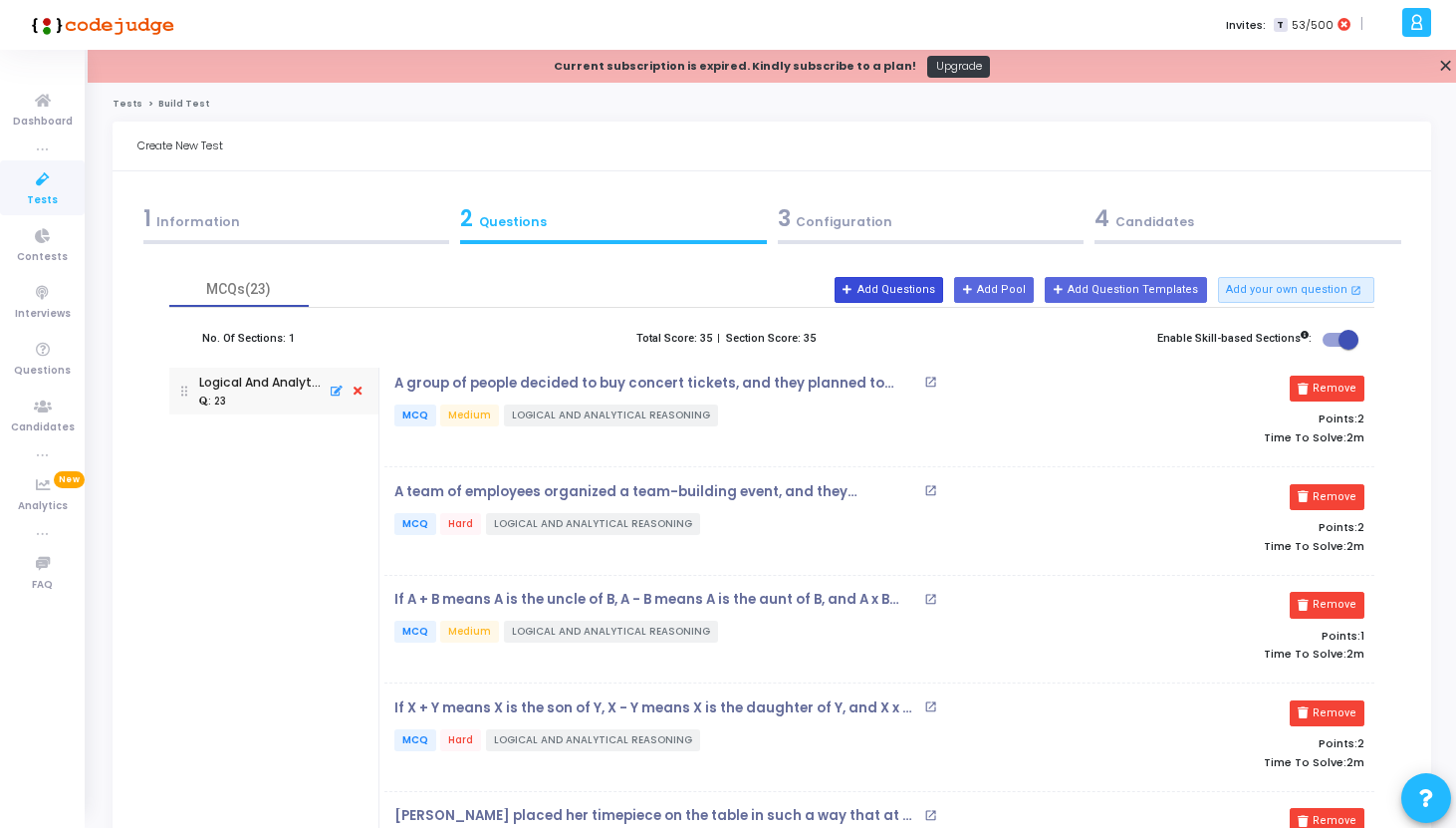 click on "Add Questions" at bounding box center [888, 290] 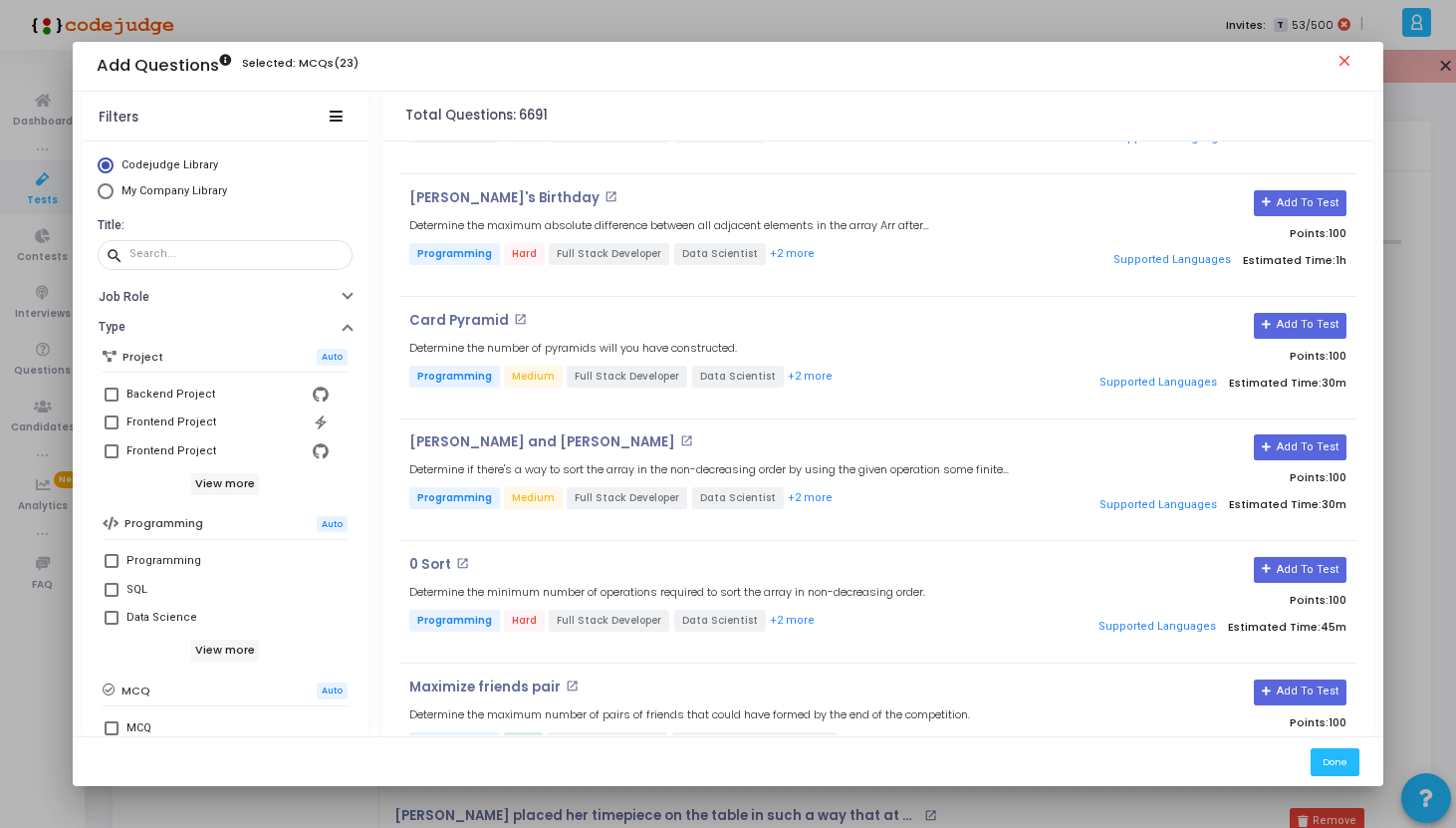 scroll, scrollTop: 705, scrollLeft: 0, axis: vertical 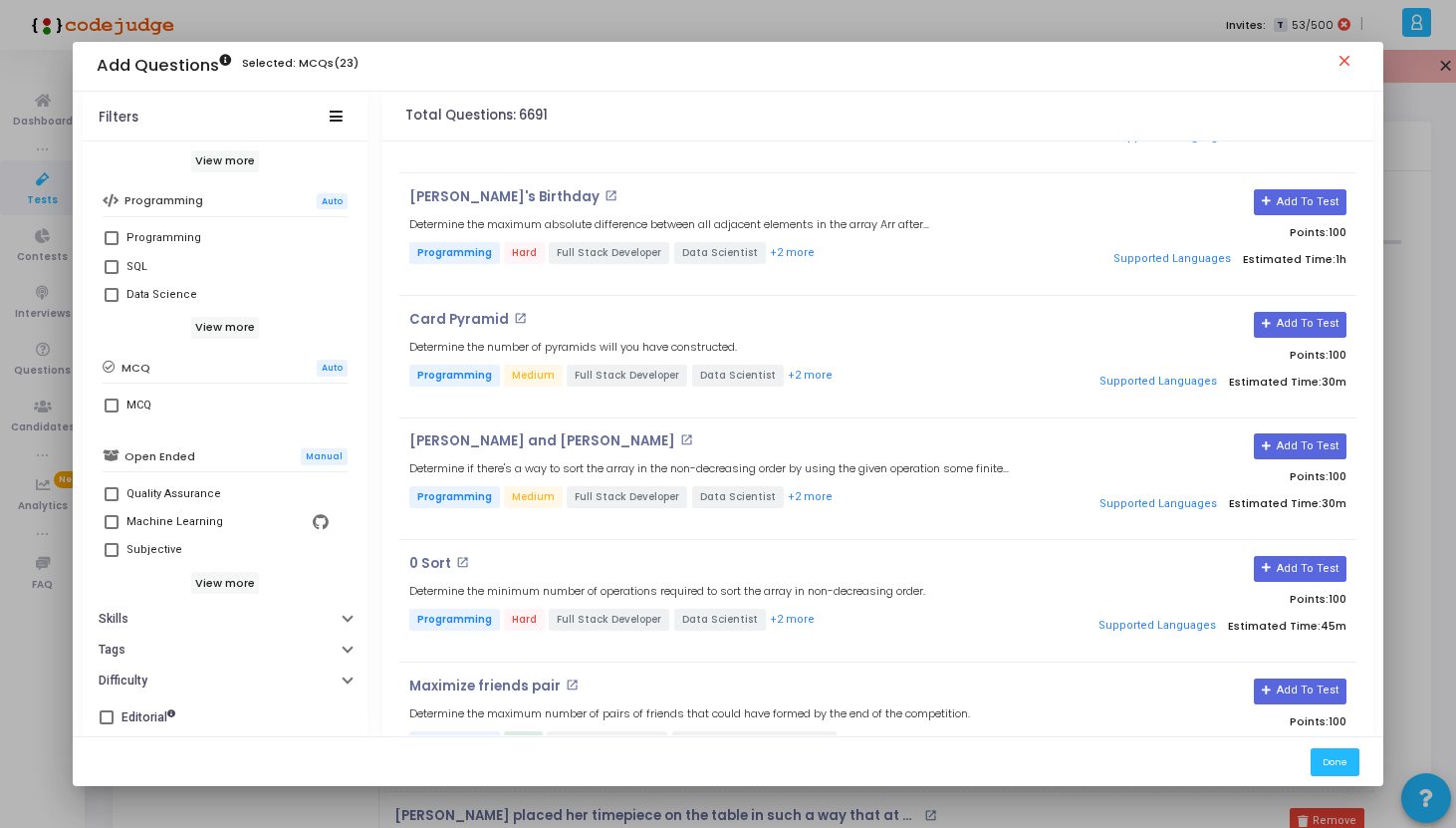 click at bounding box center (112, 550) 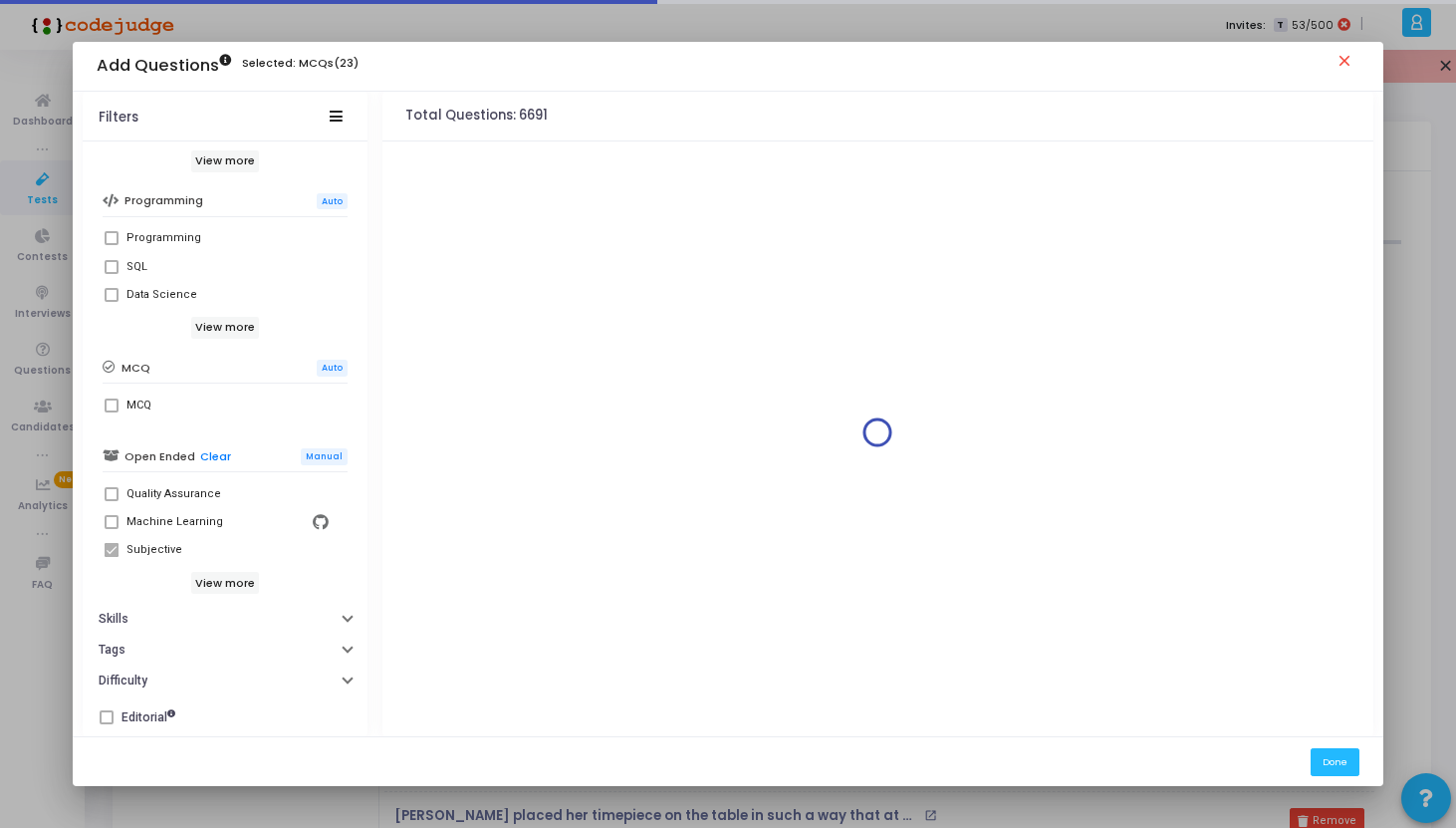 scroll, scrollTop: 0, scrollLeft: 0, axis: both 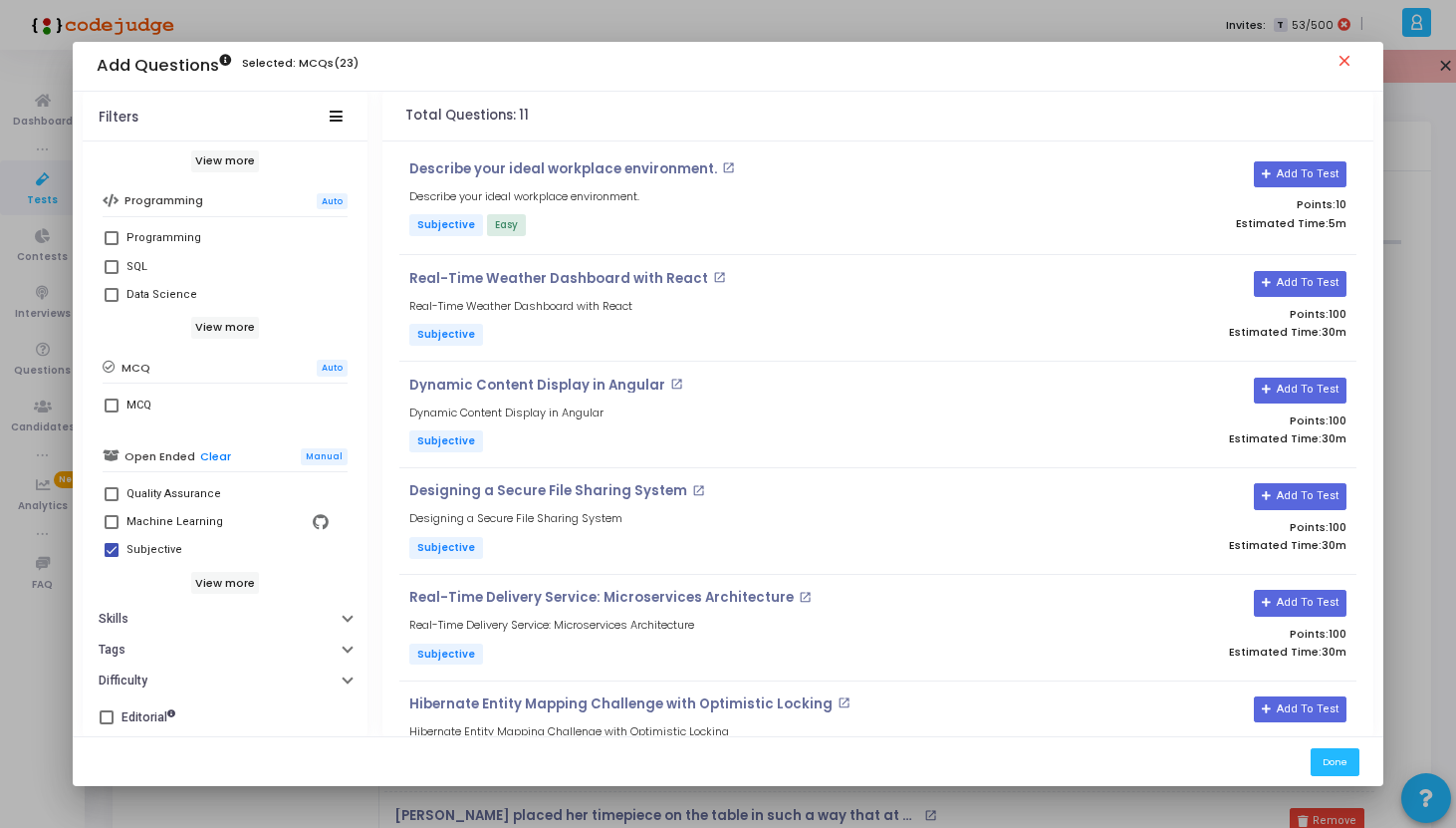 click on "close" at bounding box center (1347, 64) 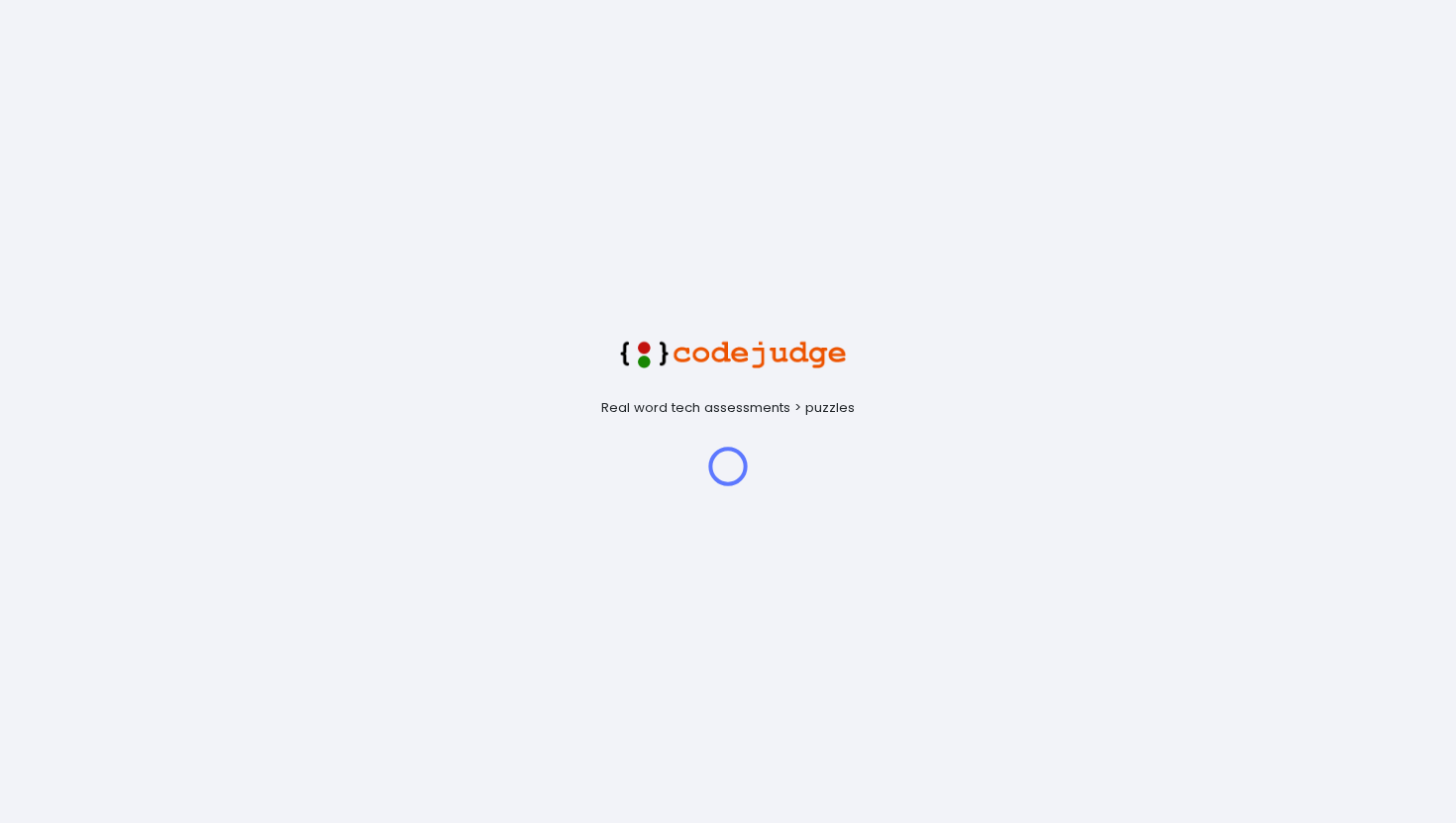 scroll, scrollTop: 0, scrollLeft: 0, axis: both 